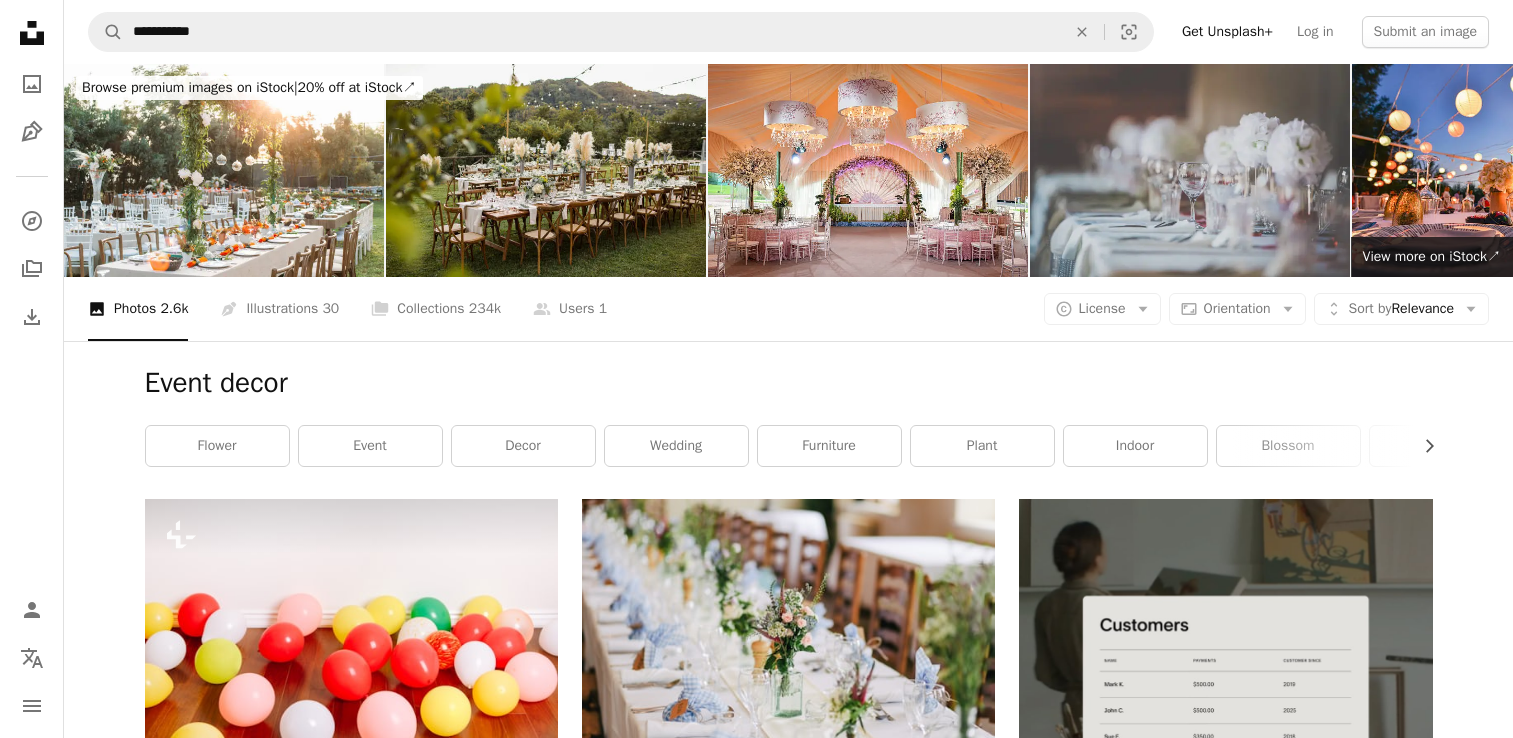 scroll, scrollTop: 7600, scrollLeft: 0, axis: vertical 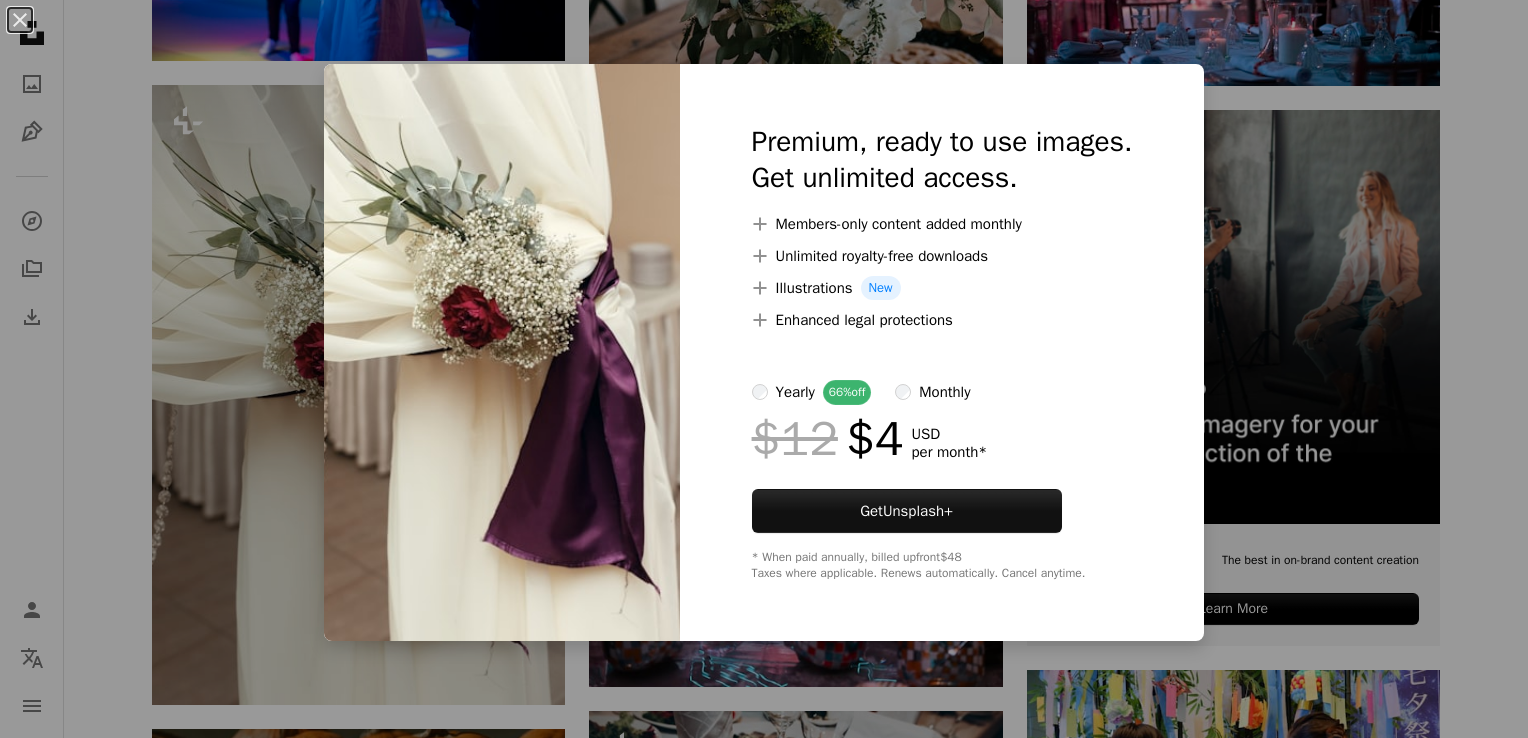 click on "An X shape Premium, ready to use images. Get unlimited access. A plus sign Members-only content added monthly A plus sign Unlimited royalty-free downloads A plus sign Illustrations  New A plus sign Enhanced legal protections yearly 66%  off monthly $12   $4 USD per month * Get  Unsplash+ * When paid annually, billed upfront  $48 Taxes where applicable. Renews automatically. Cancel anytime." at bounding box center (764, 369) 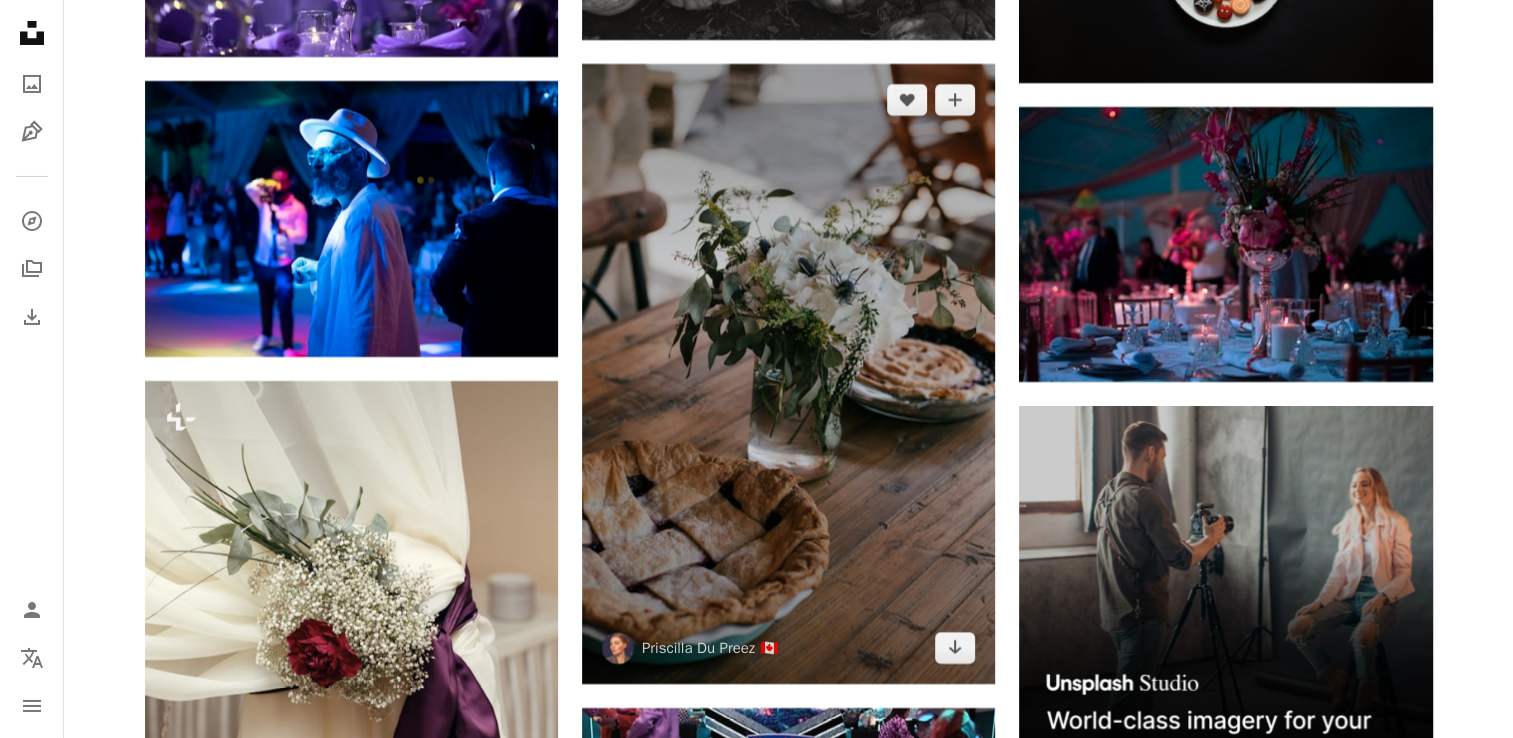 scroll, scrollTop: 7300, scrollLeft: 0, axis: vertical 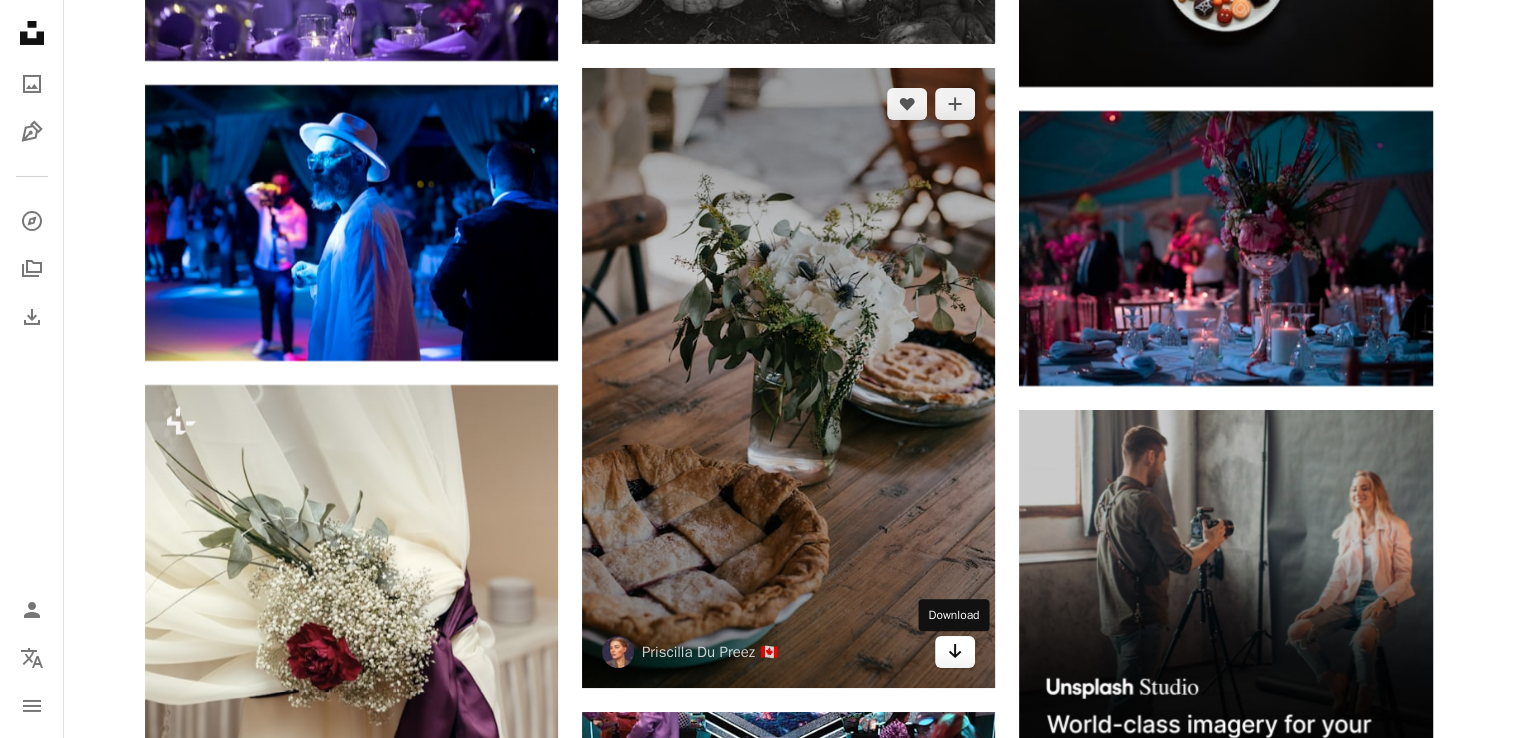 click 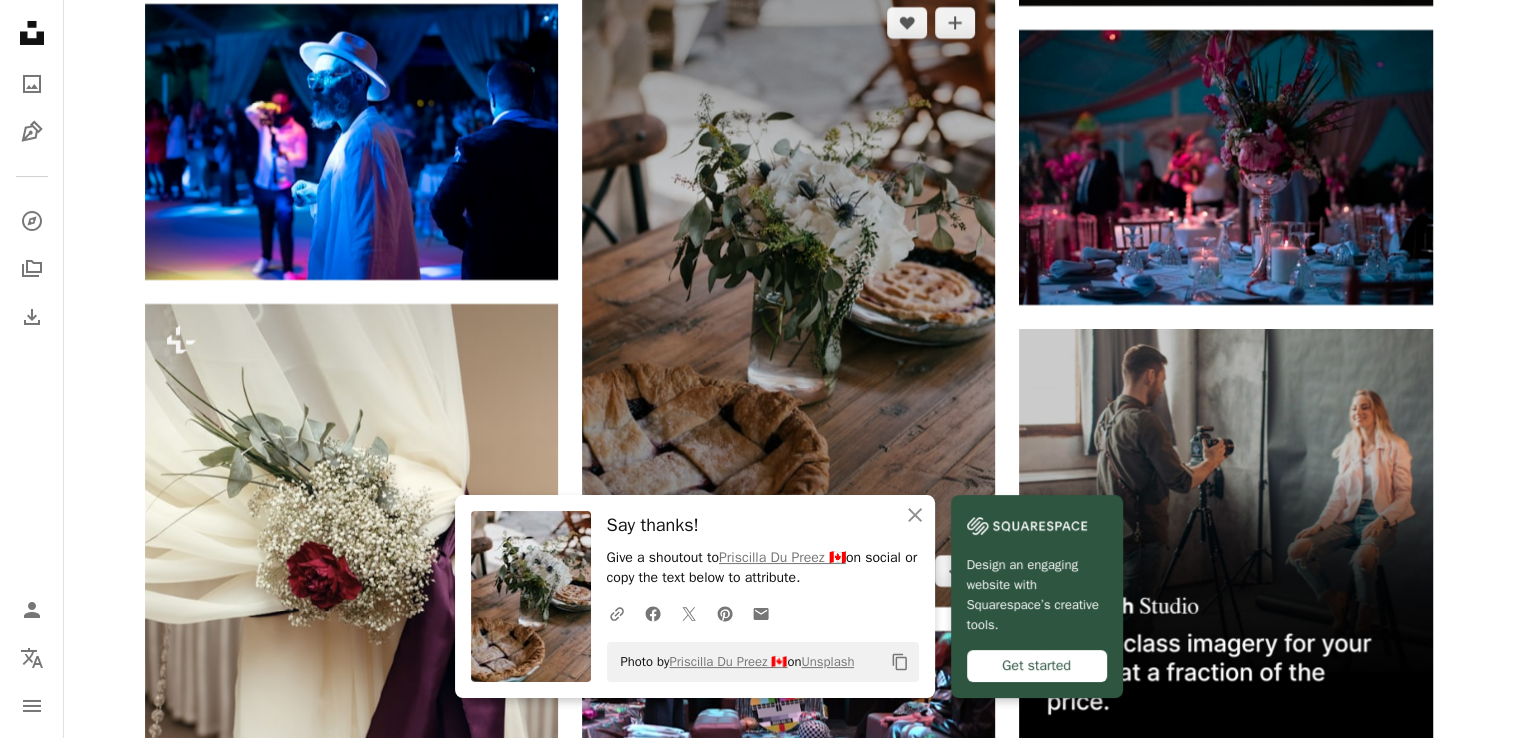 scroll, scrollTop: 7600, scrollLeft: 0, axis: vertical 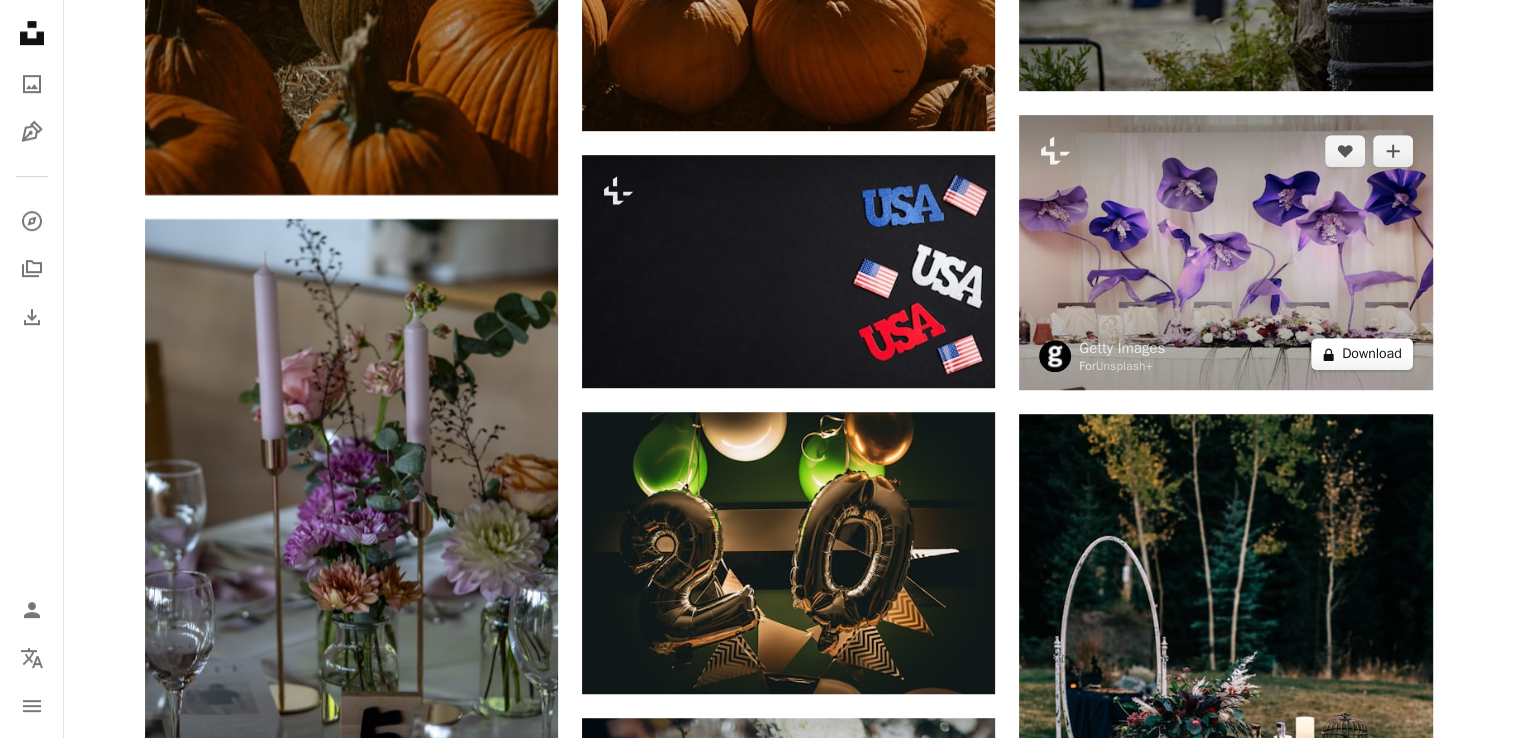 click on "A lock Download" at bounding box center (1362, 354) 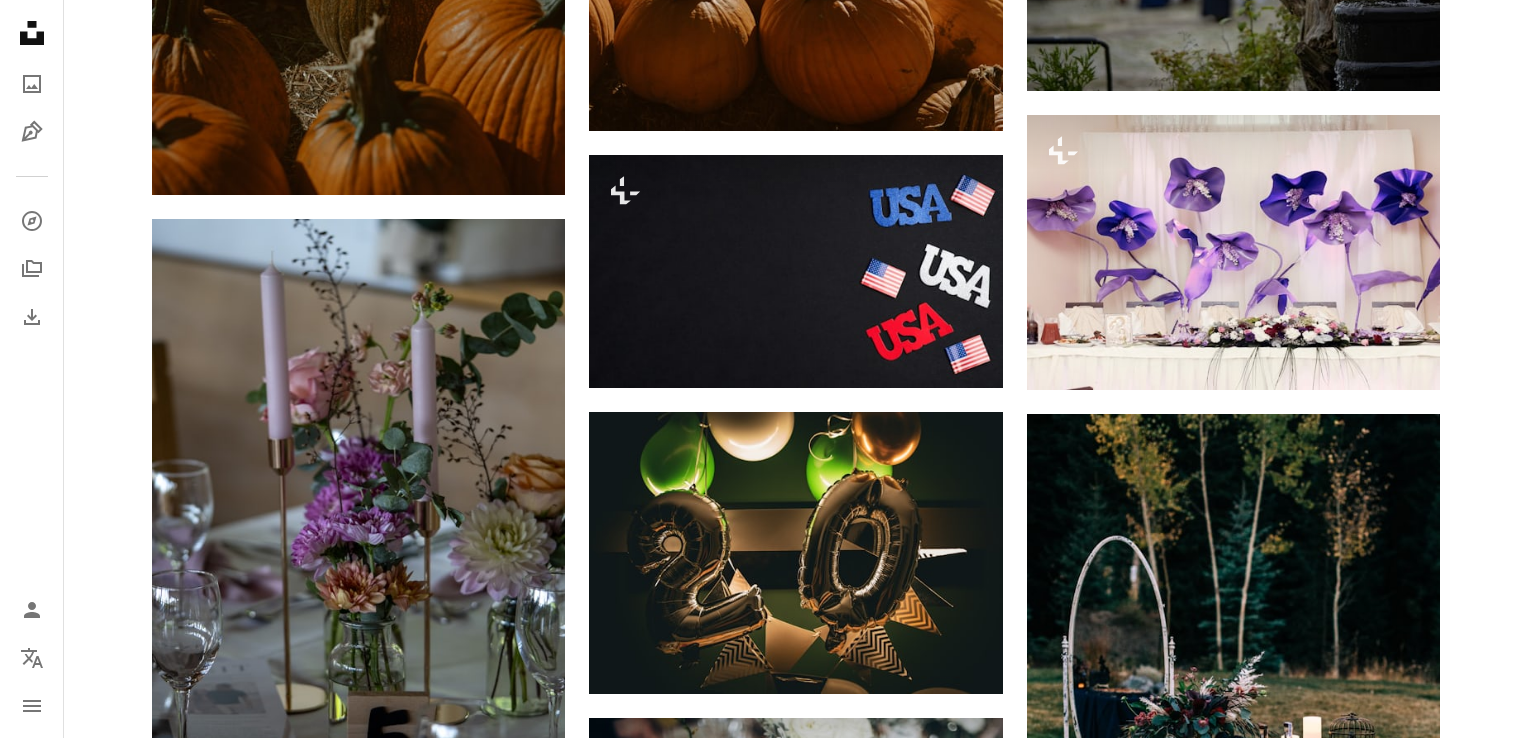 drag, startPoint x: 1472, startPoint y: 469, endPoint x: 1459, endPoint y: 486, distance: 21.400934 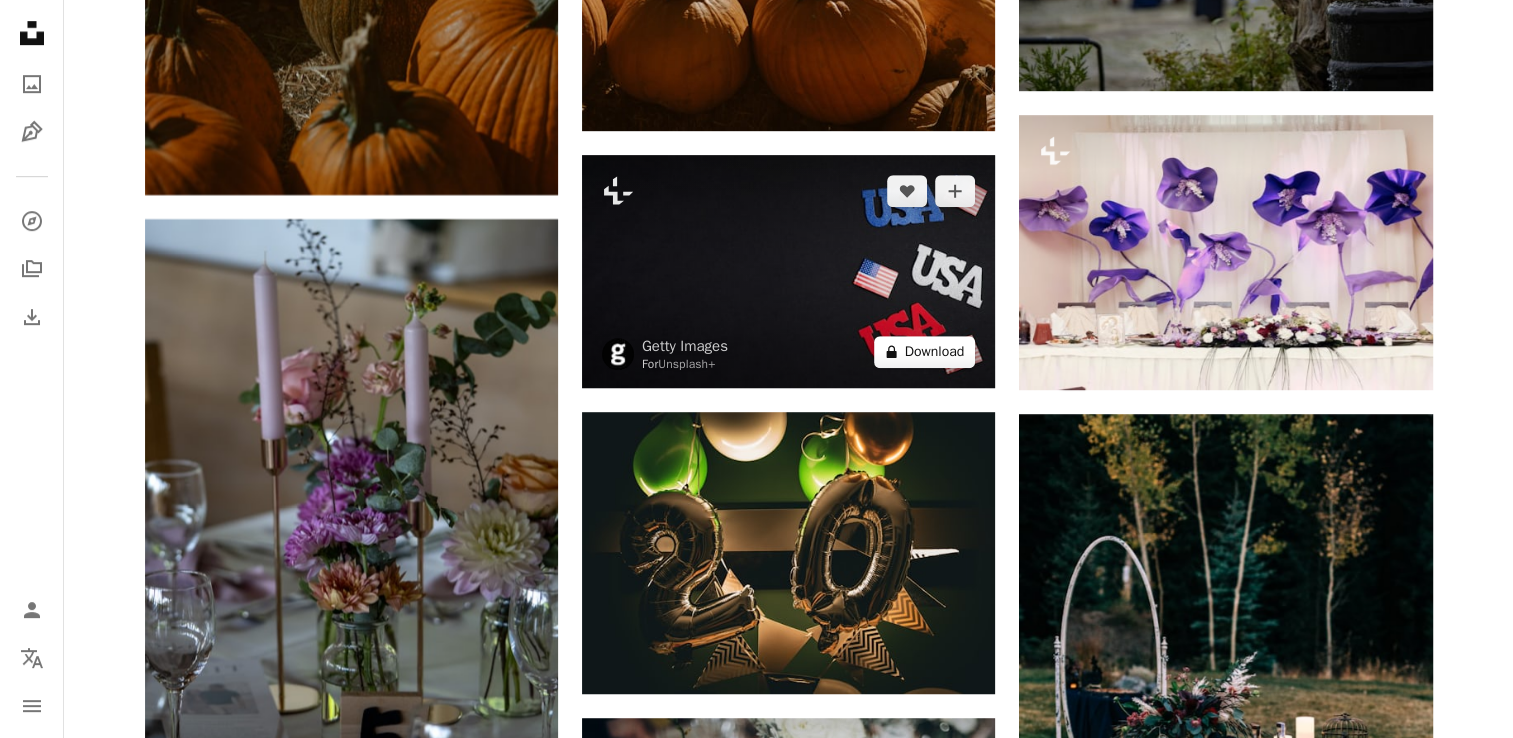 click on "A lock Download" at bounding box center (925, 352) 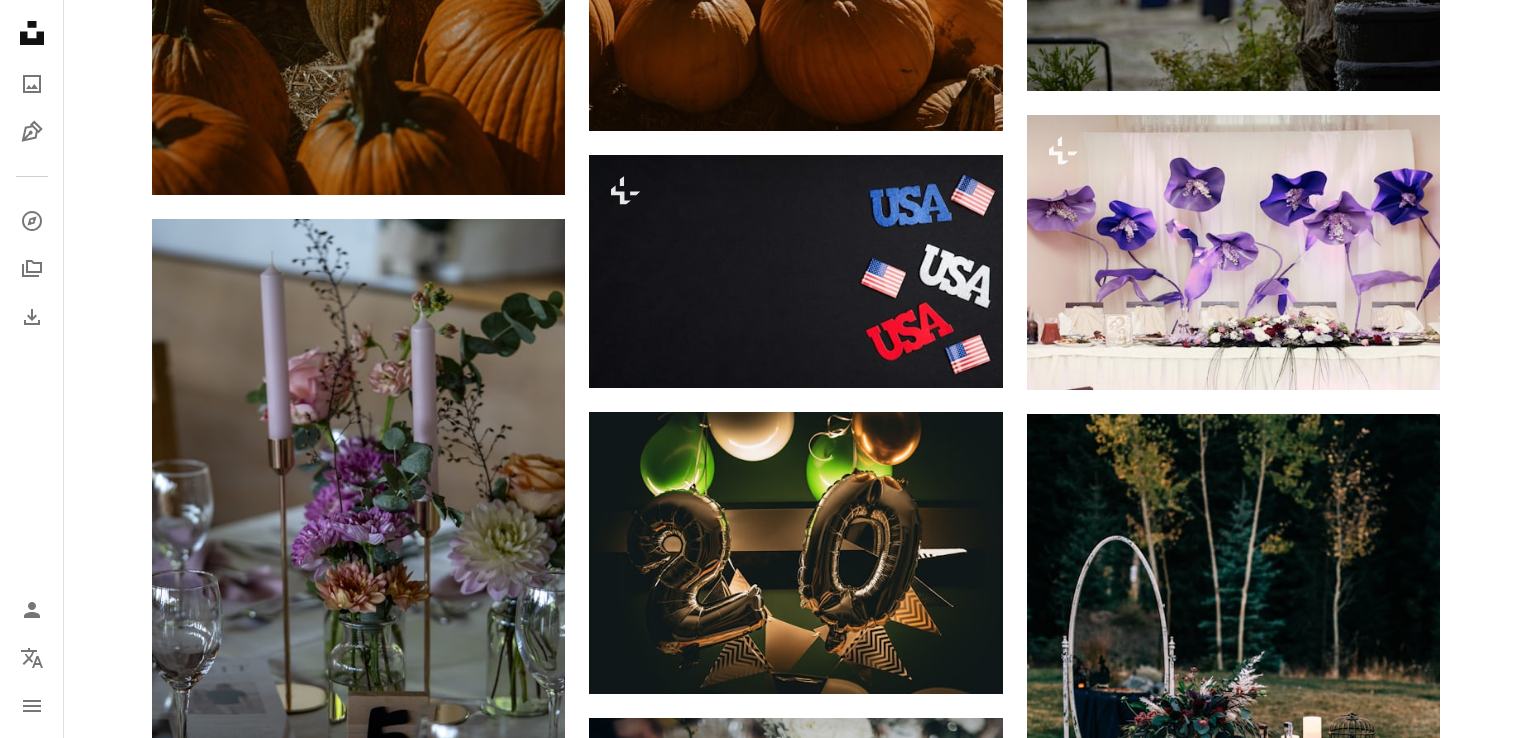 click on "An X shape Premium, ready to use images. Get unlimited access. A plus sign Members-only content added monthly A plus sign Unlimited royalty-free downloads A plus sign Illustrations  New A plus sign Enhanced legal protections yearly 66%  off monthly $12   $4 USD per month * Get  Unsplash+ * When paid annually, billed upfront  $48 Taxes where applicable. Renews automatically. Cancel anytime." at bounding box center [764, 6353] 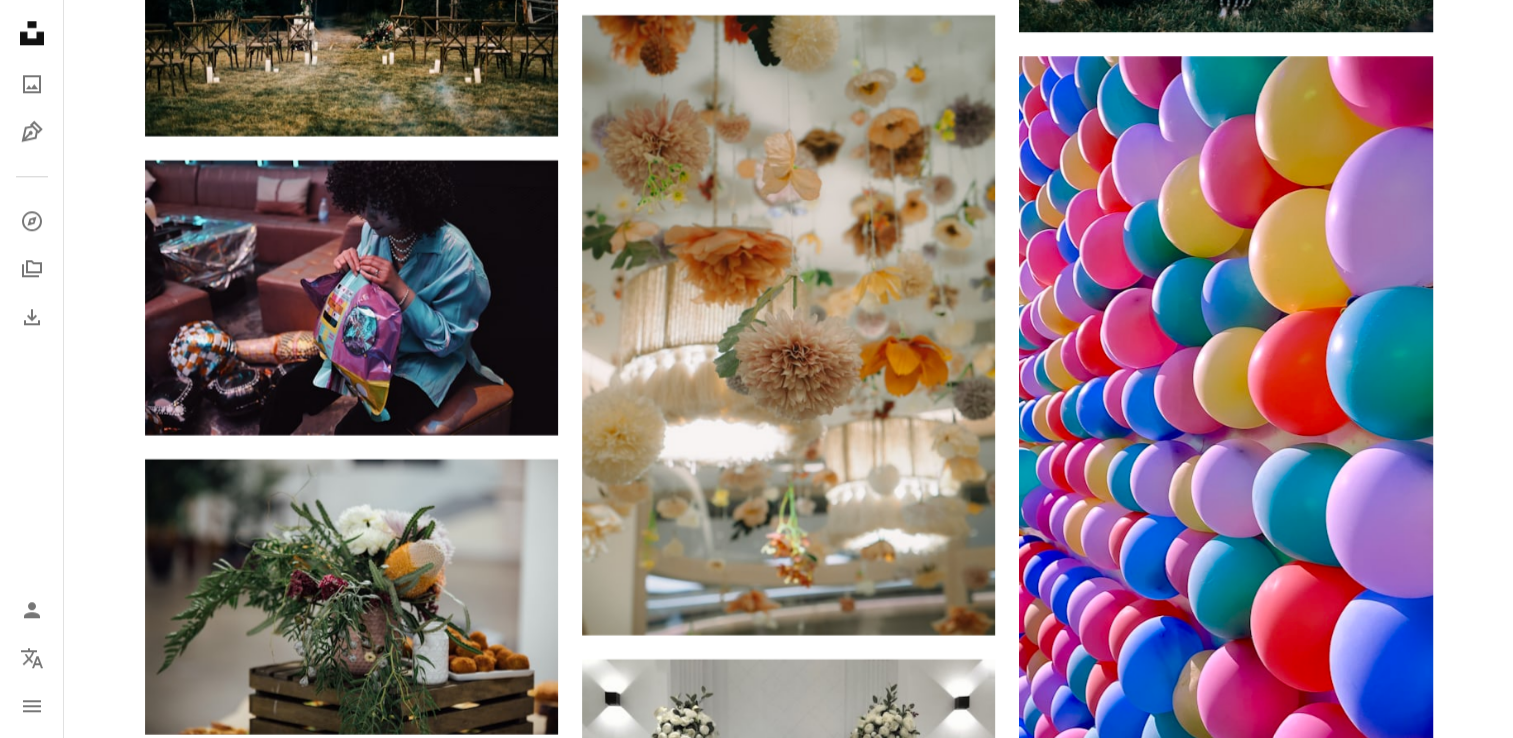 scroll, scrollTop: 9754, scrollLeft: 0, axis: vertical 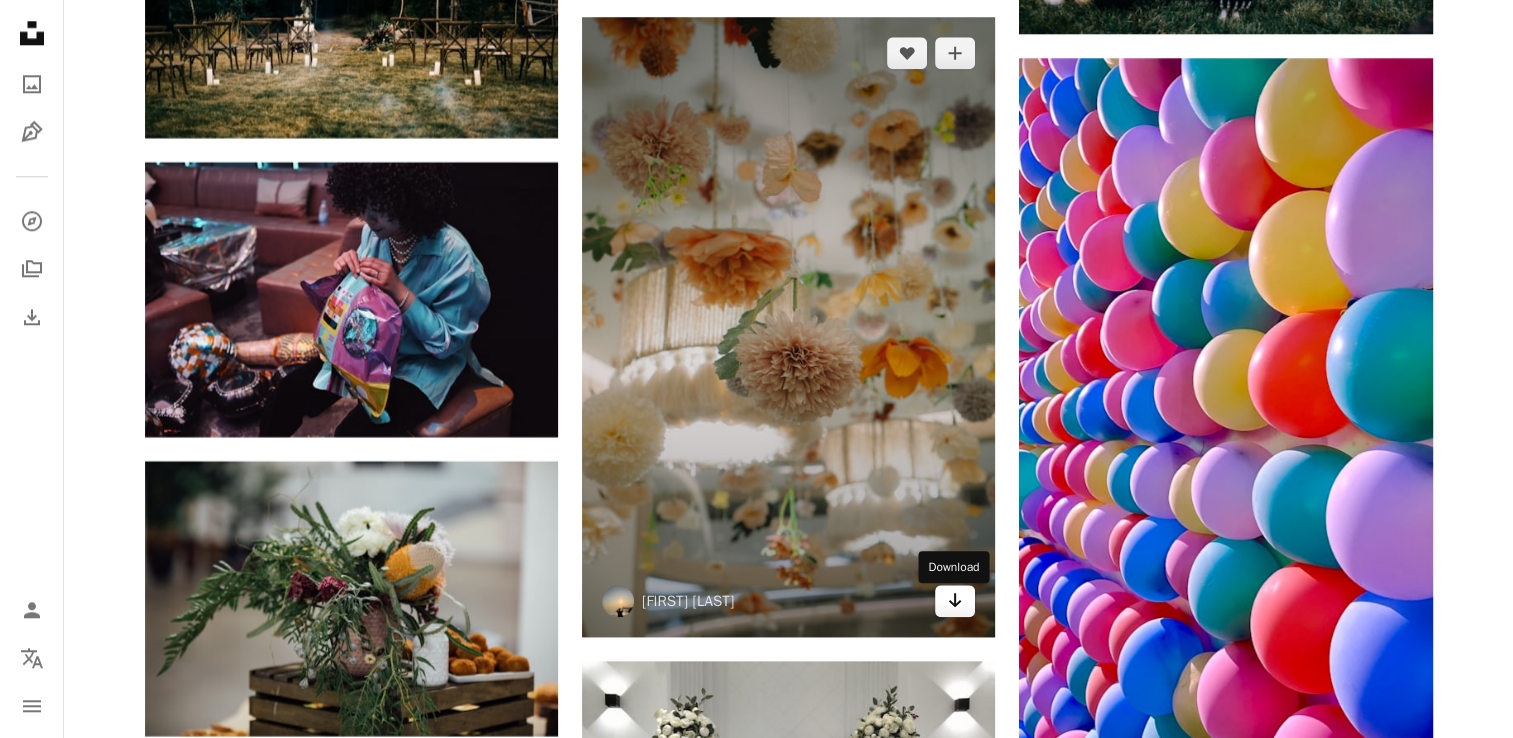 click 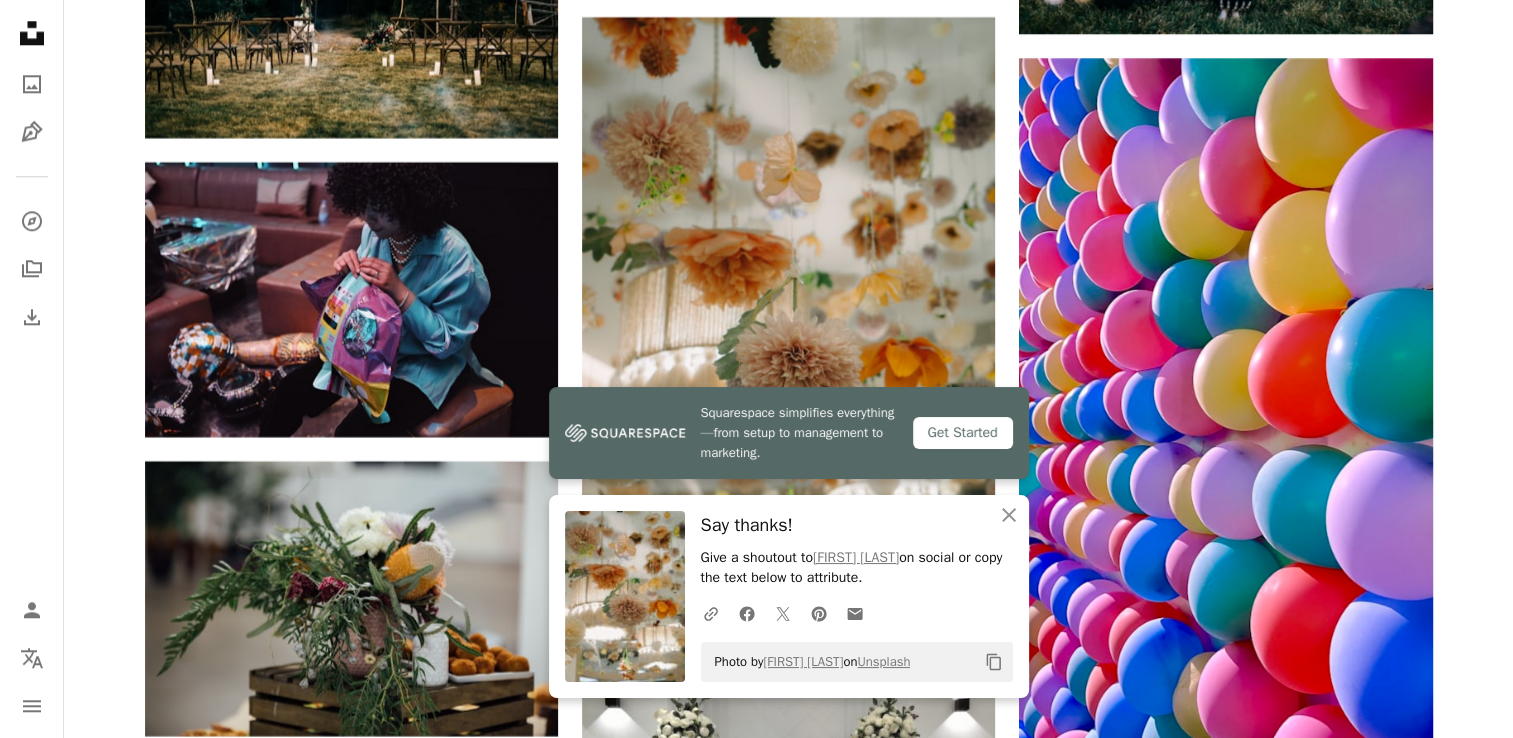 click on "Plus sign for Unsplash+ A heart A plus sign Getty Images For Unsplash+ A lock Download A heart A plus sign CHUTTERSNAP Available for hire A checkmark inside of a circle Arrow pointing down A heart A plus sign Nathan Dumlao Available for hire A checkmark inside of a circle Arrow pointing down A heart A plus sign Vidit Goswami Available for hire A checkmark inside of a circle Arrow pointing down A heart A plus sign Luronda H Arrow pointing down A heart A plus sign Paige Cody Available for hire A checkmark inside of a circle Arrow pointing down A heart A plus sign Anubhav Event Productions Available for hire A checkmark inside of a circle Arrow pointing down A heart A plus sign Frank Zhang Available for hire A checkmark inside of a circle Arrow pointing down A heart A plus sign Jenna Duxbury Available for hire A checkmark inside of a circle Arrow pointing down Plus sign for Unsplash+ A heart A plus sign Getty Images For Unsplash+ A lock Download Design a unique, engaging website Start A Free Trial A heart For" at bounding box center (788, -2136) 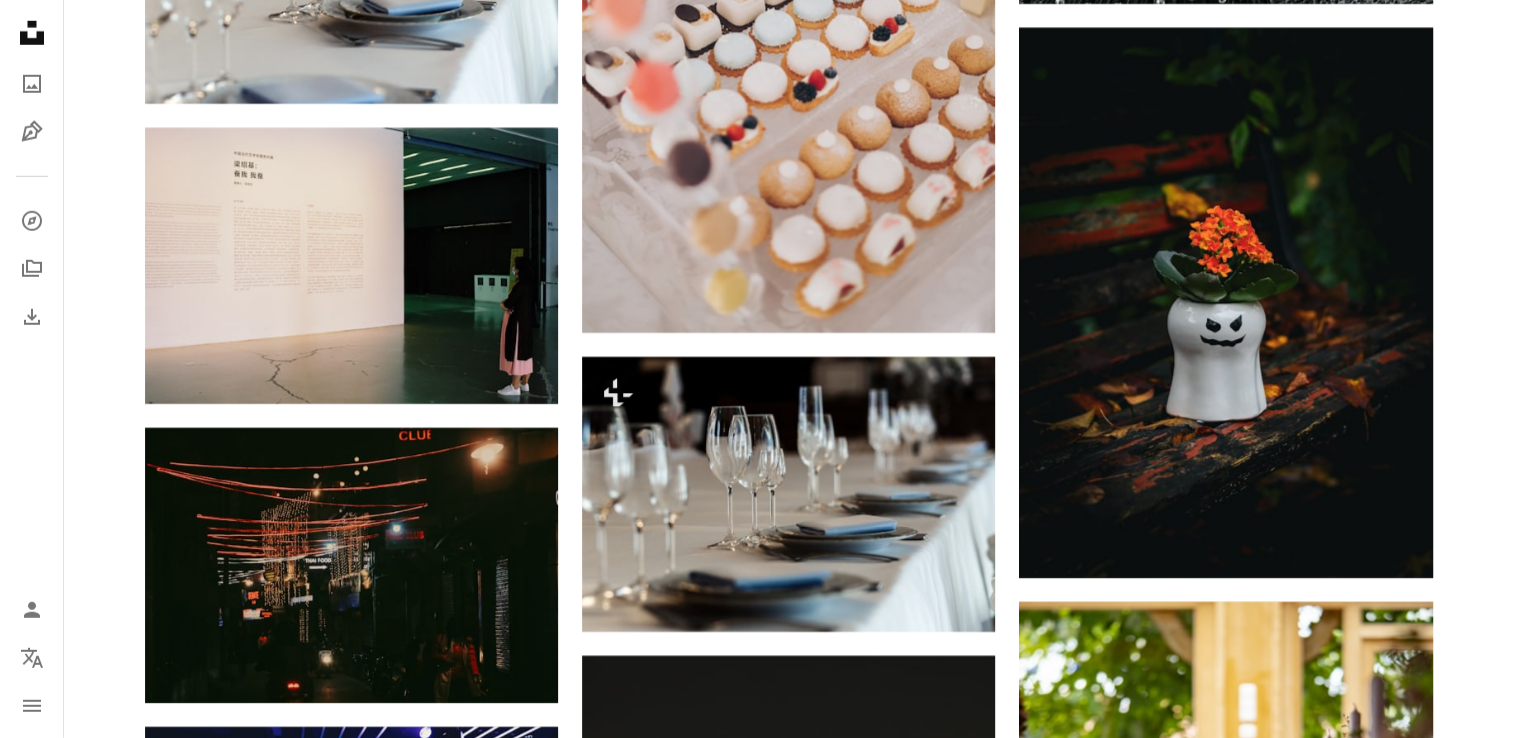 scroll, scrollTop: 0, scrollLeft: 0, axis: both 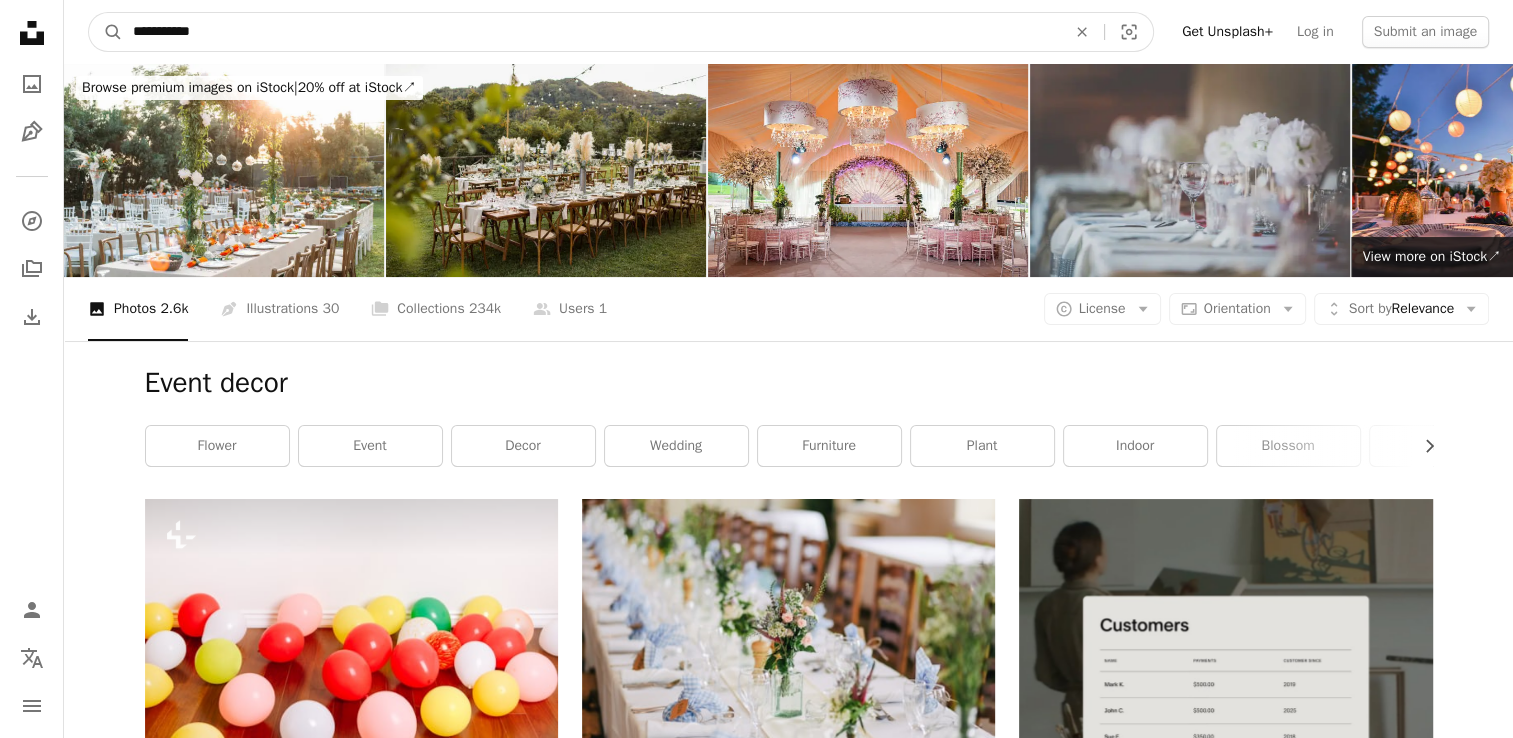 click on "**********" at bounding box center (591, 32) 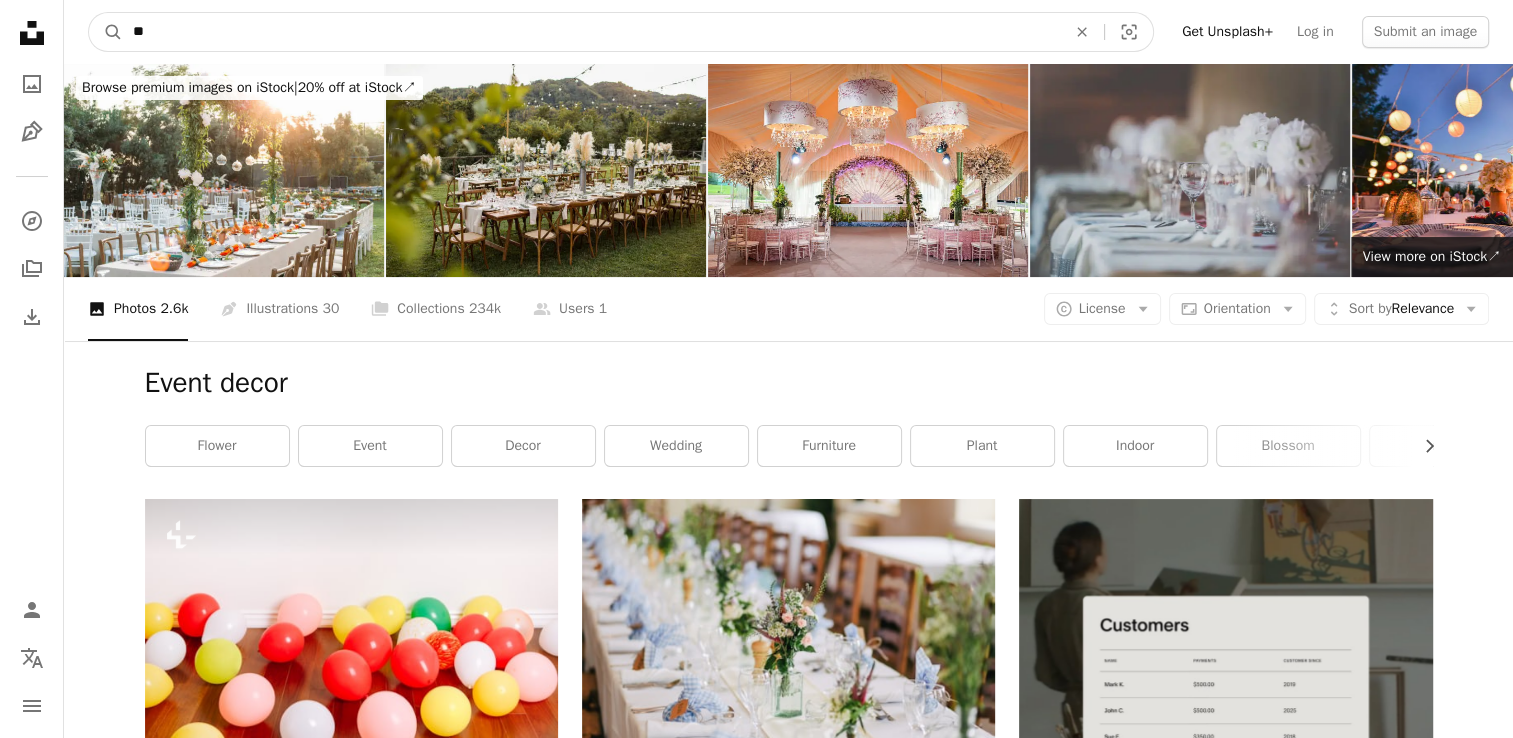 type on "*" 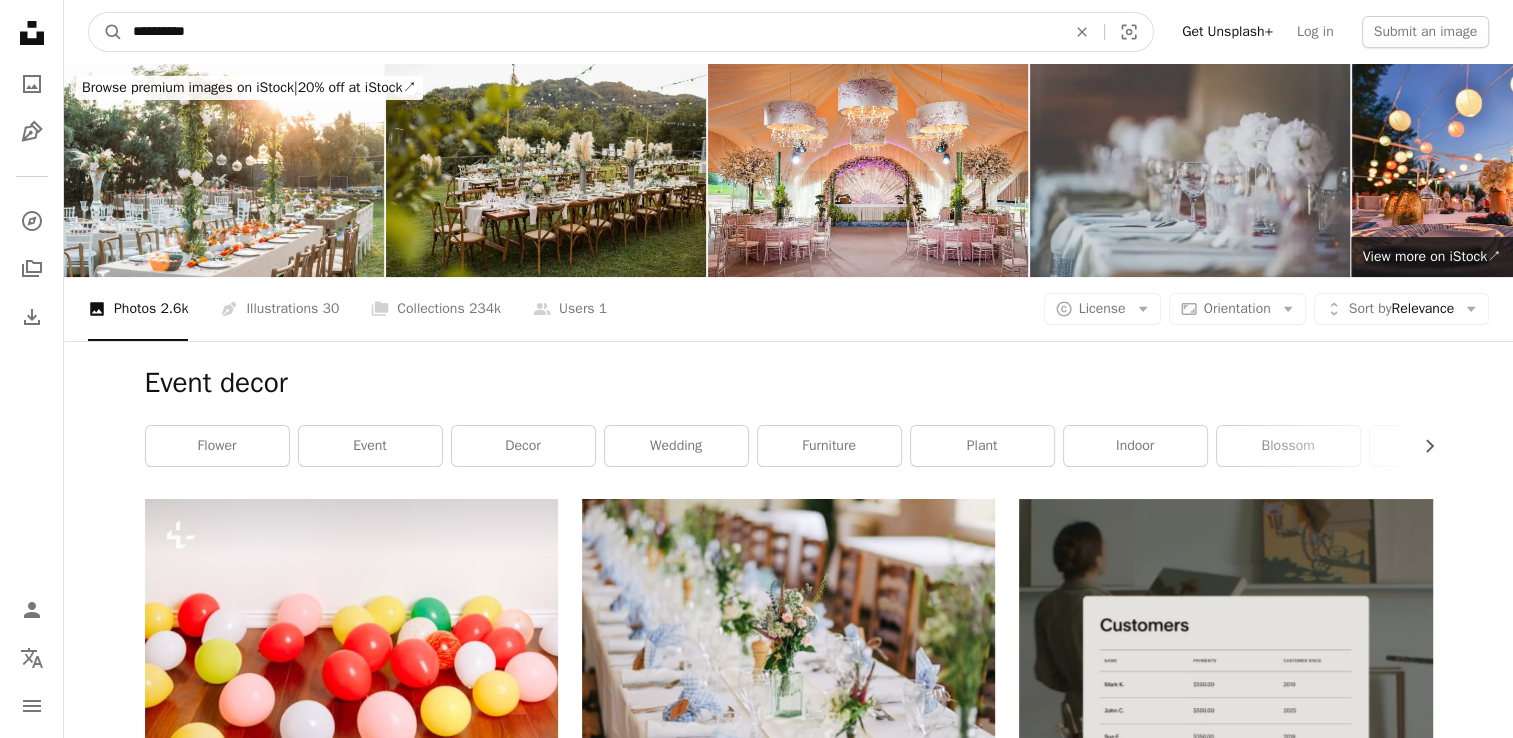 type on "**********" 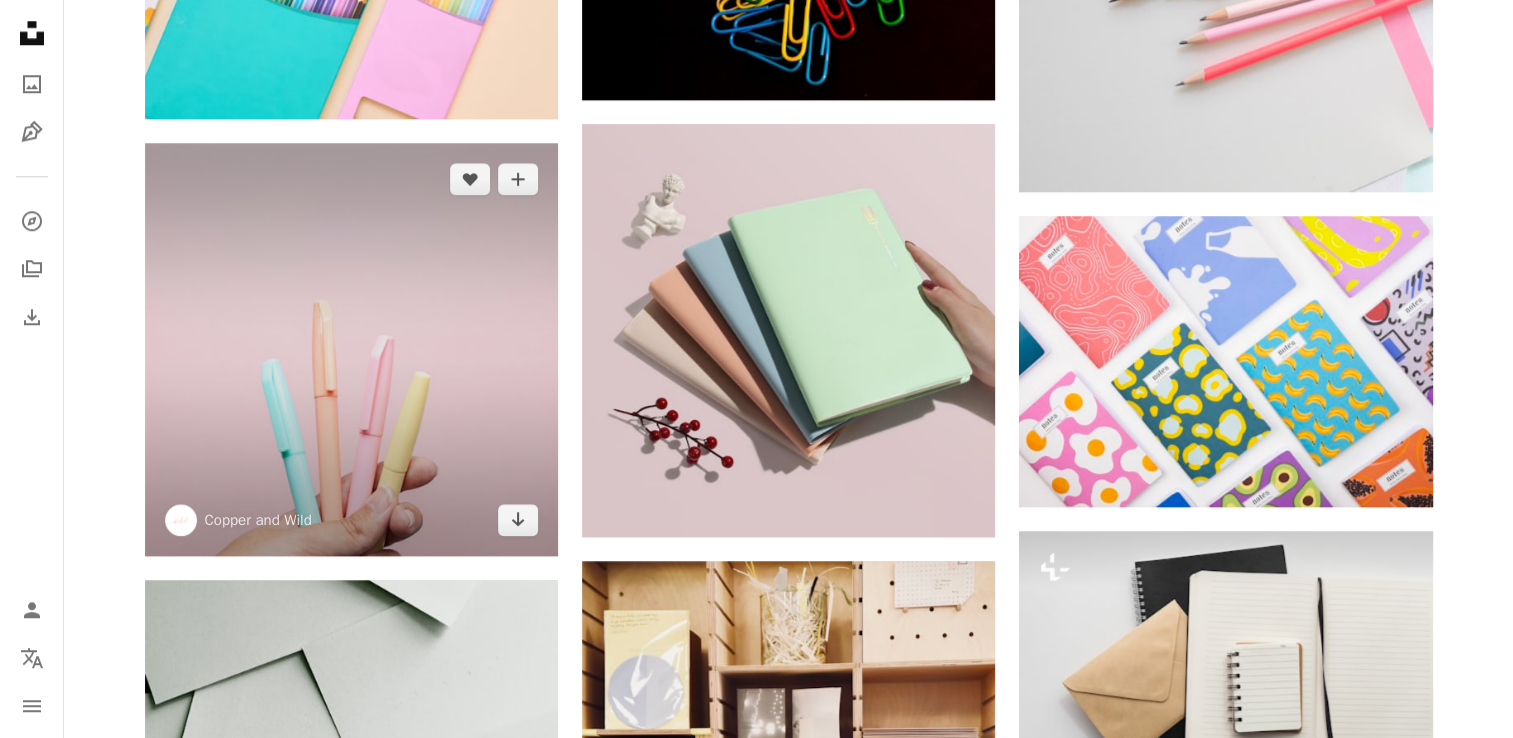 scroll, scrollTop: 2000, scrollLeft: 0, axis: vertical 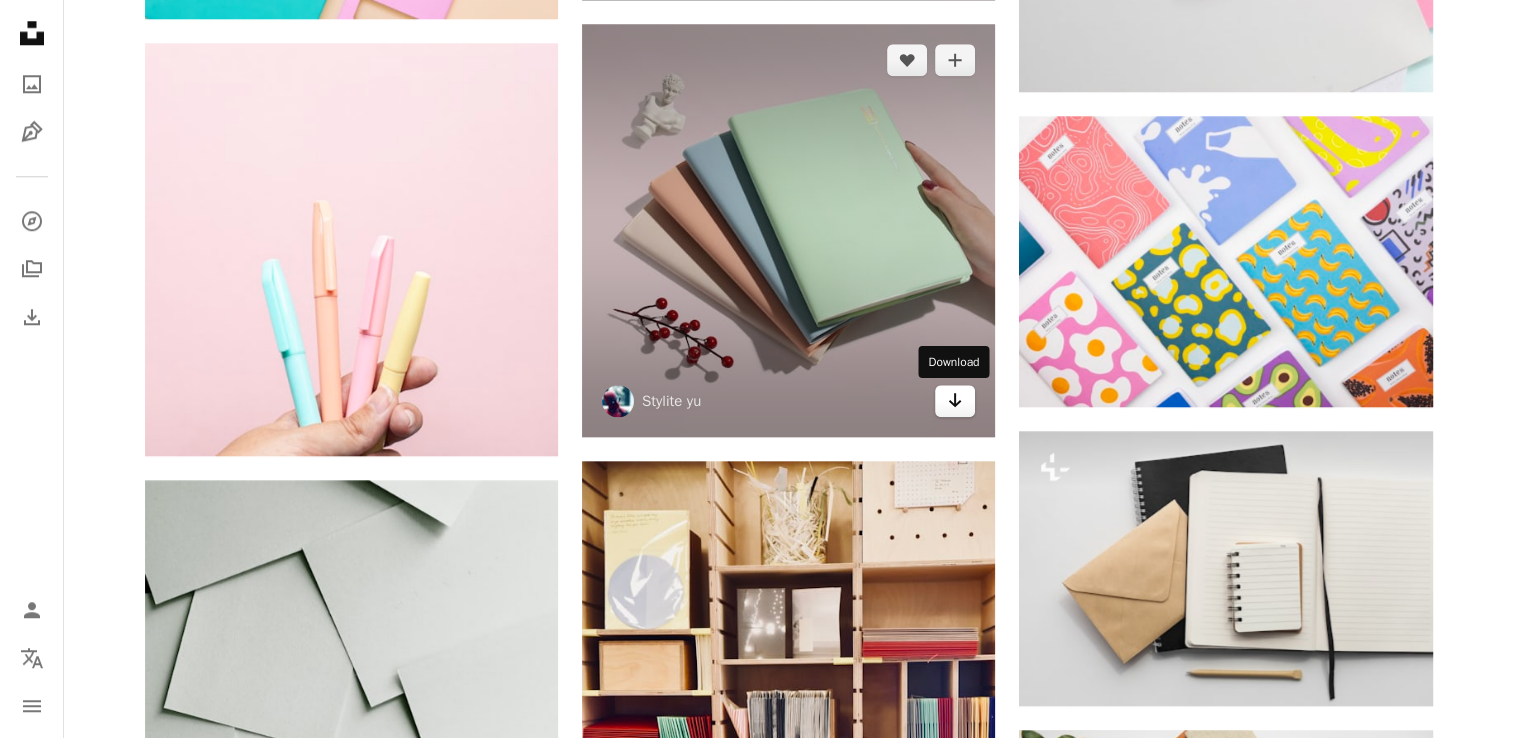 click 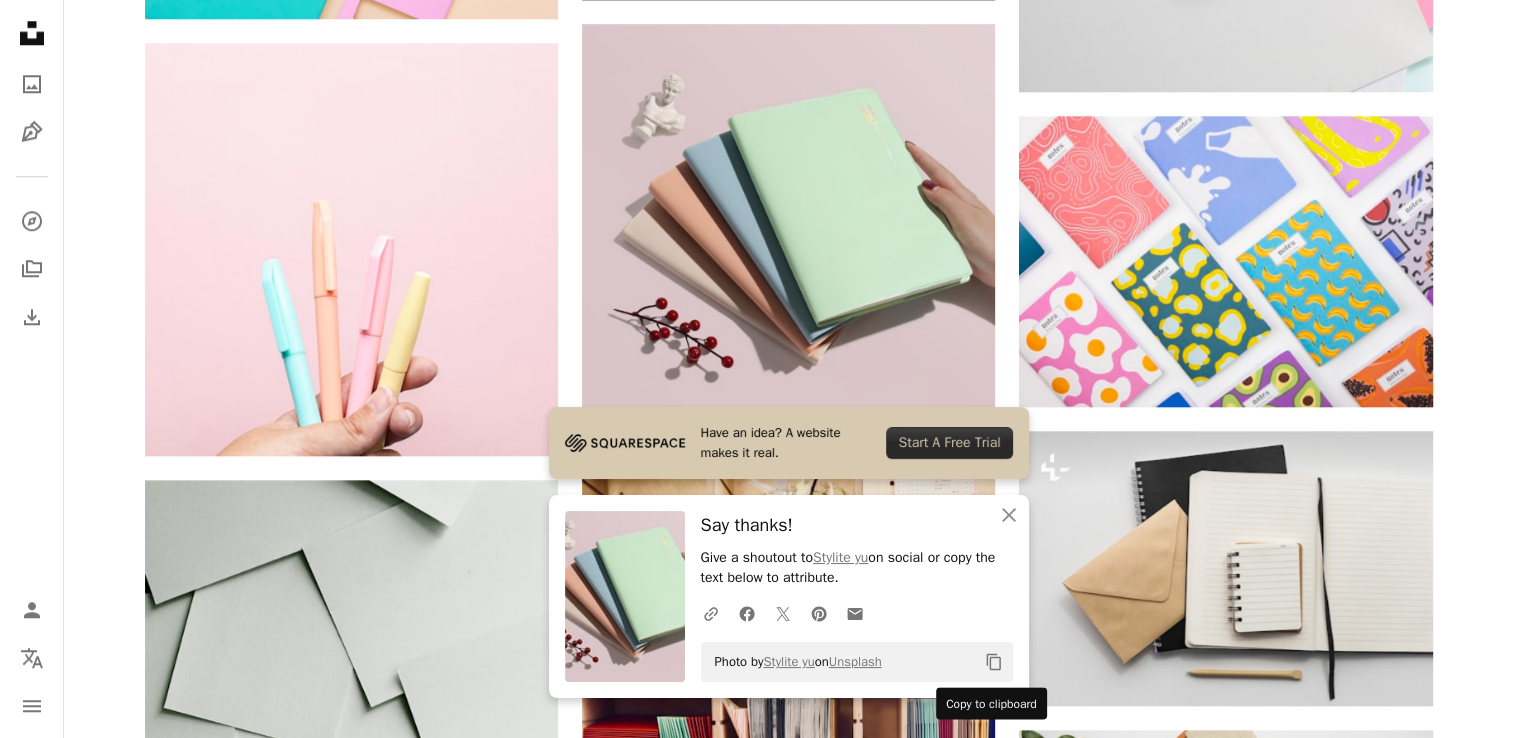 click on "Copy content" 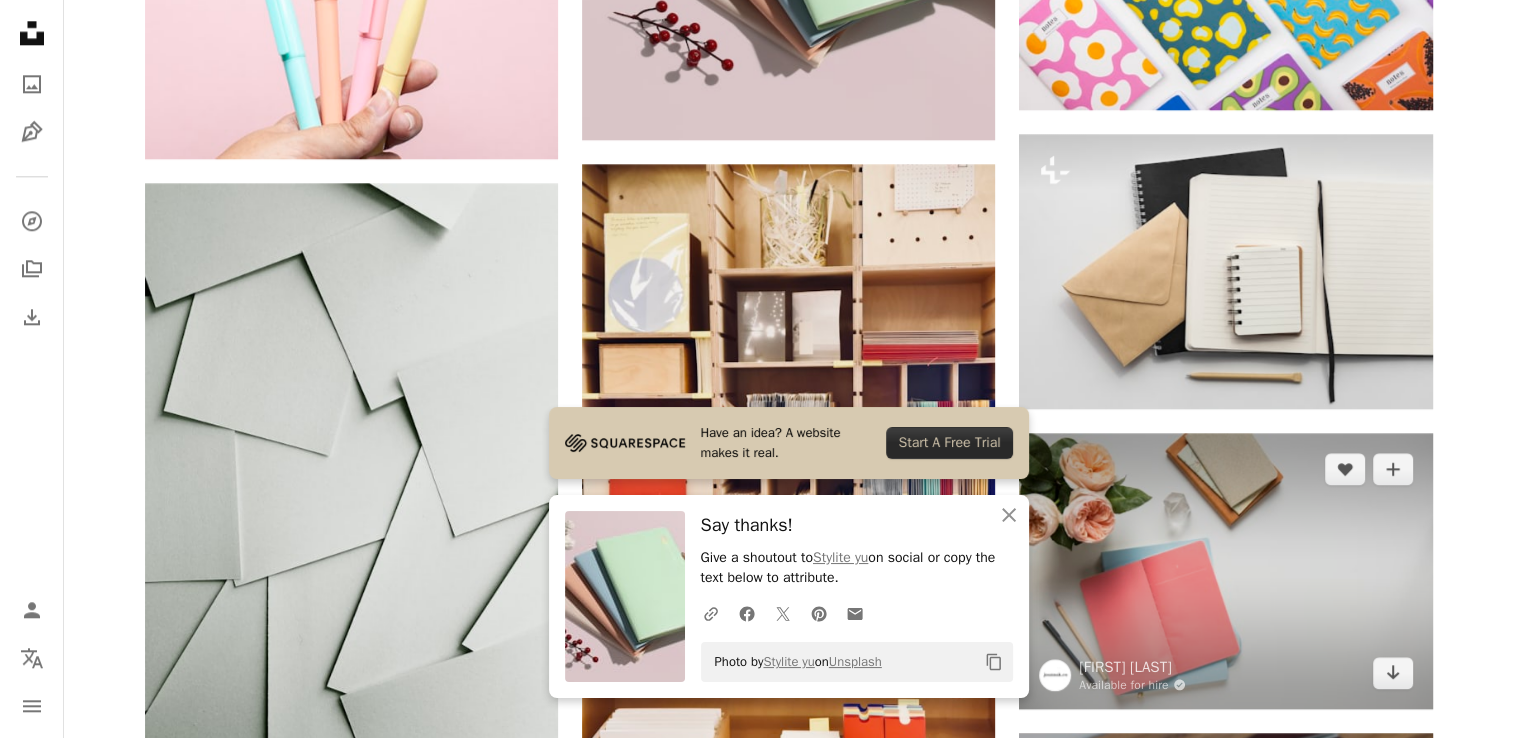 scroll, scrollTop: 2400, scrollLeft: 0, axis: vertical 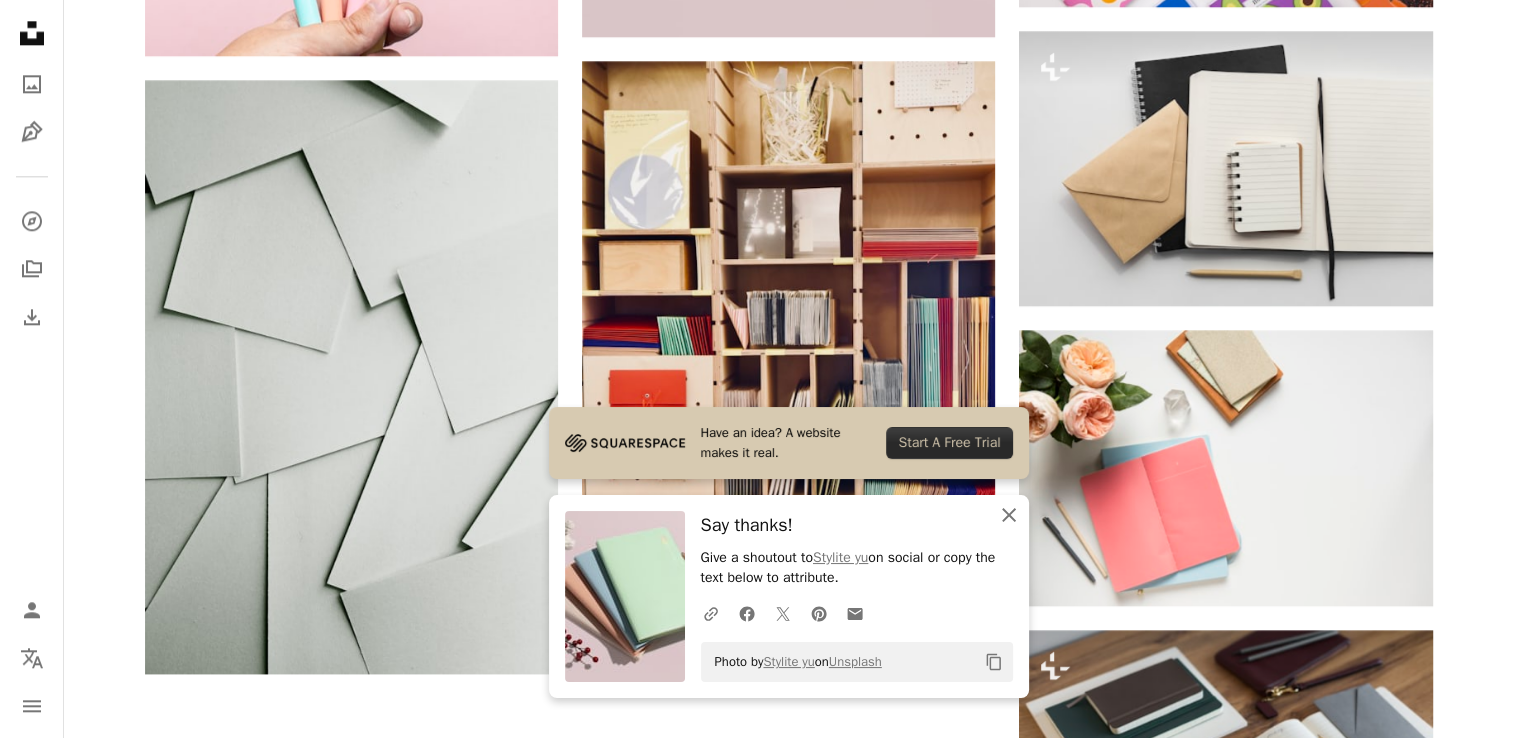 click on "An X shape" 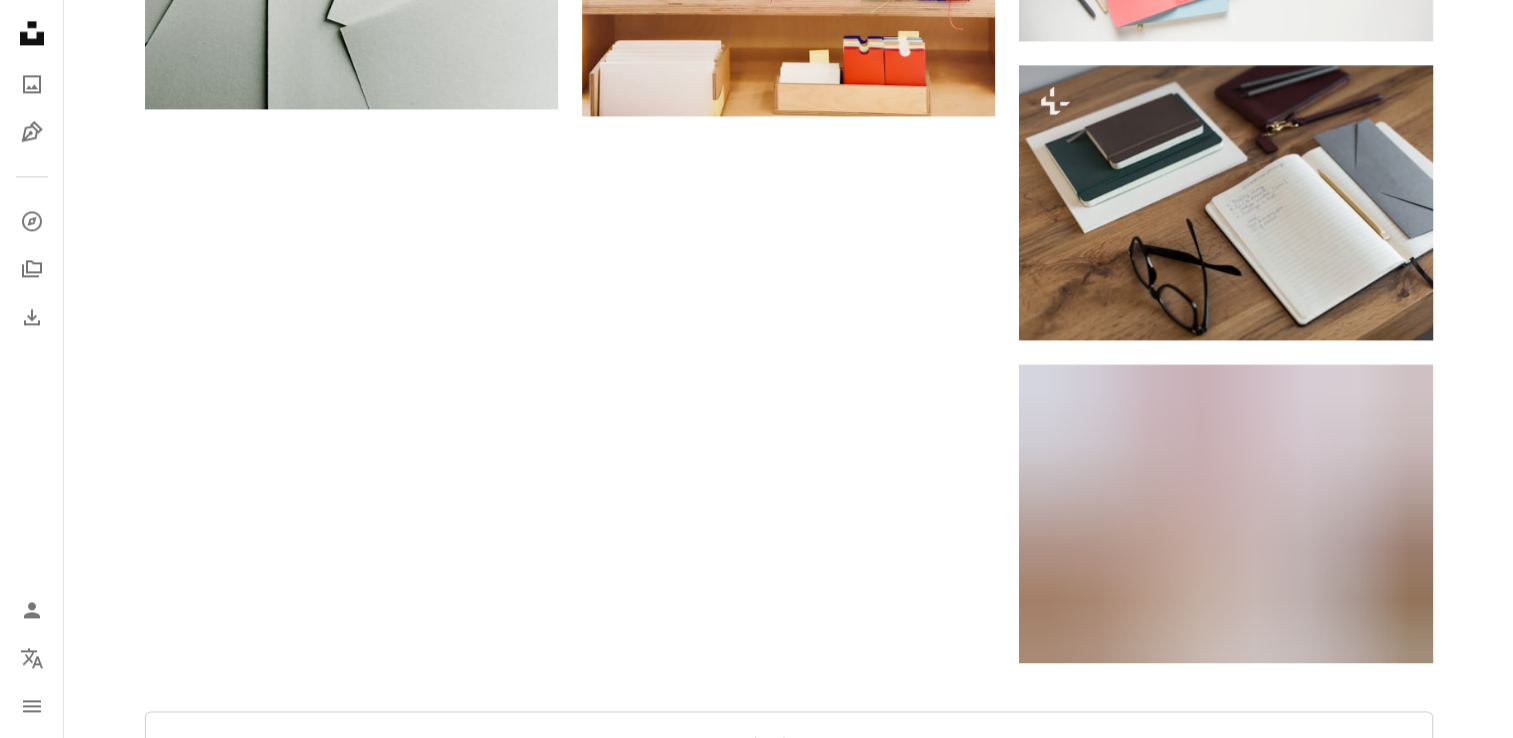 scroll, scrollTop: 3000, scrollLeft: 0, axis: vertical 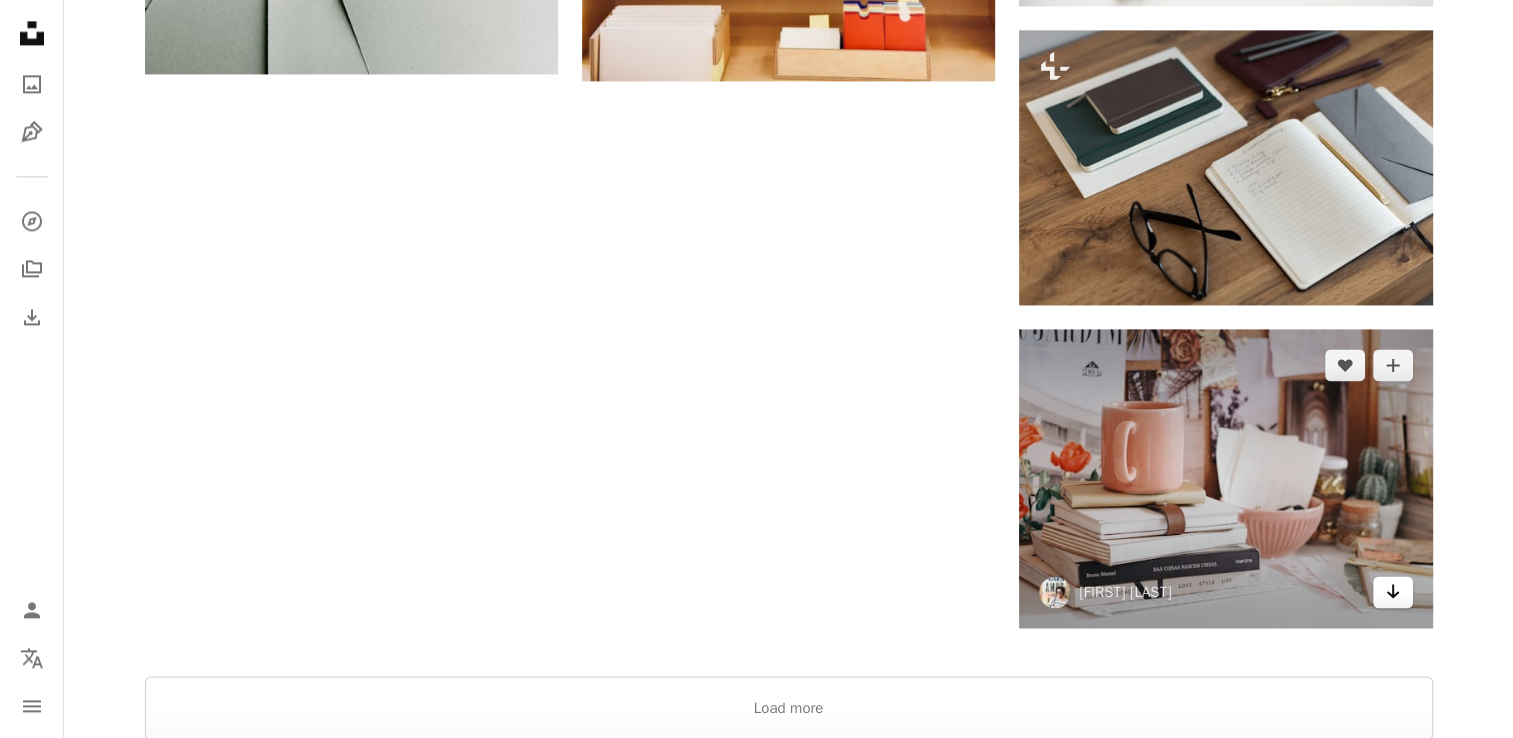click on "Arrow pointing down" 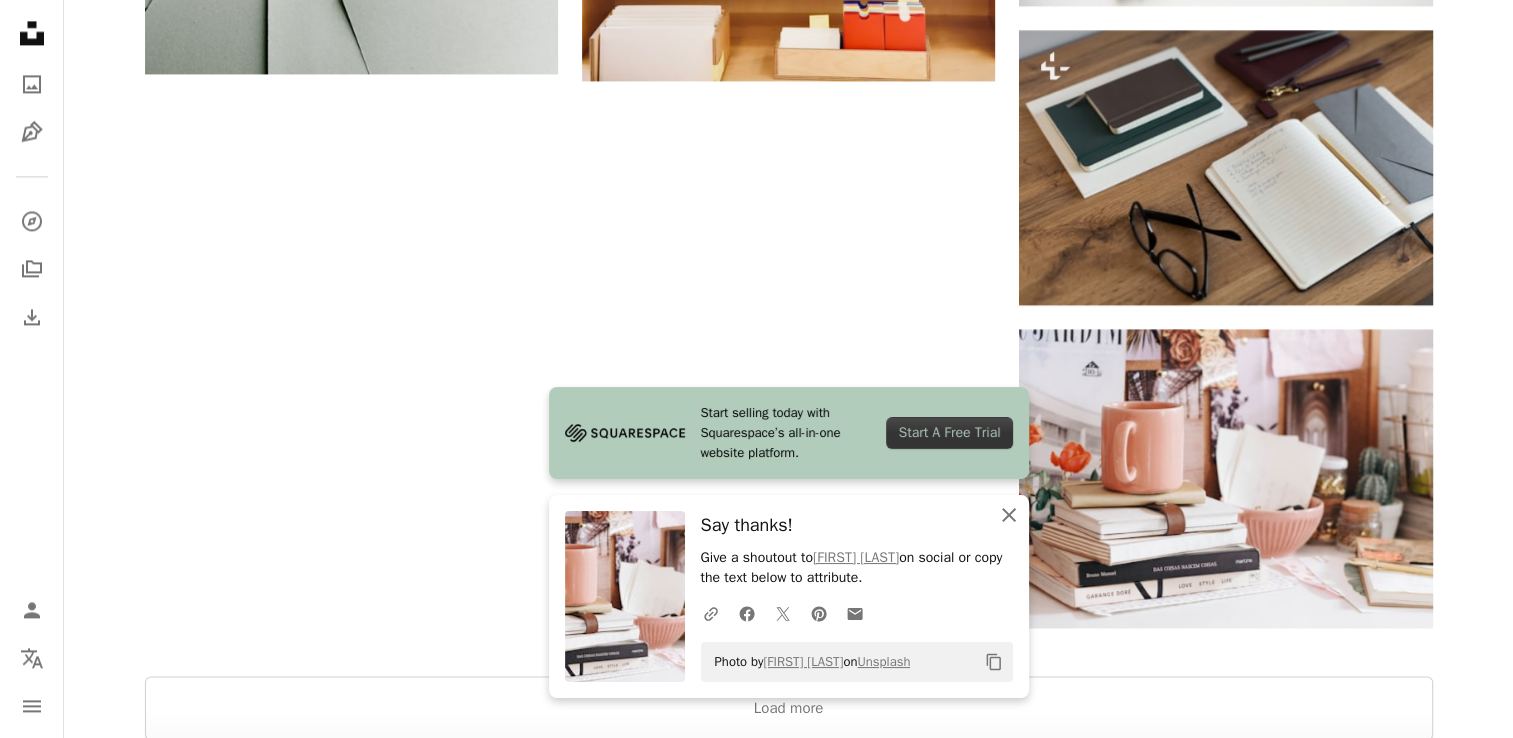 drag, startPoint x: 1004, startPoint y: 522, endPoint x: 866, endPoint y: 467, distance: 148.55638 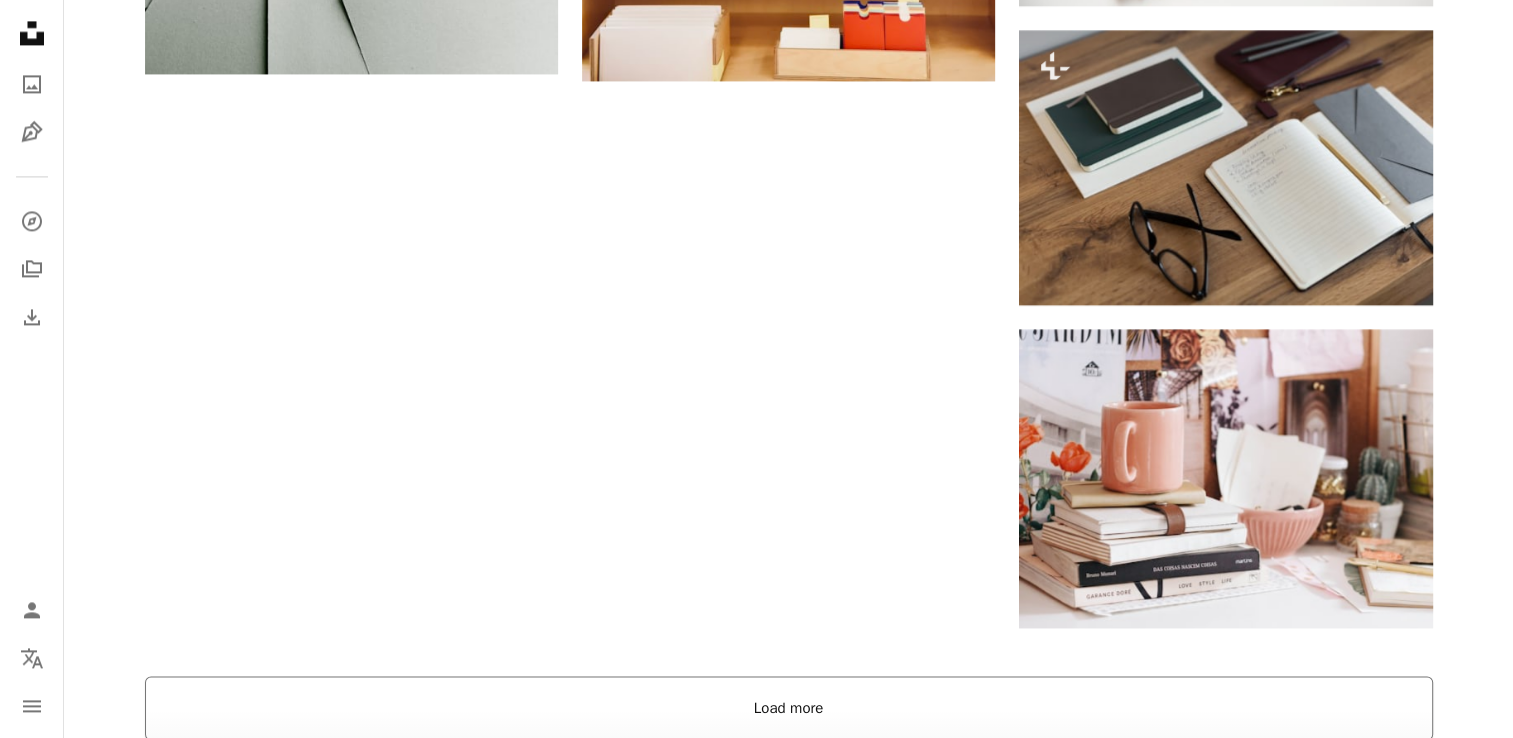 click on "Load more" at bounding box center (789, 708) 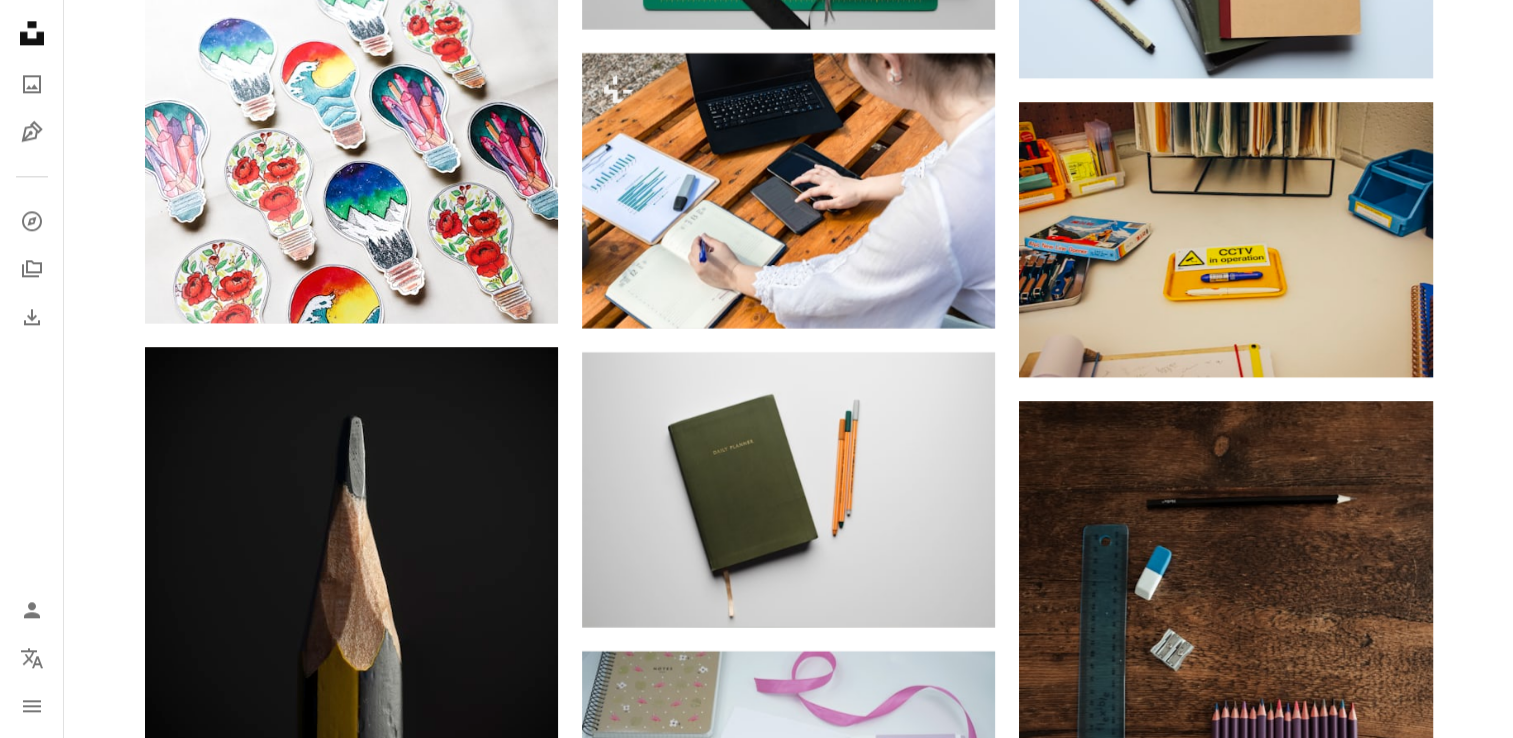scroll, scrollTop: 10300, scrollLeft: 0, axis: vertical 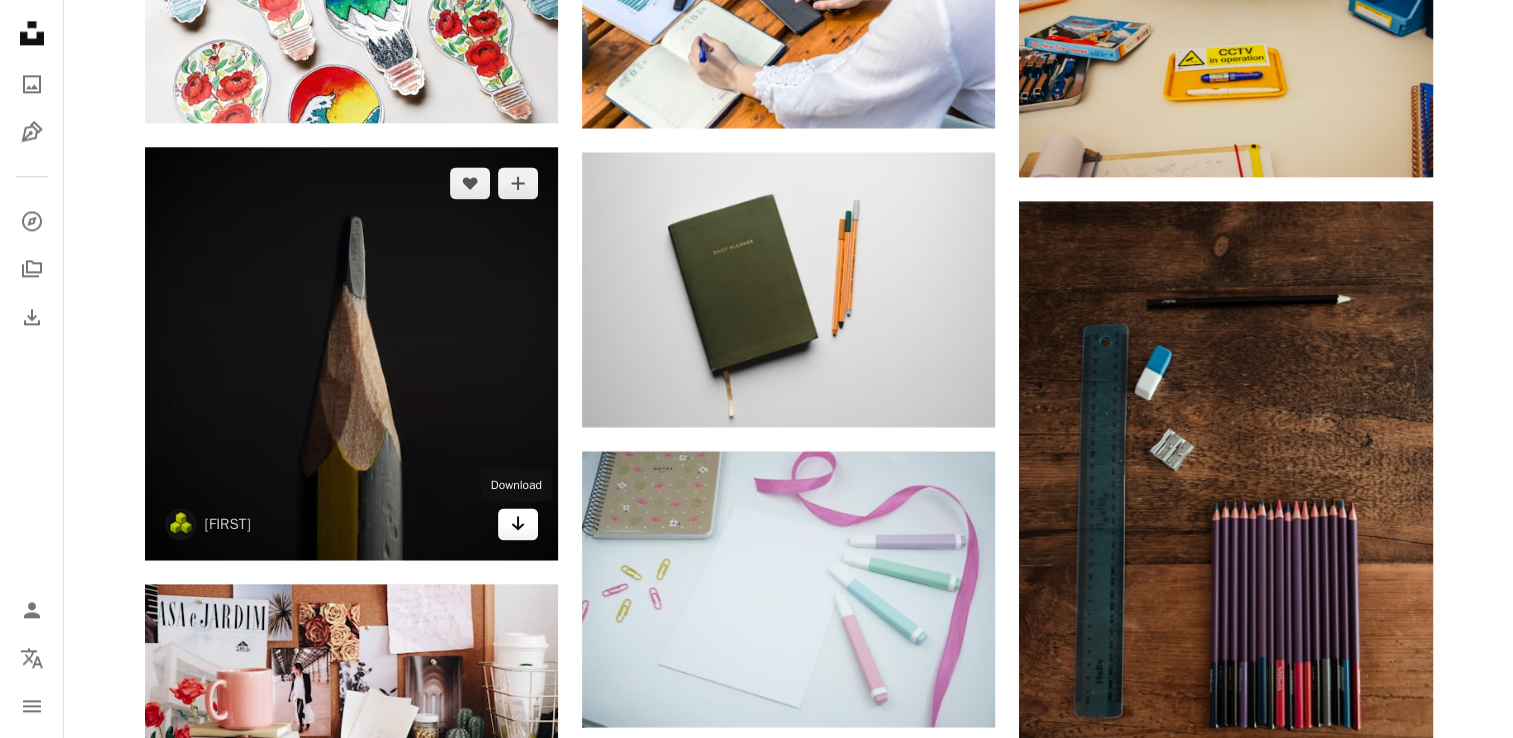 click on "Arrow pointing down" at bounding box center [518, 524] 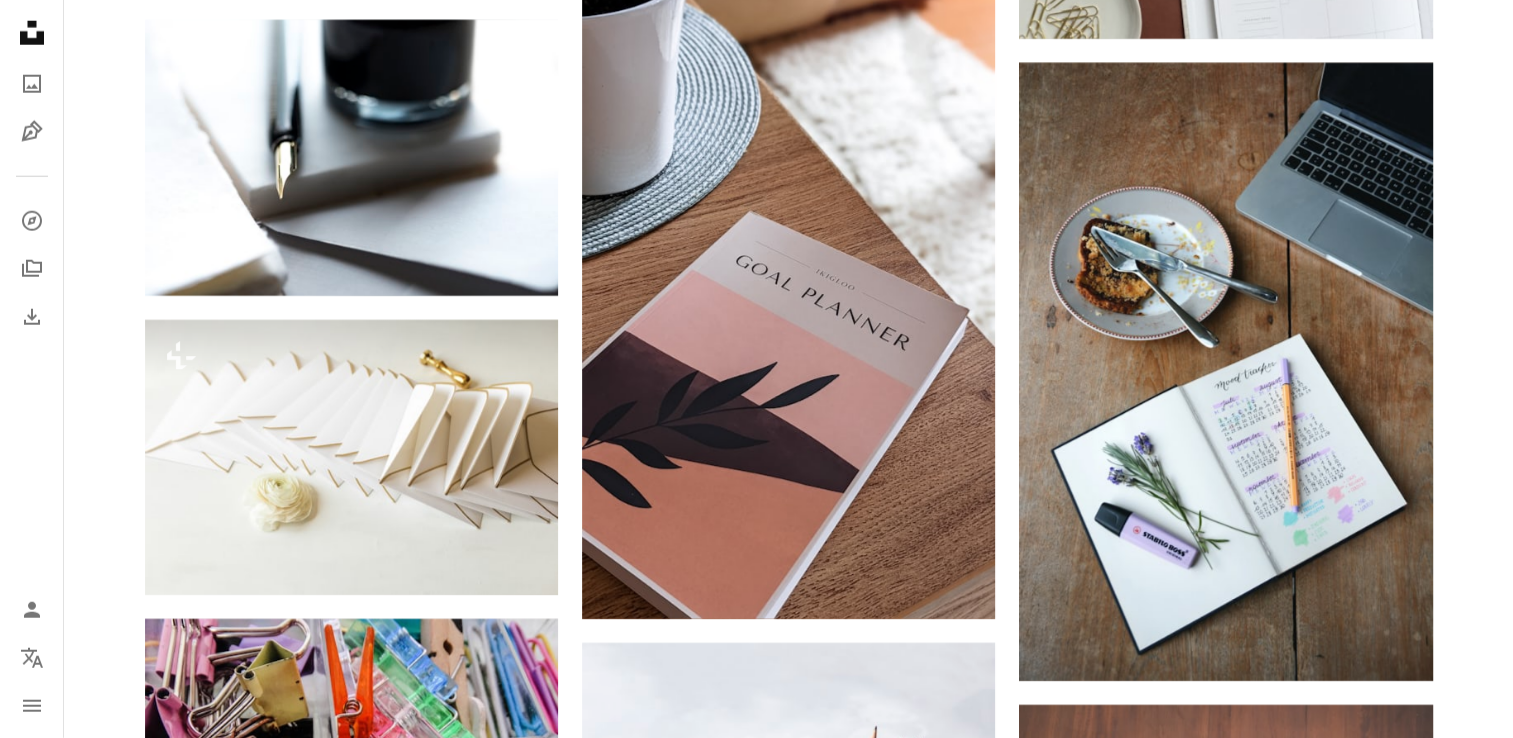 scroll, scrollTop: 12853, scrollLeft: 0, axis: vertical 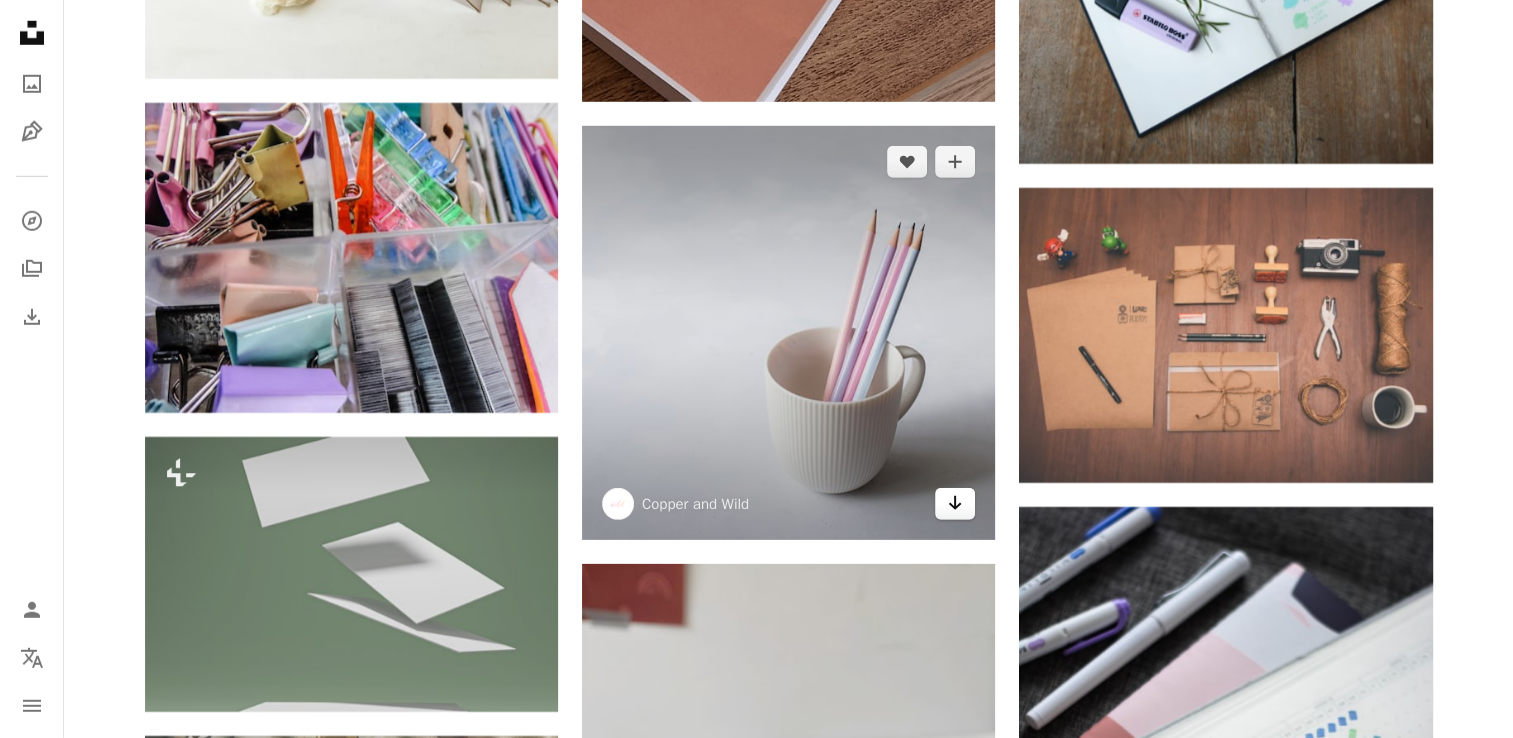 click 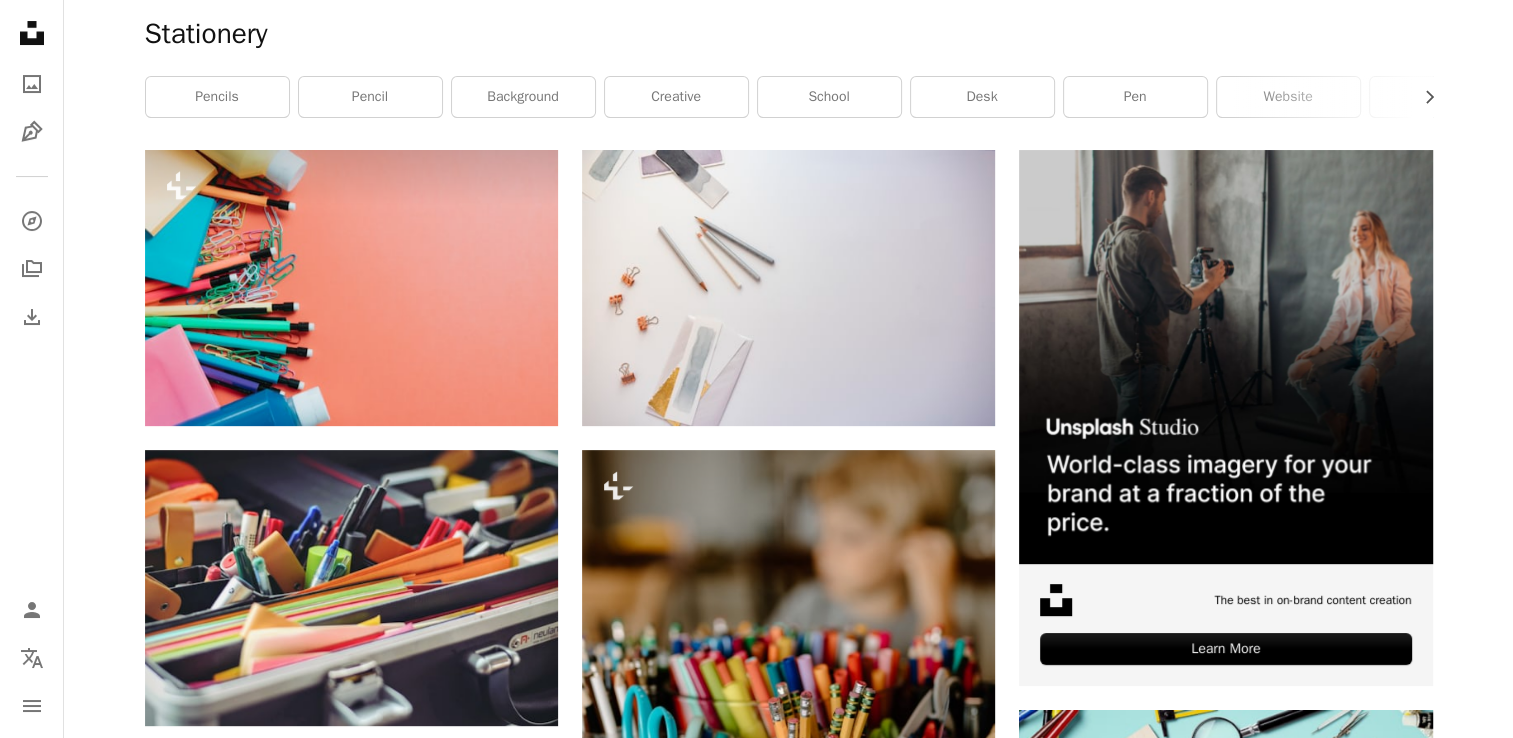 scroll, scrollTop: 0, scrollLeft: 0, axis: both 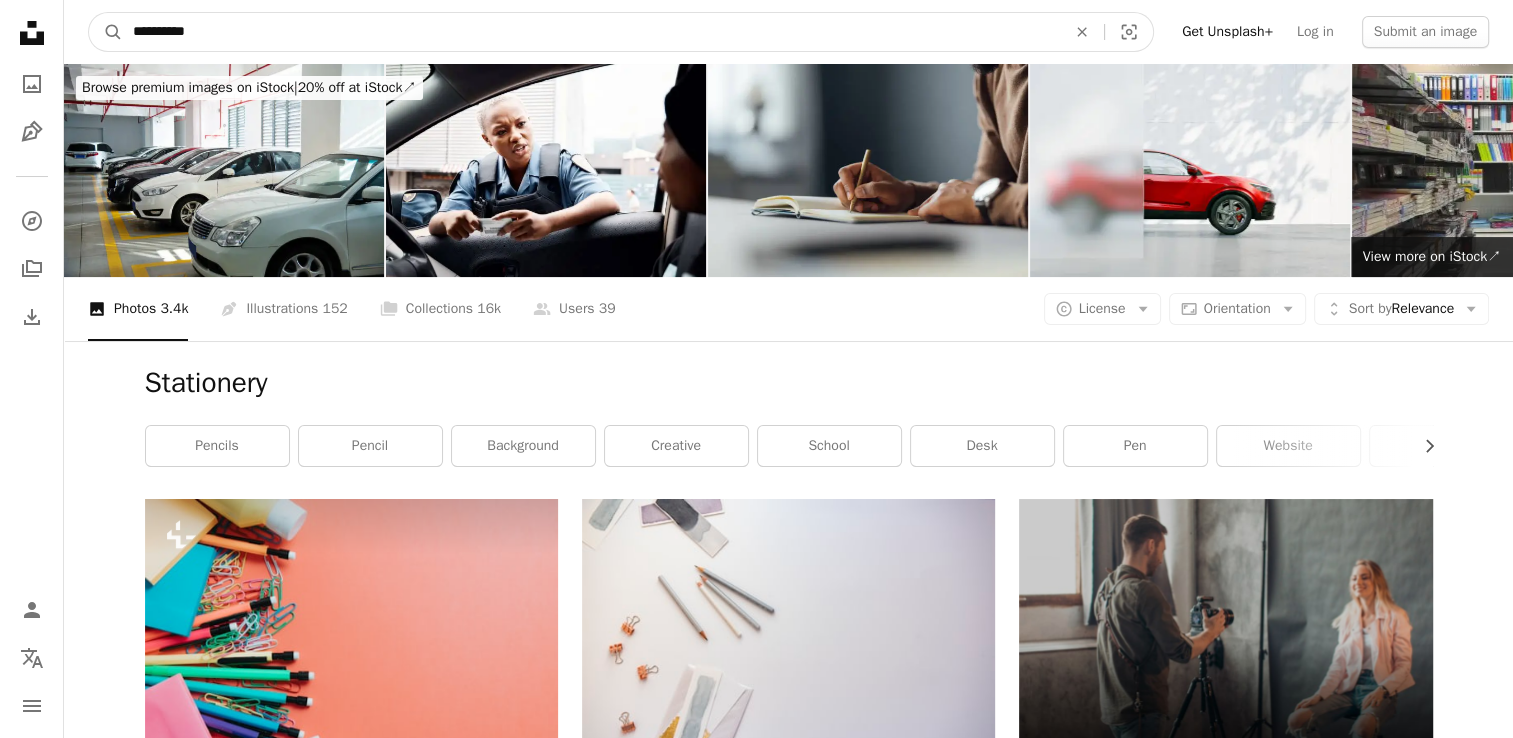 click on "**********" at bounding box center [621, 32] 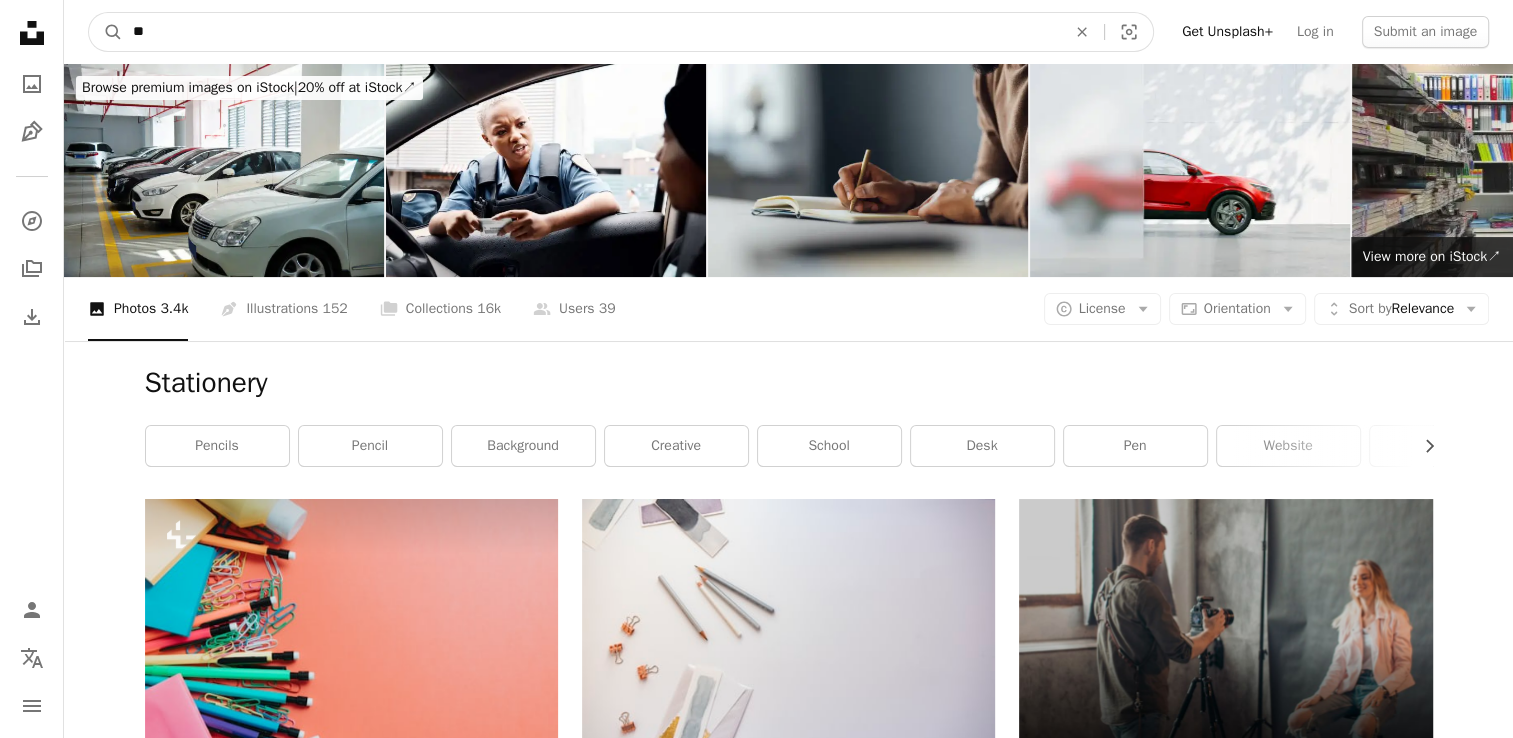 type on "*" 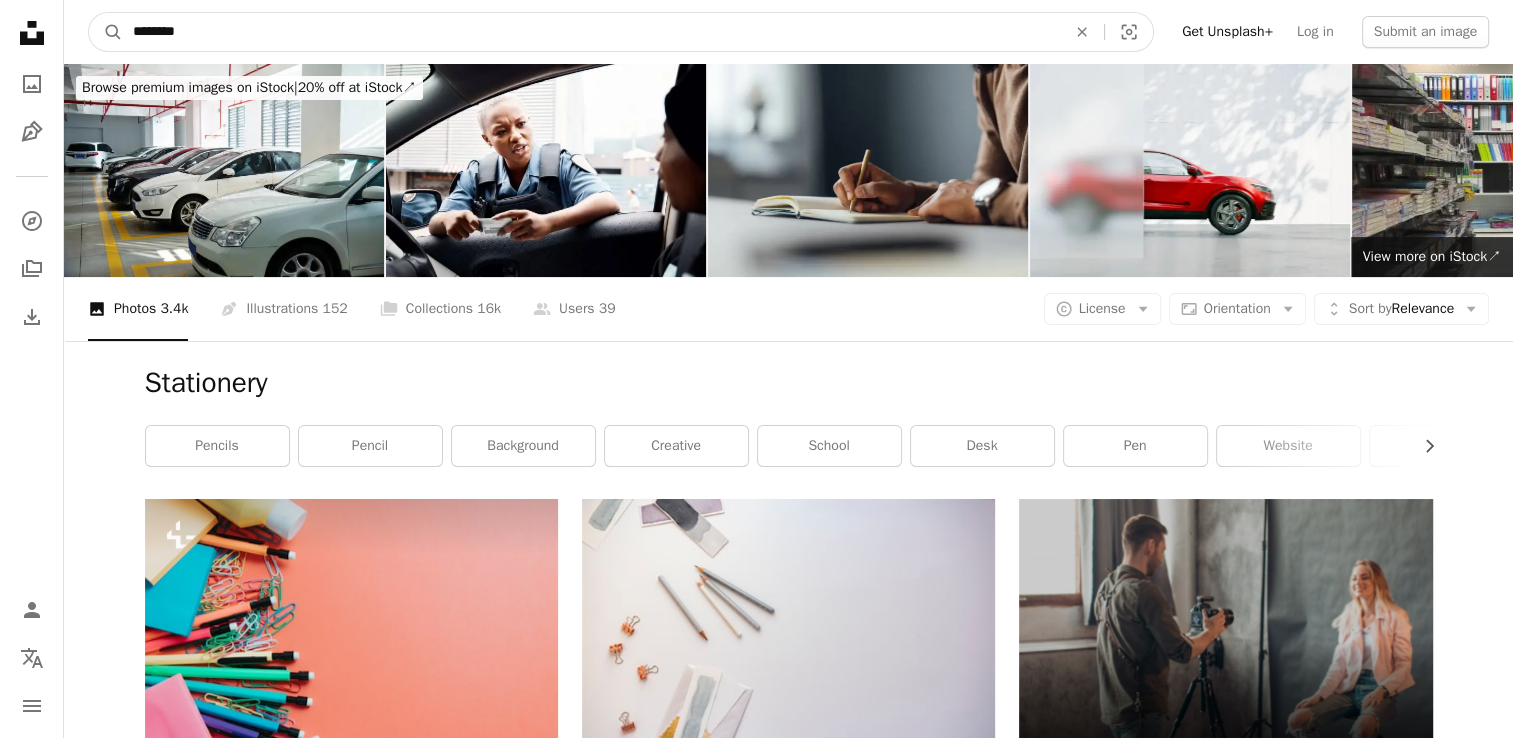 type on "********" 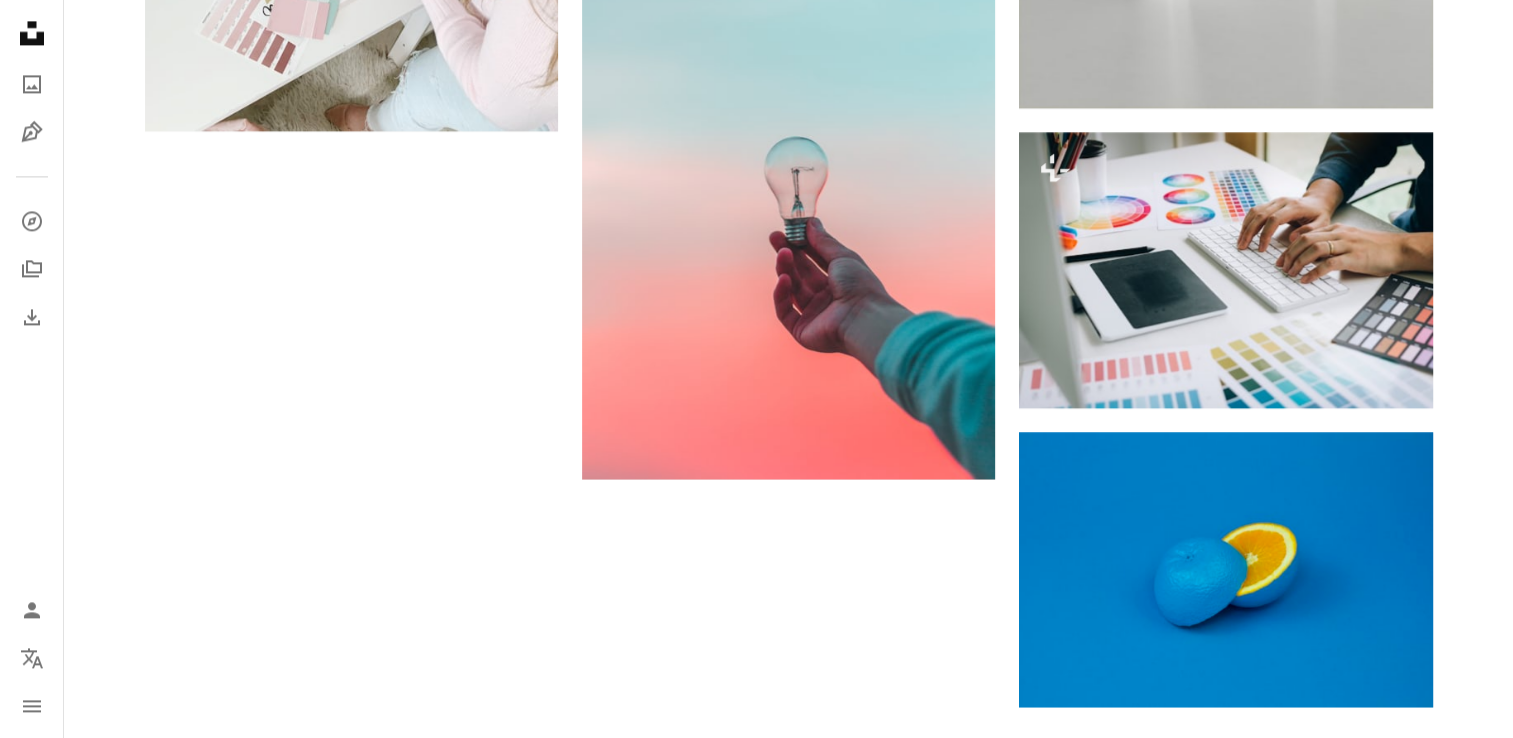 scroll, scrollTop: 2960, scrollLeft: 0, axis: vertical 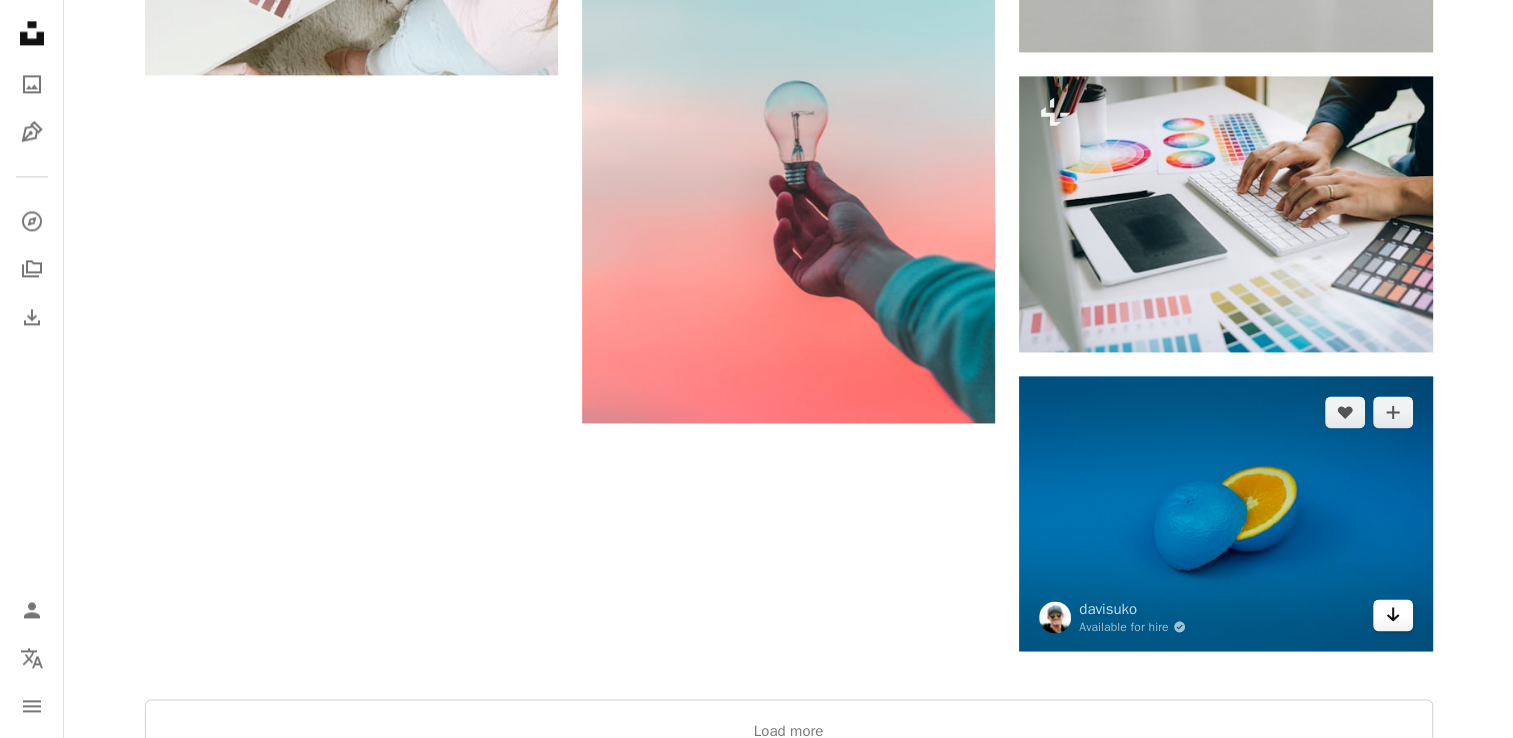 click on "Arrow pointing down" 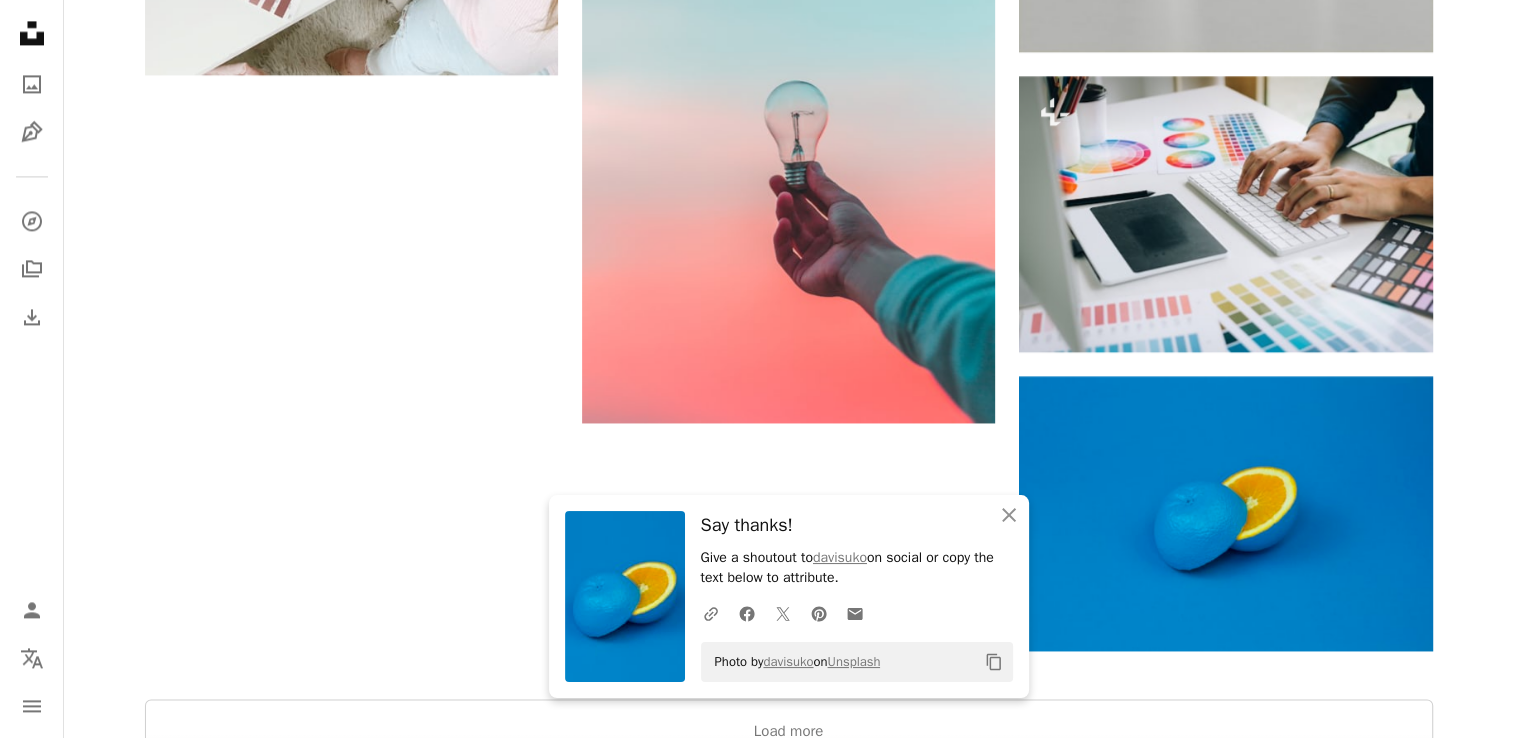 click on "Plus sign for Unsplash+ A heart A plus sign Getty Images For Unsplash+ A lock Download Plus sign for Unsplash+ A heart A plus sign Getty Images For Unsplash+ A lock Download A heart A plus sign Faizur Rehman Available for hire A checkmark inside of a circle Arrow pointing down A heart A plus sign Mailchimp Arrow pointing down A heart A plus sign Uby Yanes Available for hire A checkmark inside of a circle Arrow pointing down A heart A plus sign Patrik Michalicka Arrow pointing down A heart A plus sign Mailchimp Arrow pointing down A heart A plus sign Faizur Rehman Available for hire A checkmark inside of a circle Arrow pointing down A heart A plus sign Brands&People Arrow pointing down A heart A plus sign St James Studio Available for hire A checkmark inside of a circle Arrow pointing down A heart A plus sign Diego PH Available for hire A checkmark inside of a circle" at bounding box center [789, -905] 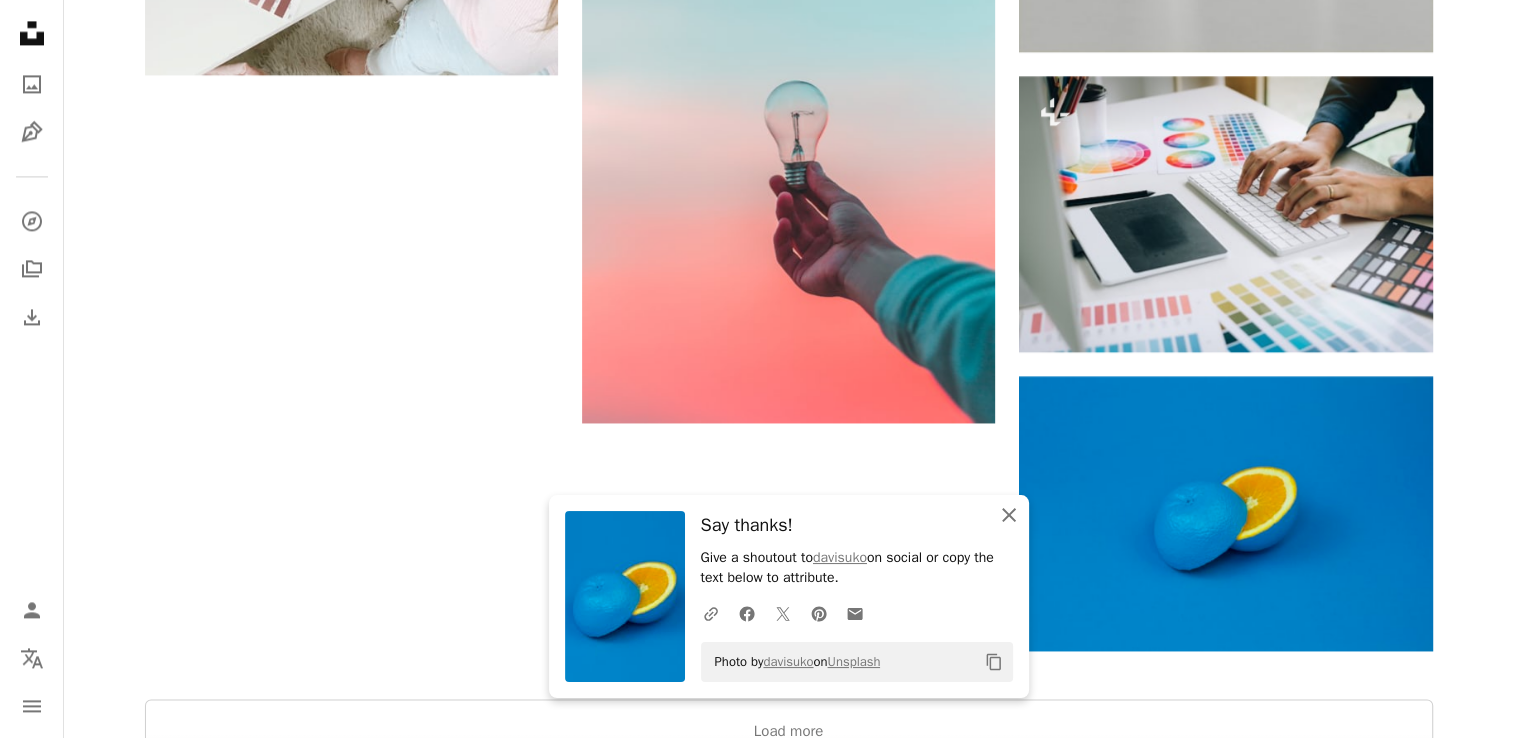 click on "An X shape" 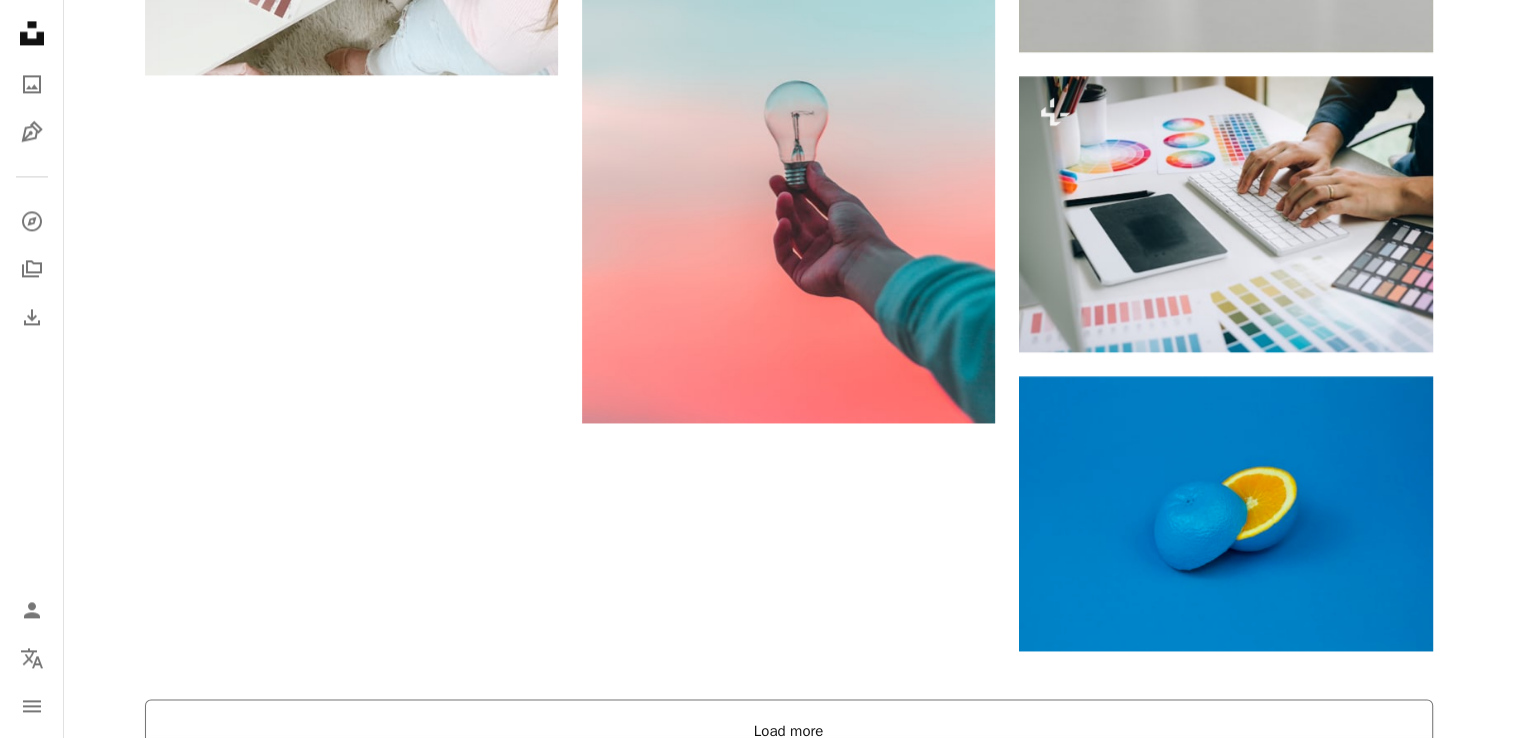 click on "Load more" at bounding box center [789, 731] 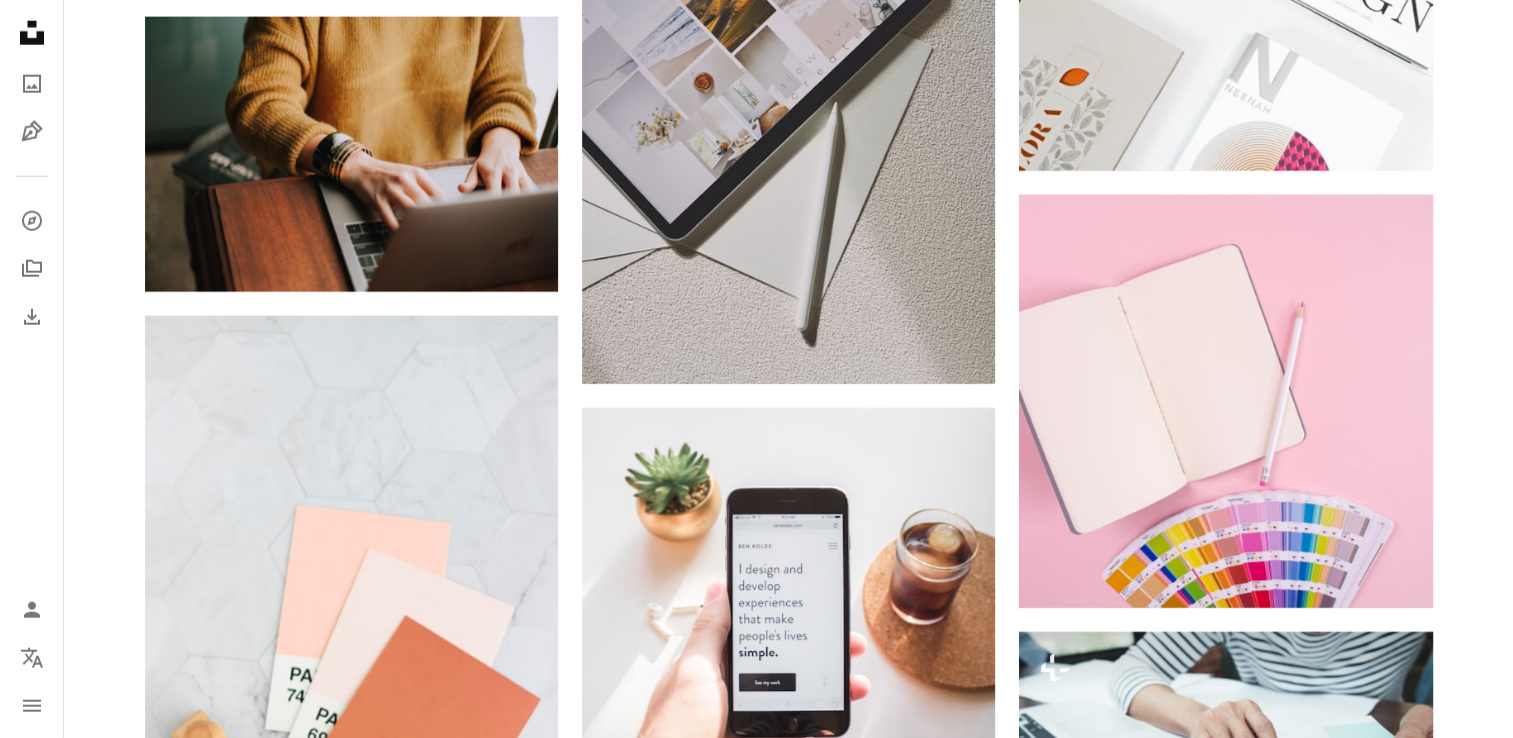 scroll, scrollTop: 5480, scrollLeft: 0, axis: vertical 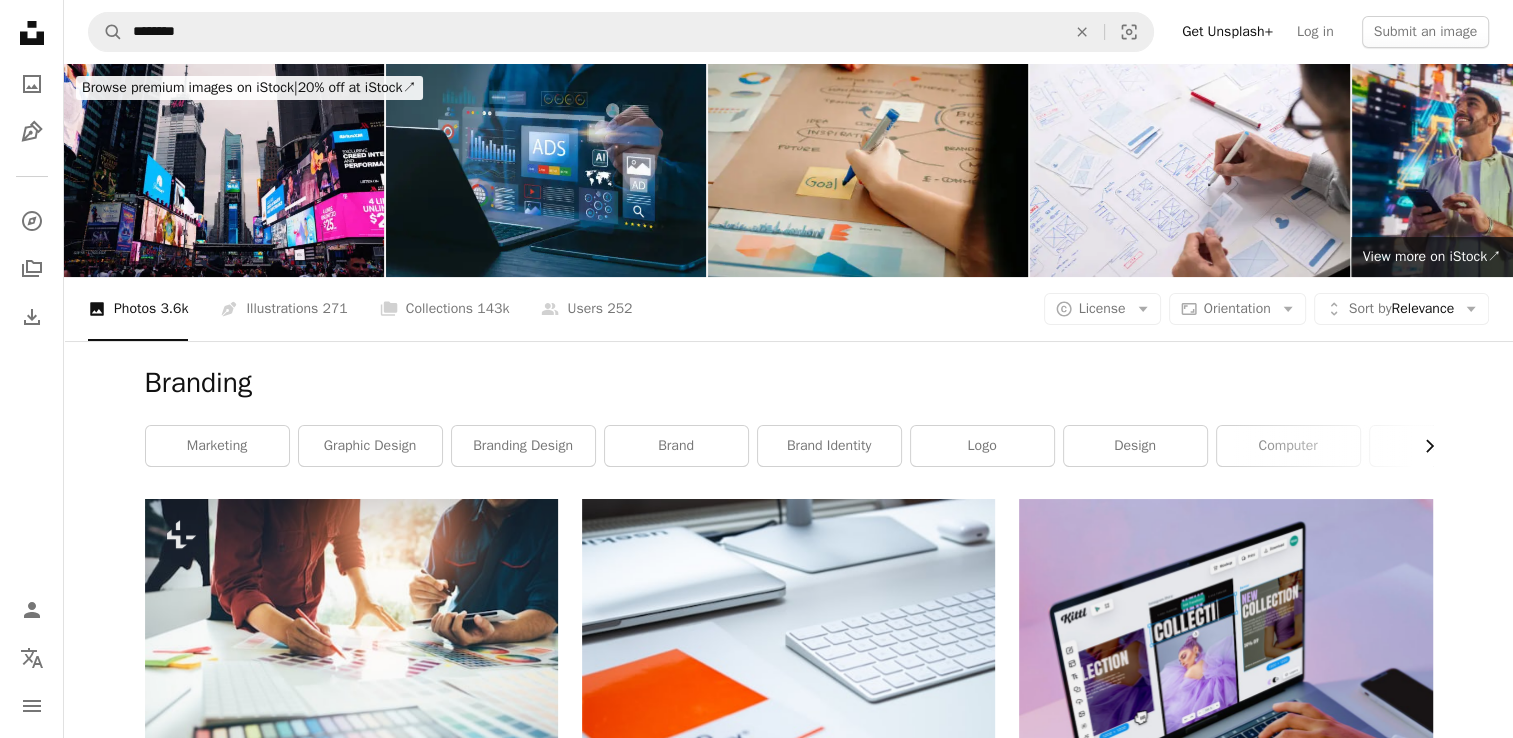click on "Chevron right" 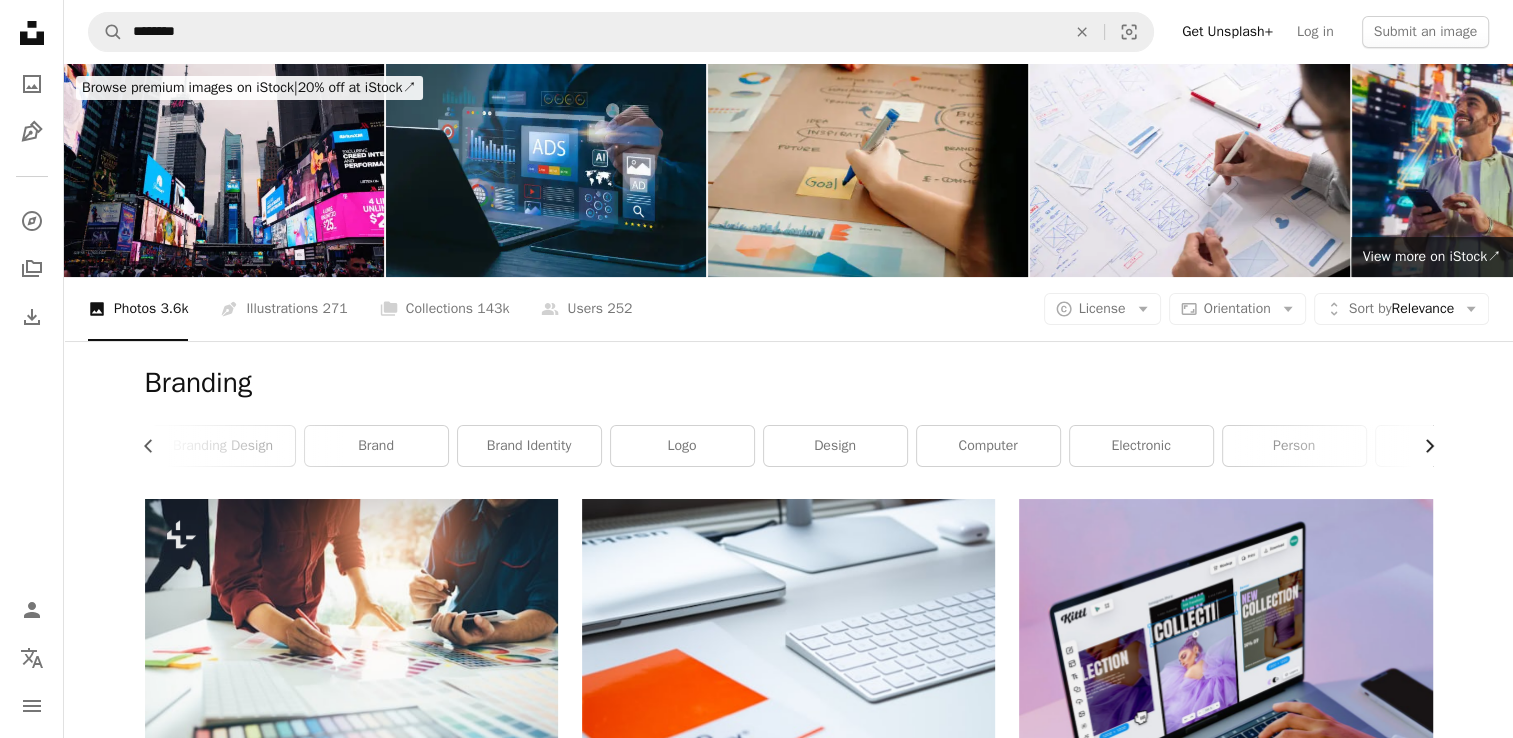 click on "Chevron right" 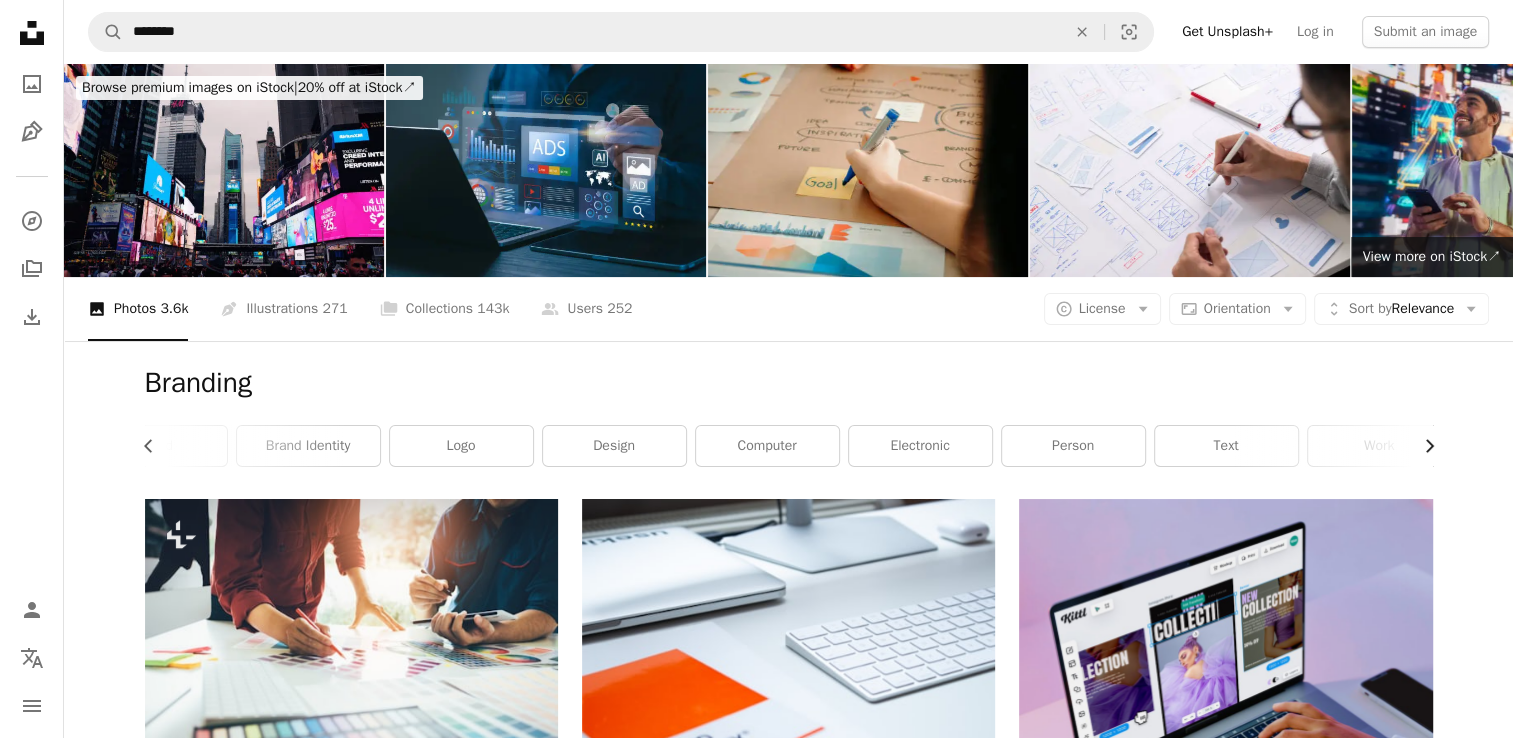 scroll, scrollTop: 0, scrollLeft: 540, axis: horizontal 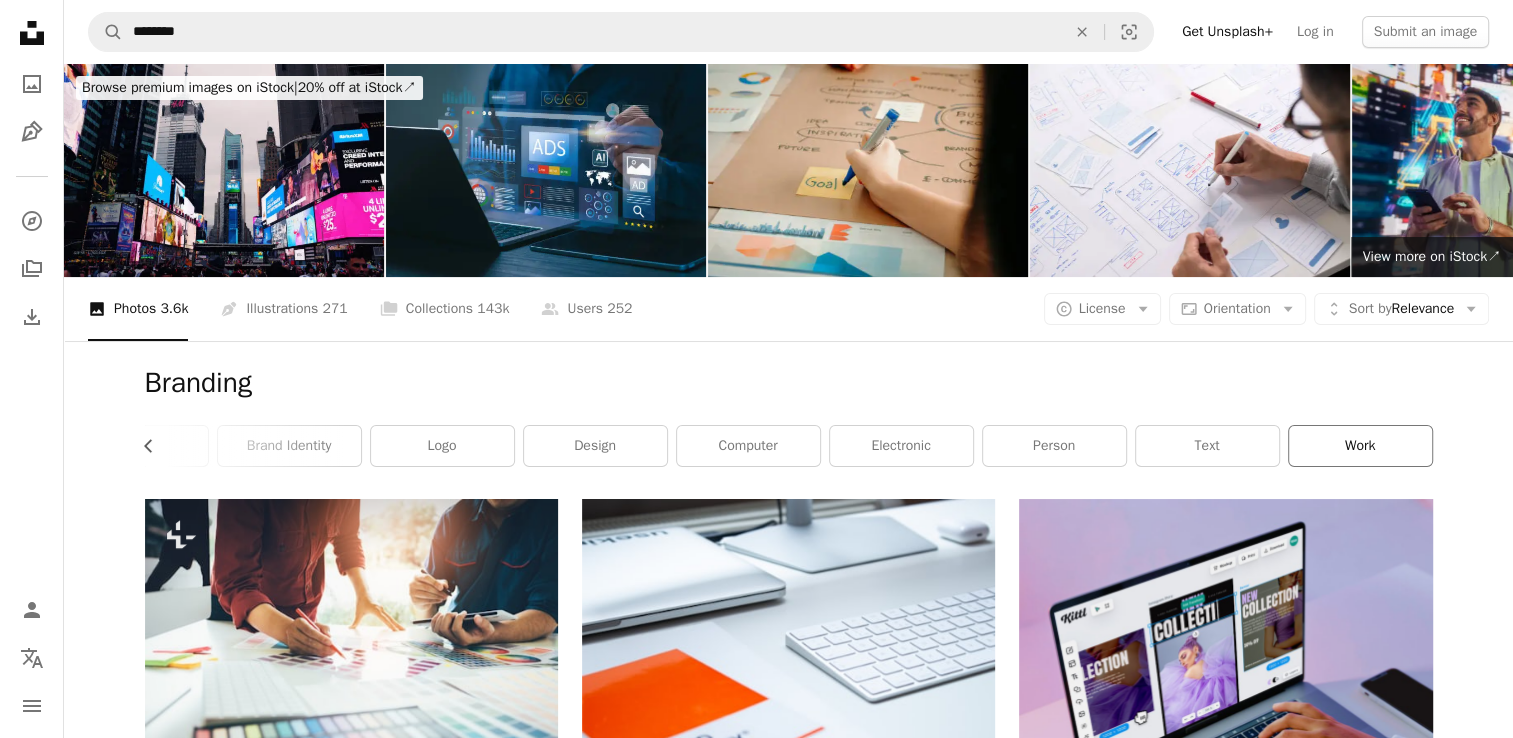 click on "work" at bounding box center (1360, 446) 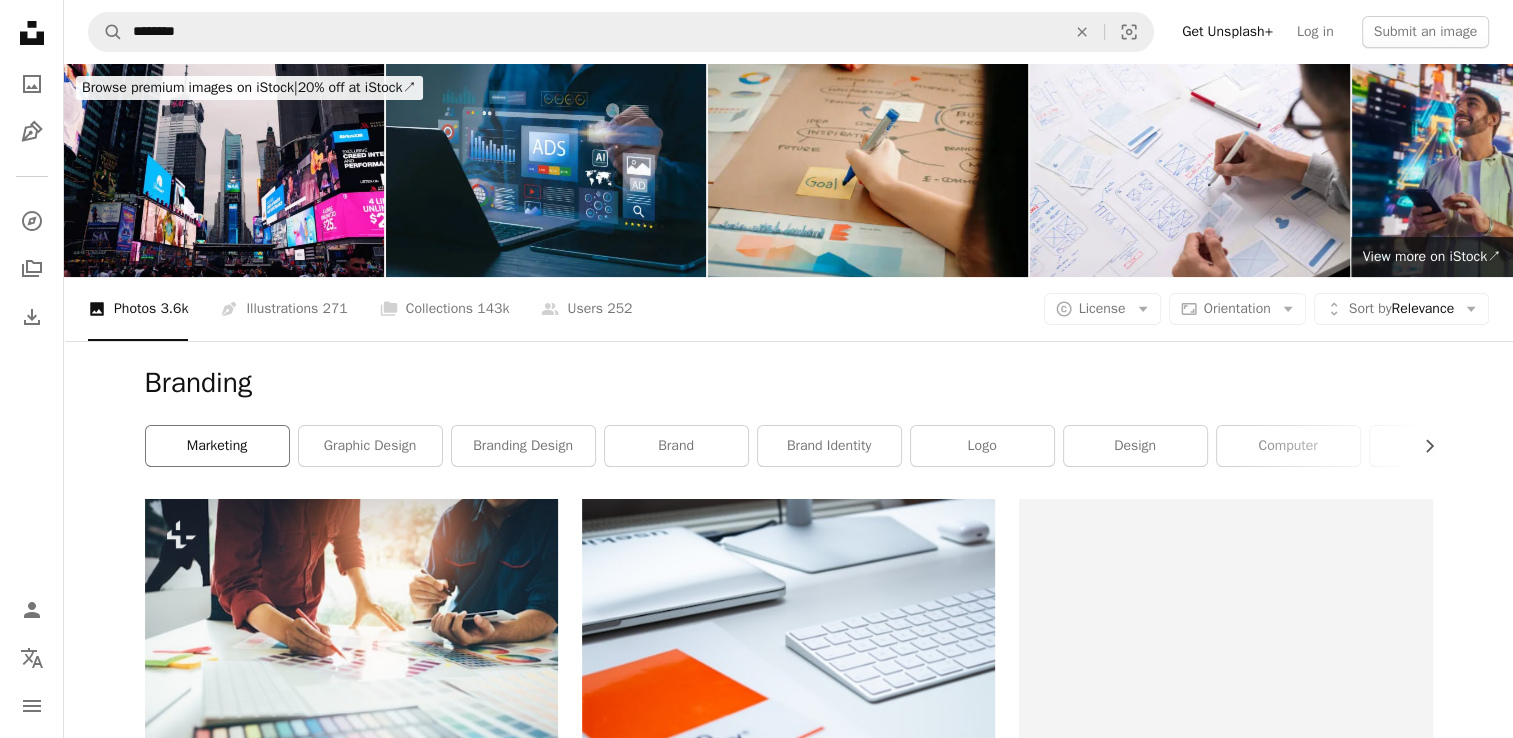 click on "marketing" at bounding box center (217, 446) 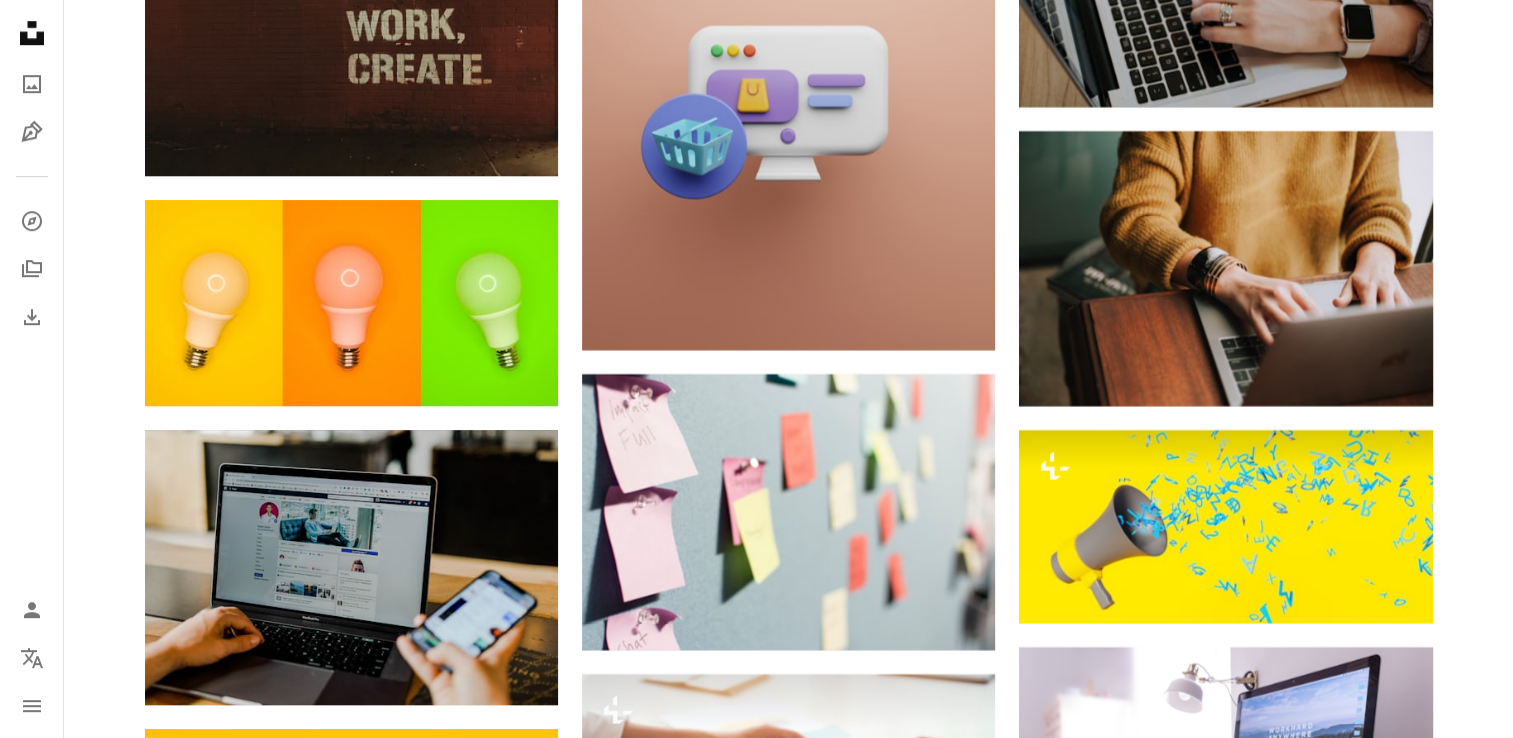 scroll, scrollTop: 8900, scrollLeft: 0, axis: vertical 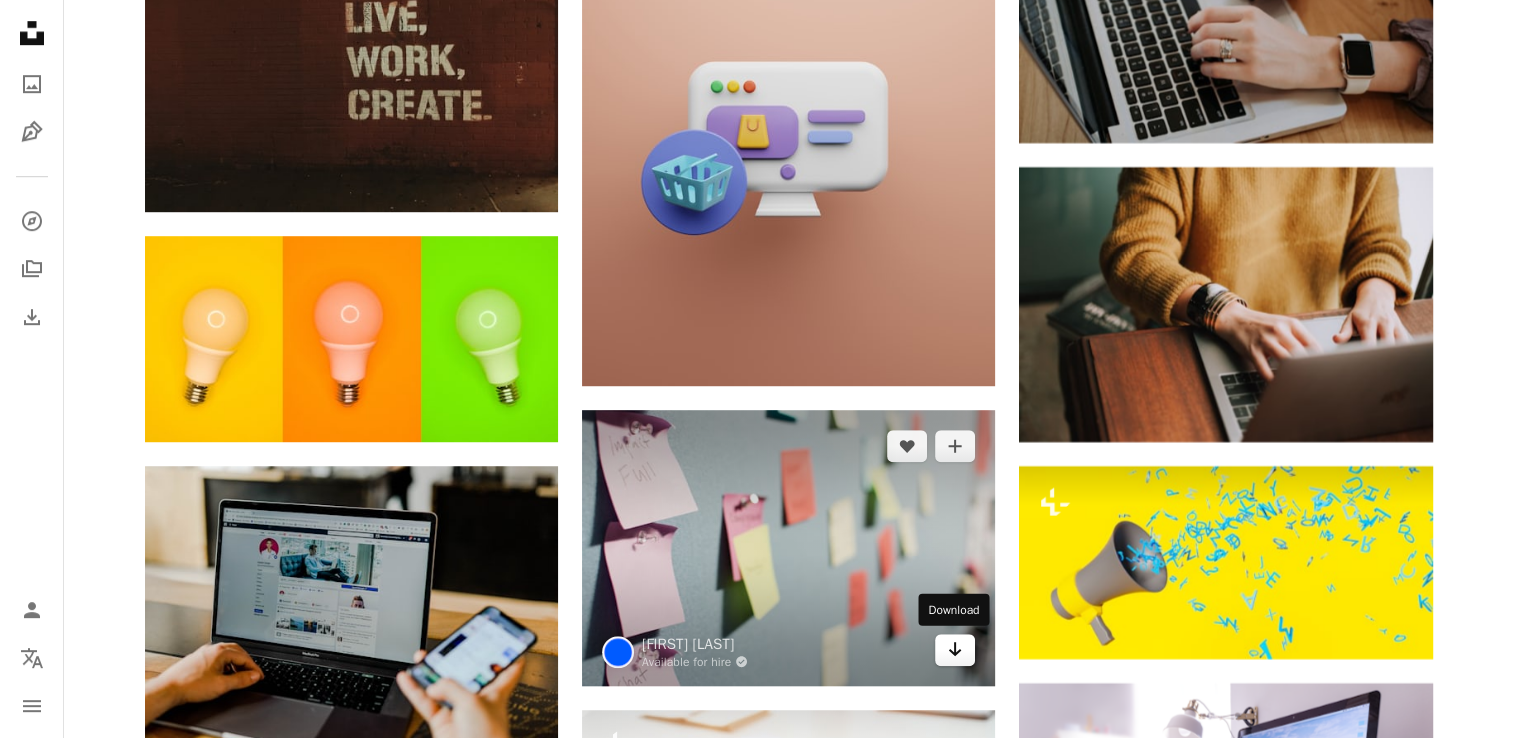 click on "Arrow pointing down" 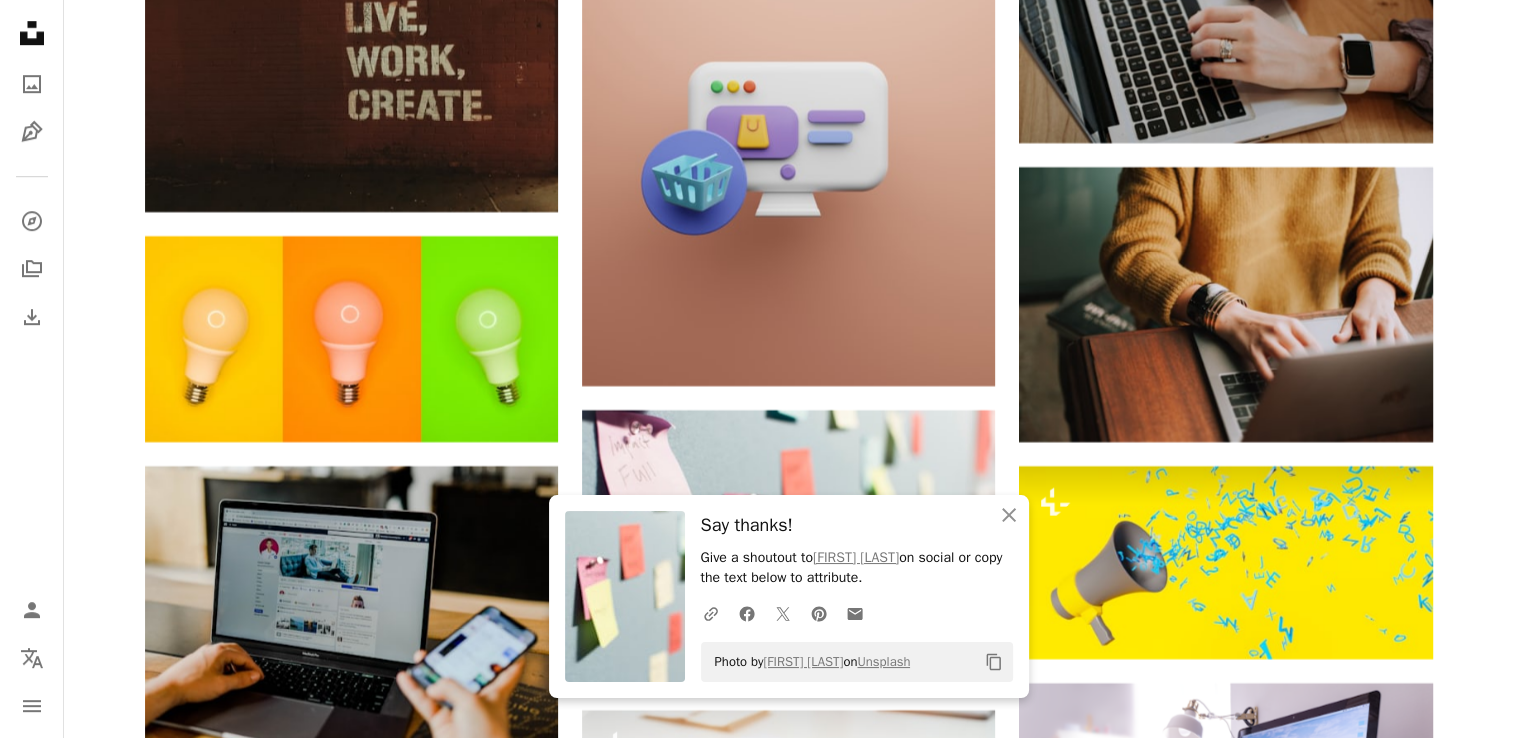 click on "Promoted Collaboration with [FIRST] [LAST] A heart A plus sign Square Payments made easy ↗ Arrow pointing down A heart A plus sign A heart A plus sign [FIRST] [LAST] Arrow pointing down A heart A plus sign [FIRST] Arrow pointing down A heart A plus sign [FIRST] [LAST] Available for hire A checkmark inside of a circle Arrow pointing down A heart A plus sign [FIRST] [LAST] Arrow pointing down A heart A plus sign [FIRST] [LAST] Available for hire A checkmark inside of a circle Arrow pointing down A heart A plus sign [FIRST] [LAST] Arrow pointing down Plus sign for Unsplash+ A heart A plus sign Getty Images For Unsplash+ A lock Download A heart A plus sign [FIRST] Arrow pointing down A heart A plus sign [FIRST] [LAST] For Unsplash+ A lock Download A heart A plus sign [FIRST] [LAST] Arrow pointing down A heart A plus sign [FIRST] Available for hire" at bounding box center (788, -1694) 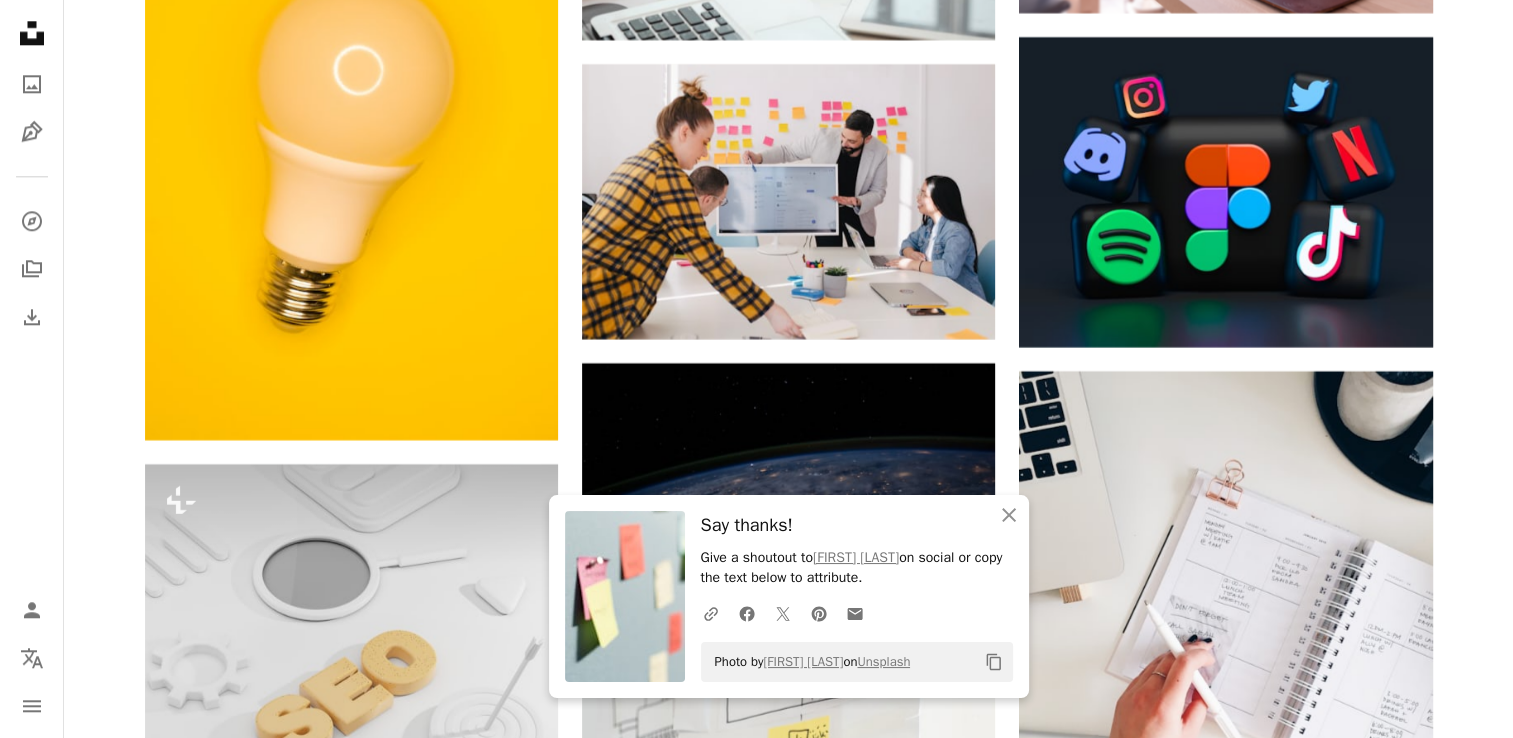 scroll, scrollTop: 9800, scrollLeft: 0, axis: vertical 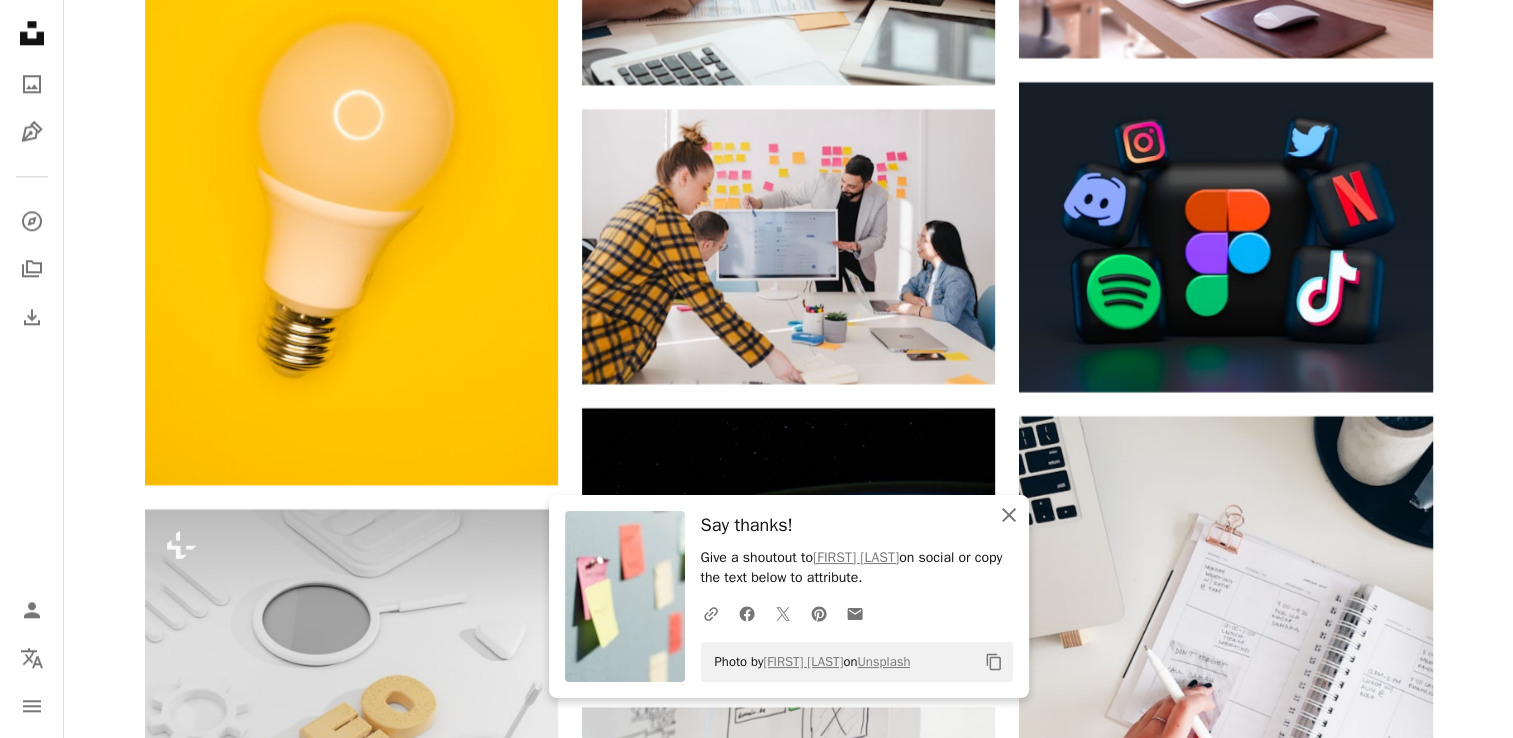 click on "An X shape" 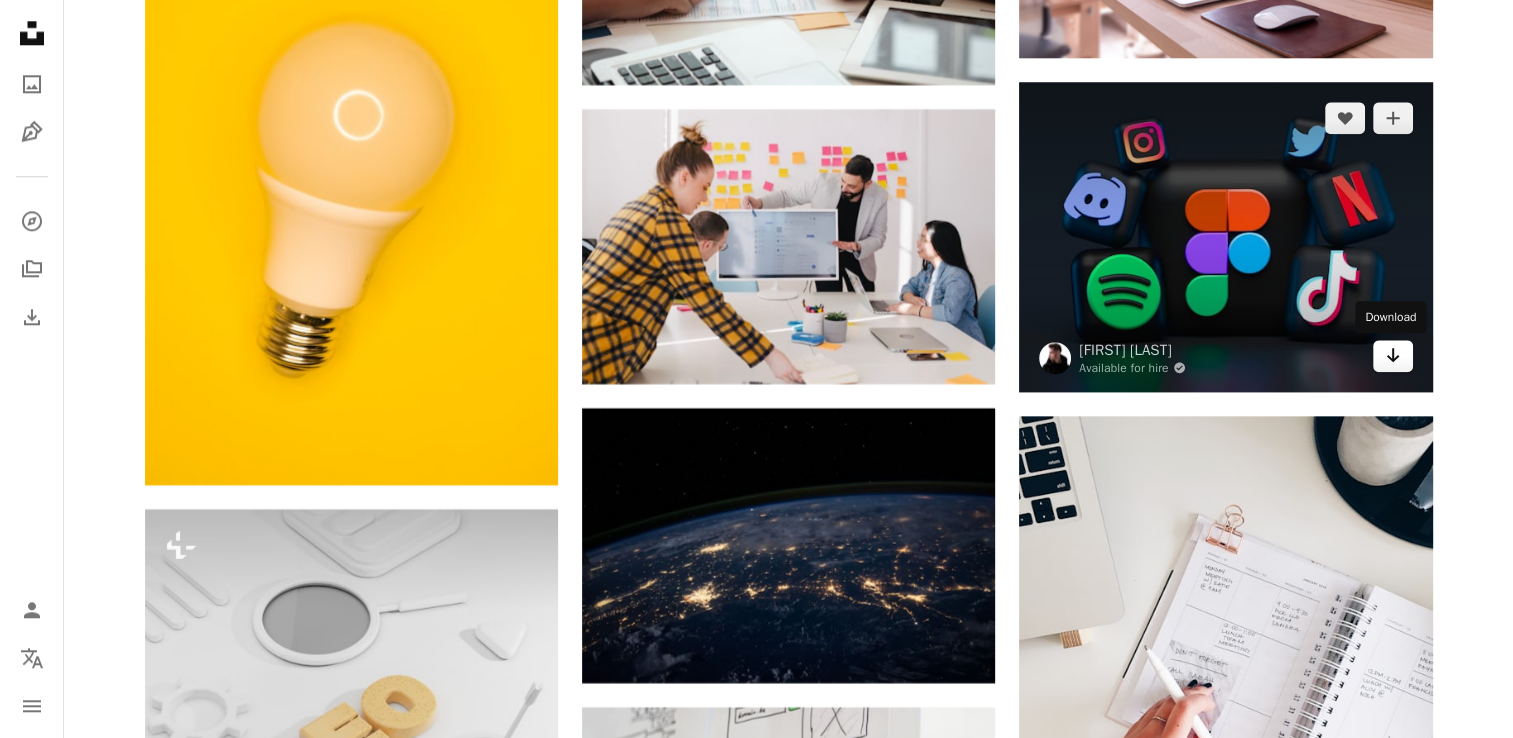 click 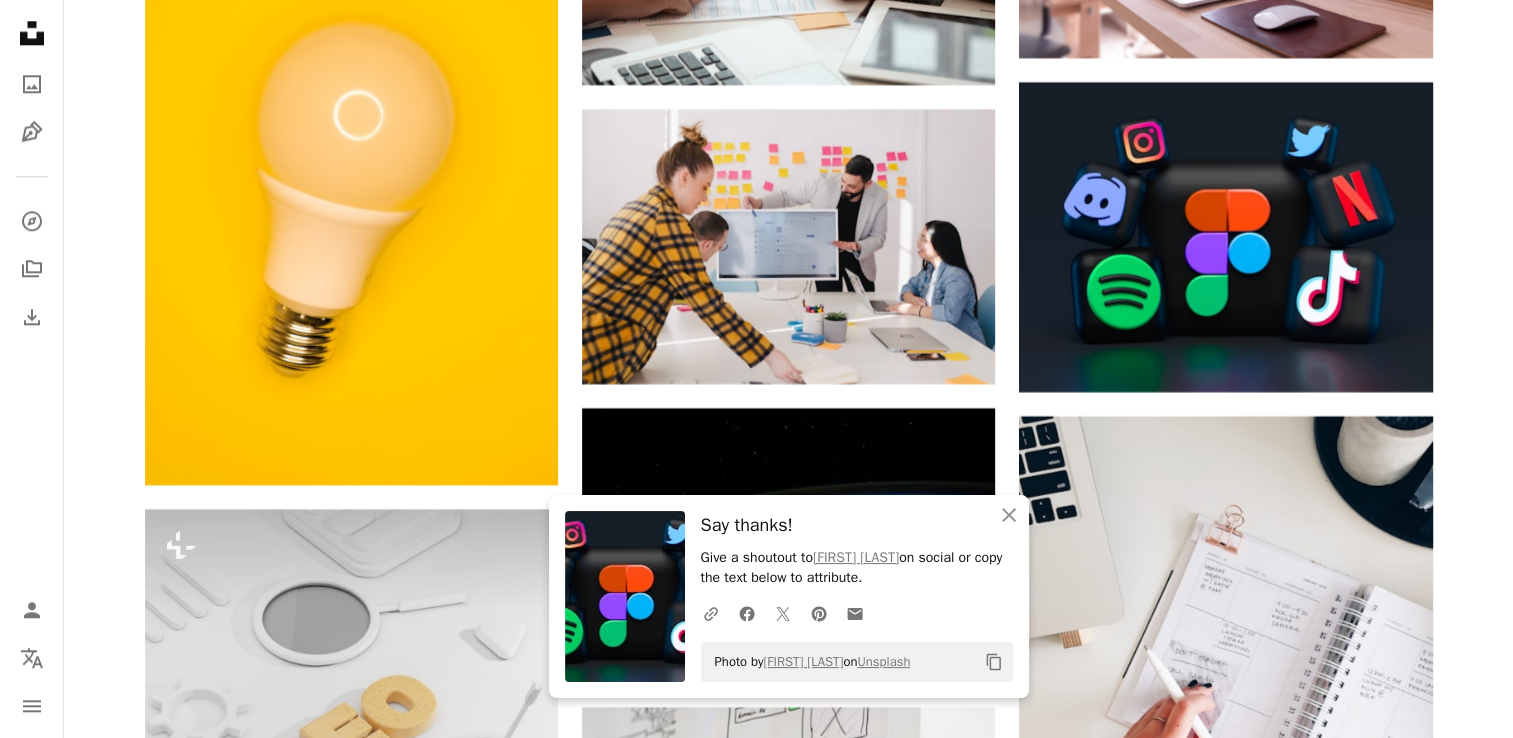click on "Promoted Collaboration with [FIRST] [LAST] A heart A plus sign Square Payments made easy ↗ Arrow pointing down A heart A plus sign A heart A plus sign [FIRST] [LAST] Arrow pointing down A heart A plus sign [FIRST] Arrow pointing down A heart A plus sign [FIRST] [LAST] Available for hire A checkmark inside of a circle Arrow pointing down A heart A plus sign [FIRST] [LAST] Arrow pointing down A heart A plus sign [FIRST] [LAST] Available for hire A checkmark inside of a circle Arrow pointing down A heart A plus sign [FIRST] [LAST] Arrow pointing down Plus sign for Unsplash+ A heart A plus sign Getty Images For Unsplash+ A lock Download A heart A plus sign [FIRST] Arrow pointing down A heart A plus sign [FIRST] [LAST] For Unsplash+ A lock Download A heart A plus sign [FIRST] [LAST] Arrow pointing down A heart A plus sign [FIRST] Available for hire" at bounding box center [788, -2593] 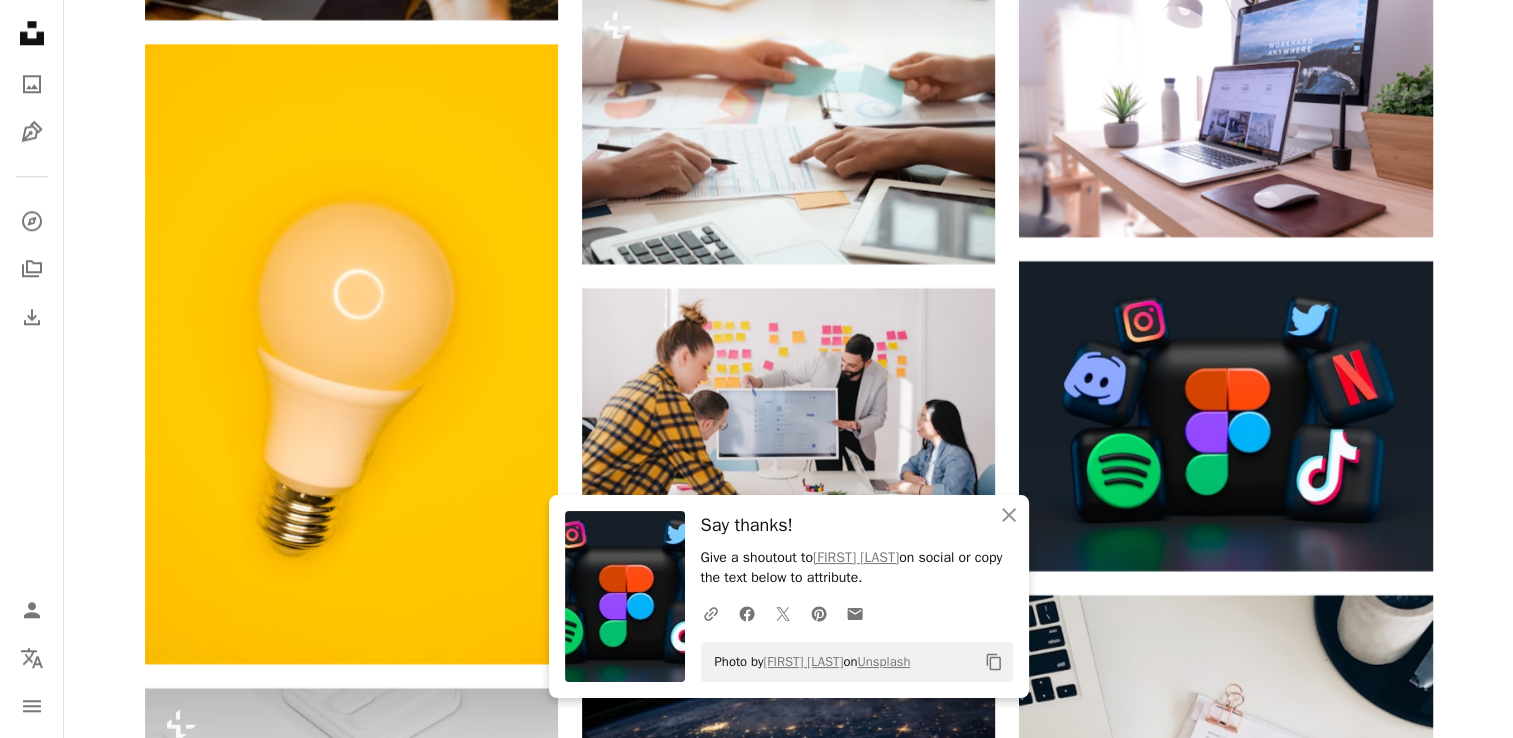 scroll, scrollTop: 9600, scrollLeft: 0, axis: vertical 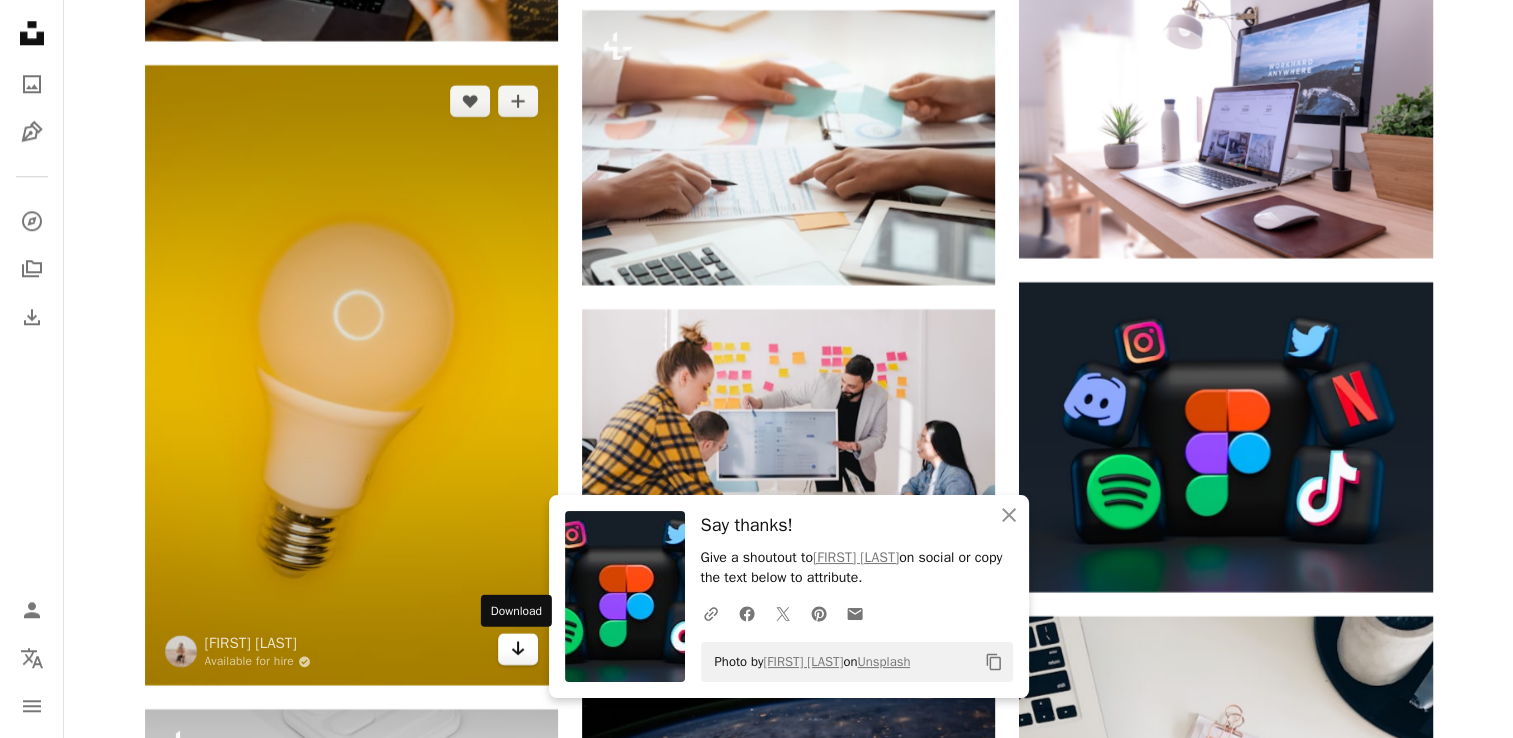 click on "Arrow pointing down" 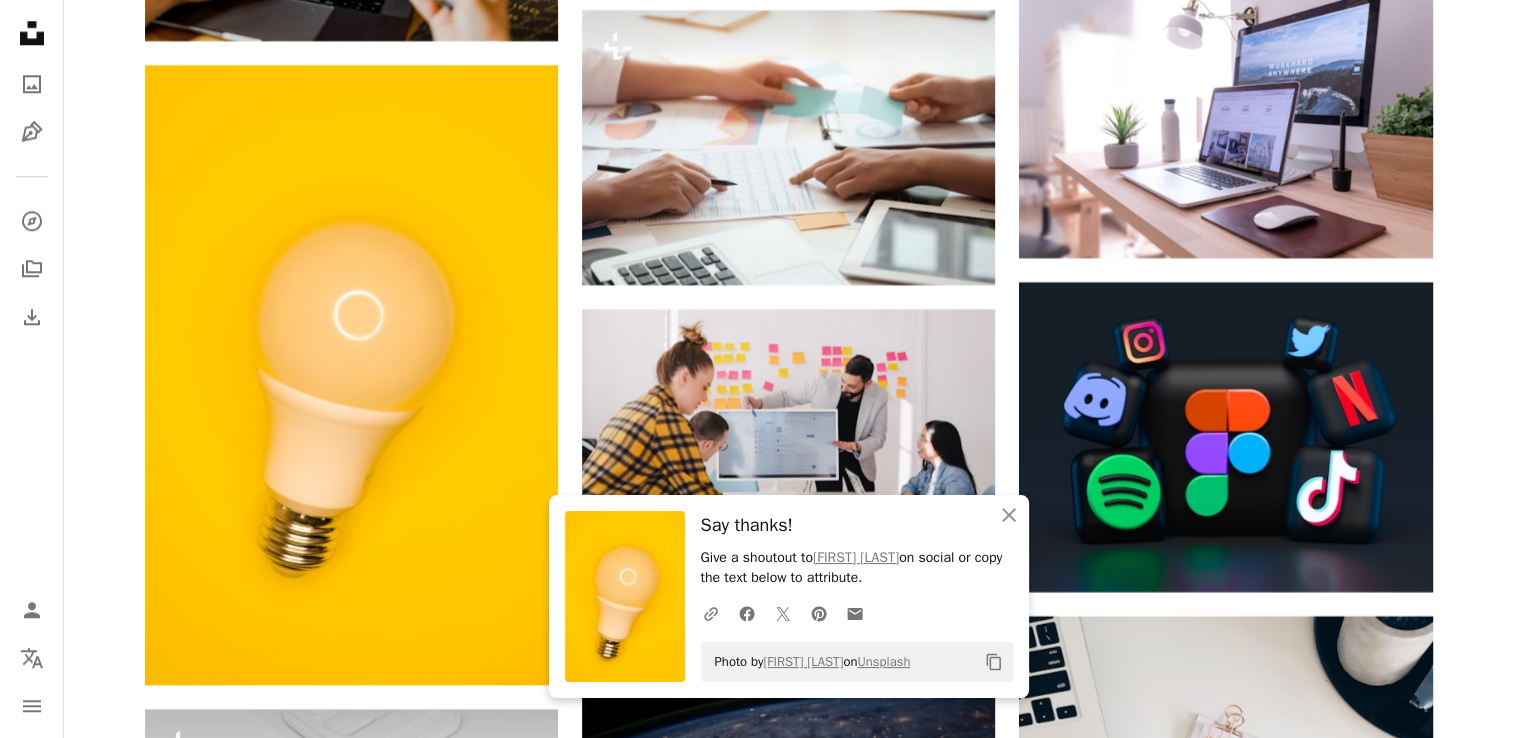 drag, startPoint x: 1491, startPoint y: 470, endPoint x: 1492, endPoint y: 486, distance: 16.03122 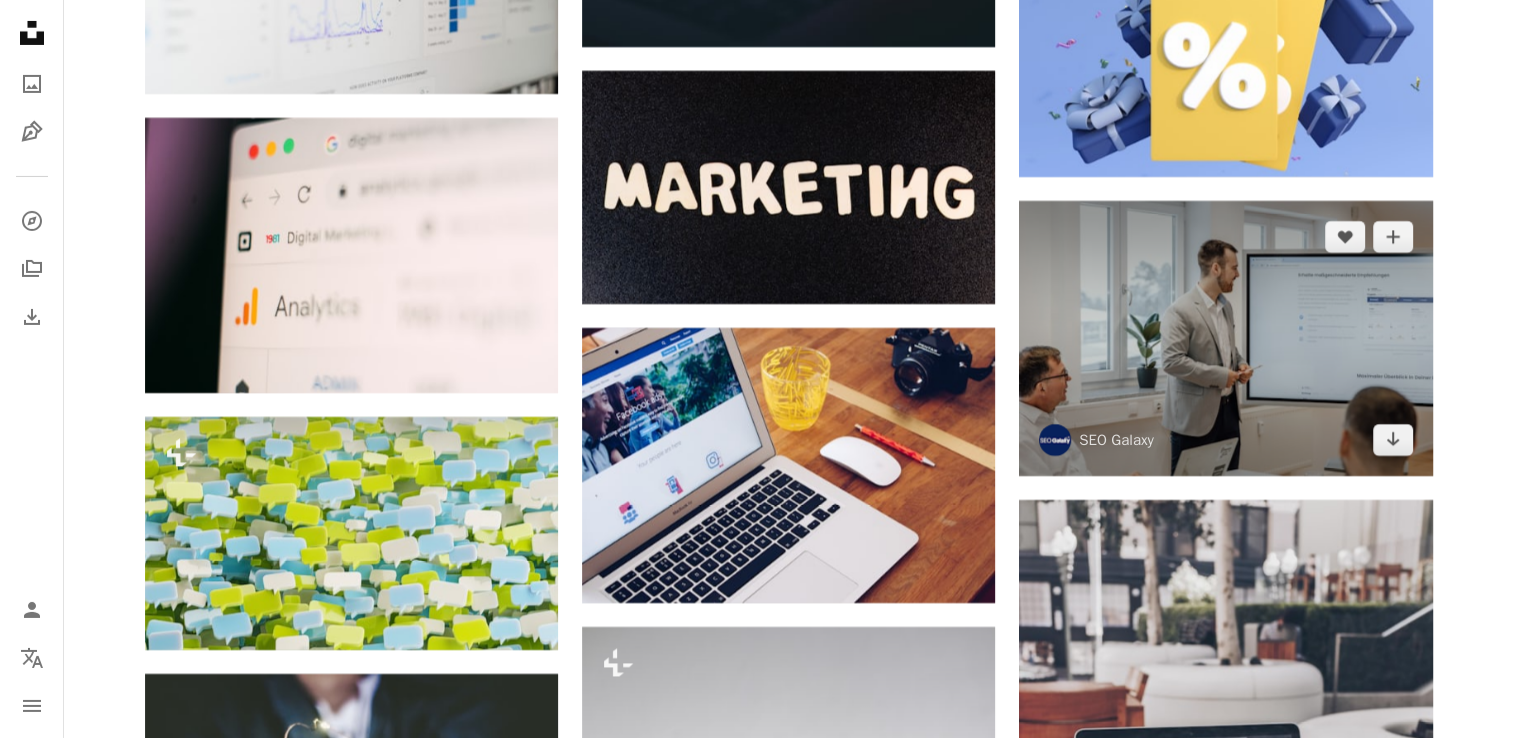 scroll, scrollTop: 14400, scrollLeft: 0, axis: vertical 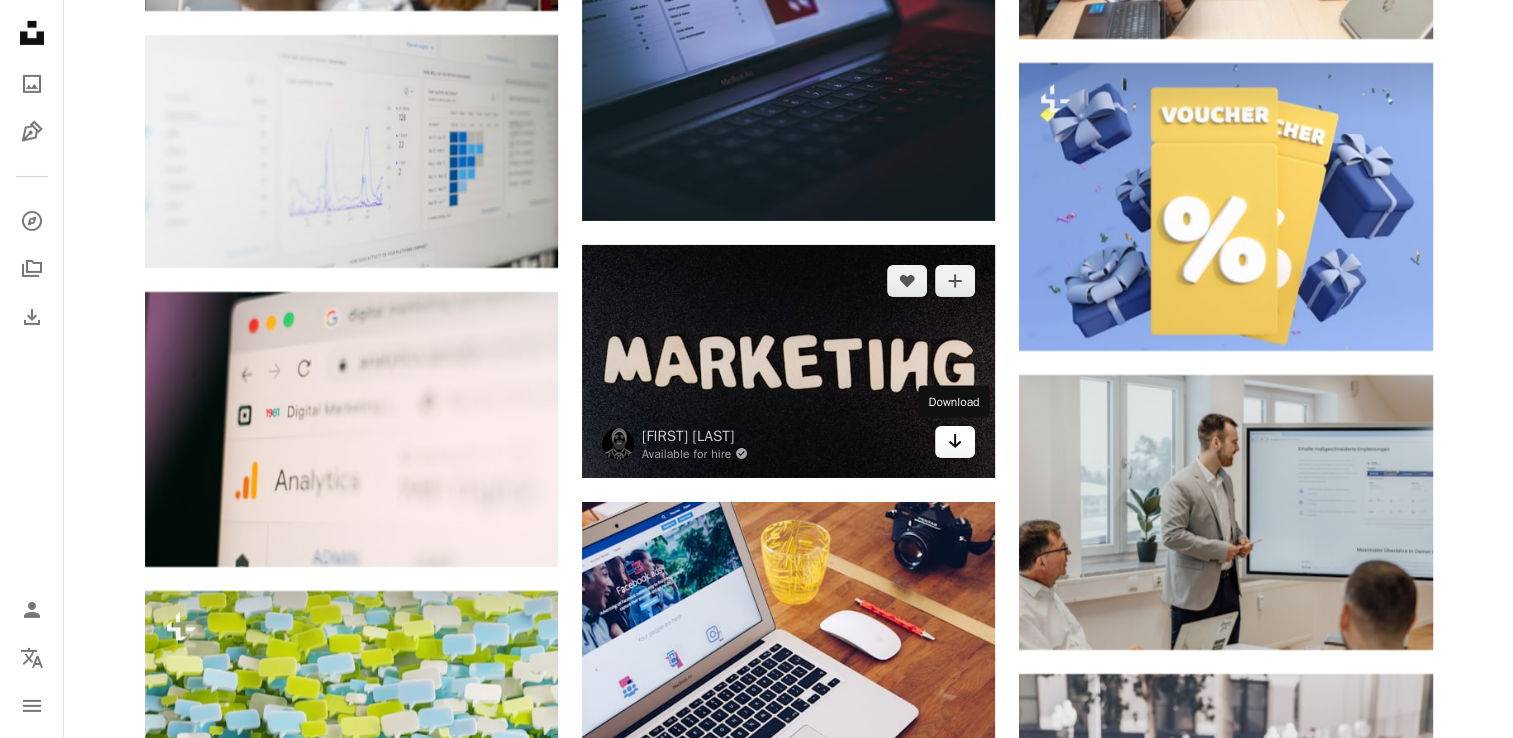 click 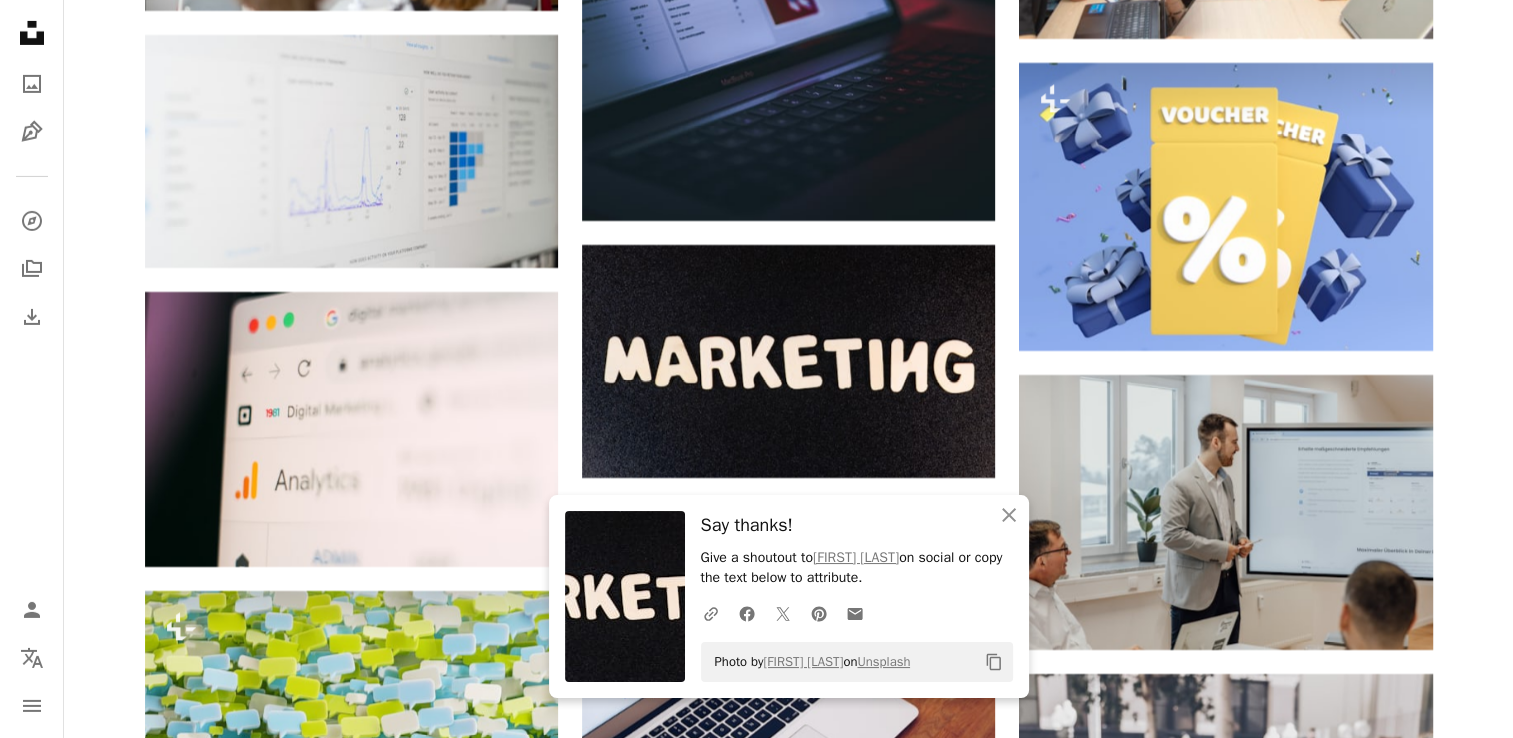 click on "Promoted Collaboration with [FIRST] [LAST] A heart A plus sign Square Payments made easy ↗ Arrow pointing down A heart A plus sign A heart A plus sign [FIRST] [LAST] Arrow pointing down A heart A plus sign [FIRST] Arrow pointing down A heart A plus sign [FIRST] [LAST] Available for hire A checkmark inside of a circle Arrow pointing down A heart A plus sign [FIRST] [LAST] Arrow pointing down A heart A plus sign [FIRST] [LAST] Available for hire A checkmark inside of a circle Arrow pointing down A heart A plus sign [FIRST] [LAST] Arrow pointing down Plus sign for Unsplash+ A heart A plus sign Getty Images For Unsplash+ A lock Download A heart A plus sign [FIRST] Arrow pointing down A heart A plus sign [FIRST] [LAST] For Unsplash+ A lock Download A heart A plus sign [FIRST] [LAST] Arrow pointing down A heart A plus sign [FIRST] Available for hire" at bounding box center [788, -4699] 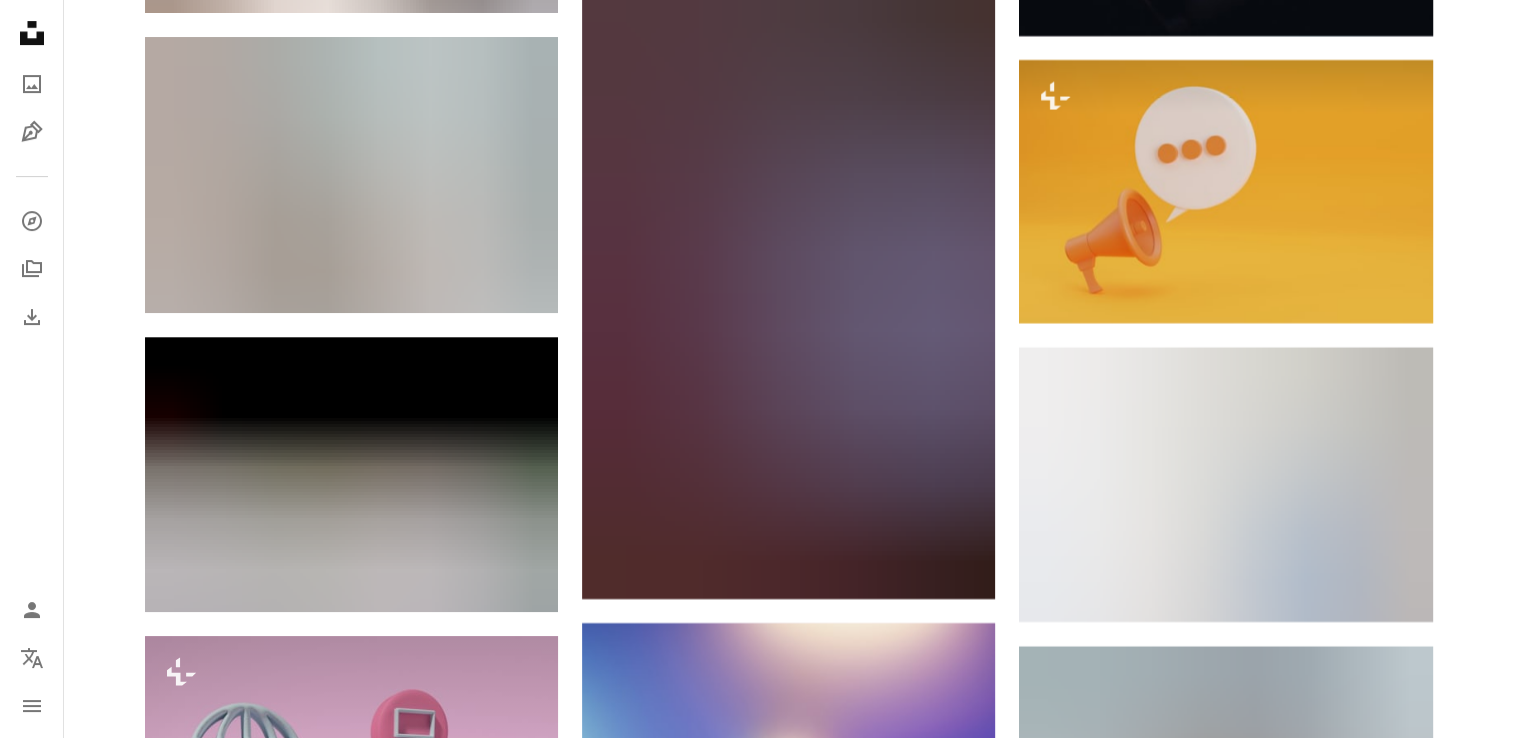 scroll, scrollTop: 15900, scrollLeft: 0, axis: vertical 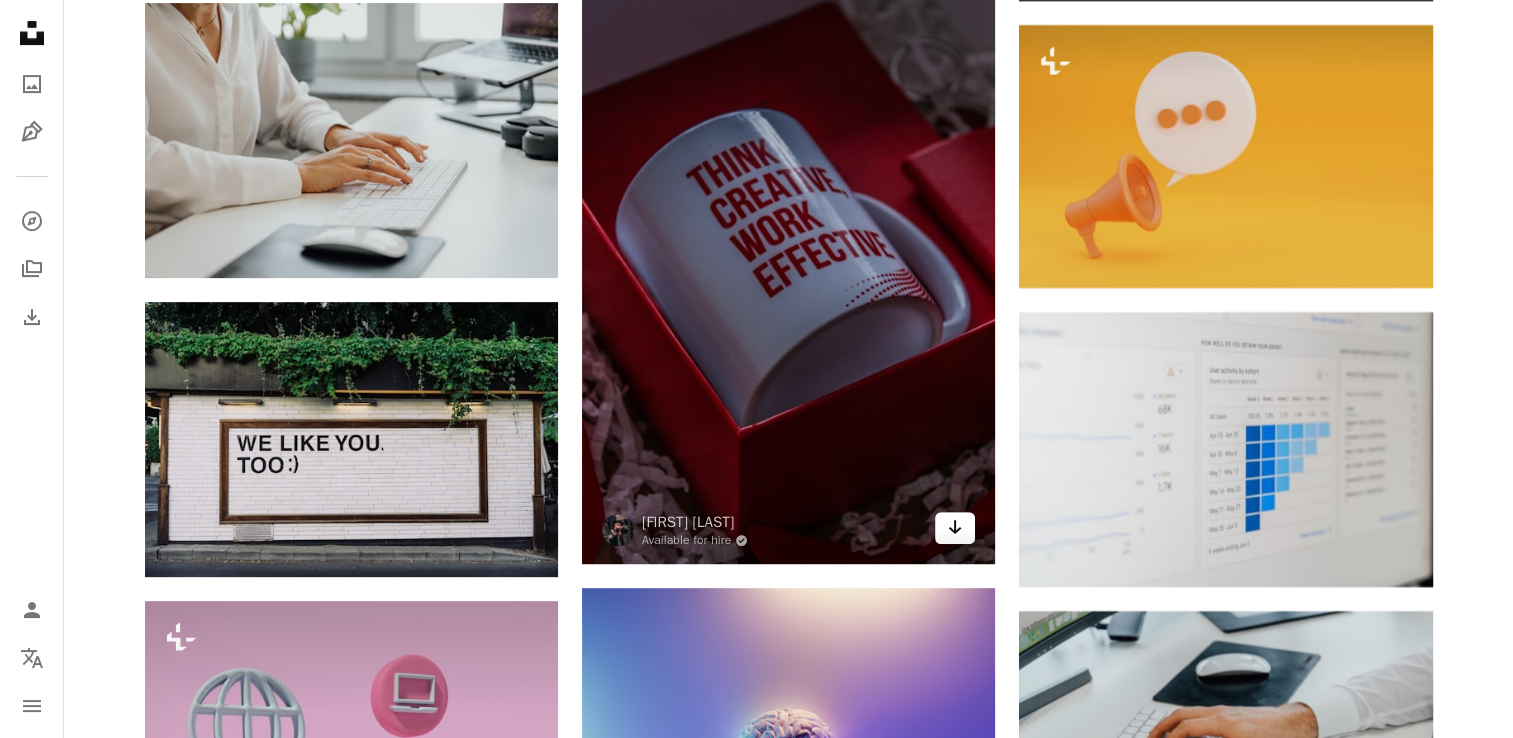 click on "Arrow pointing down" 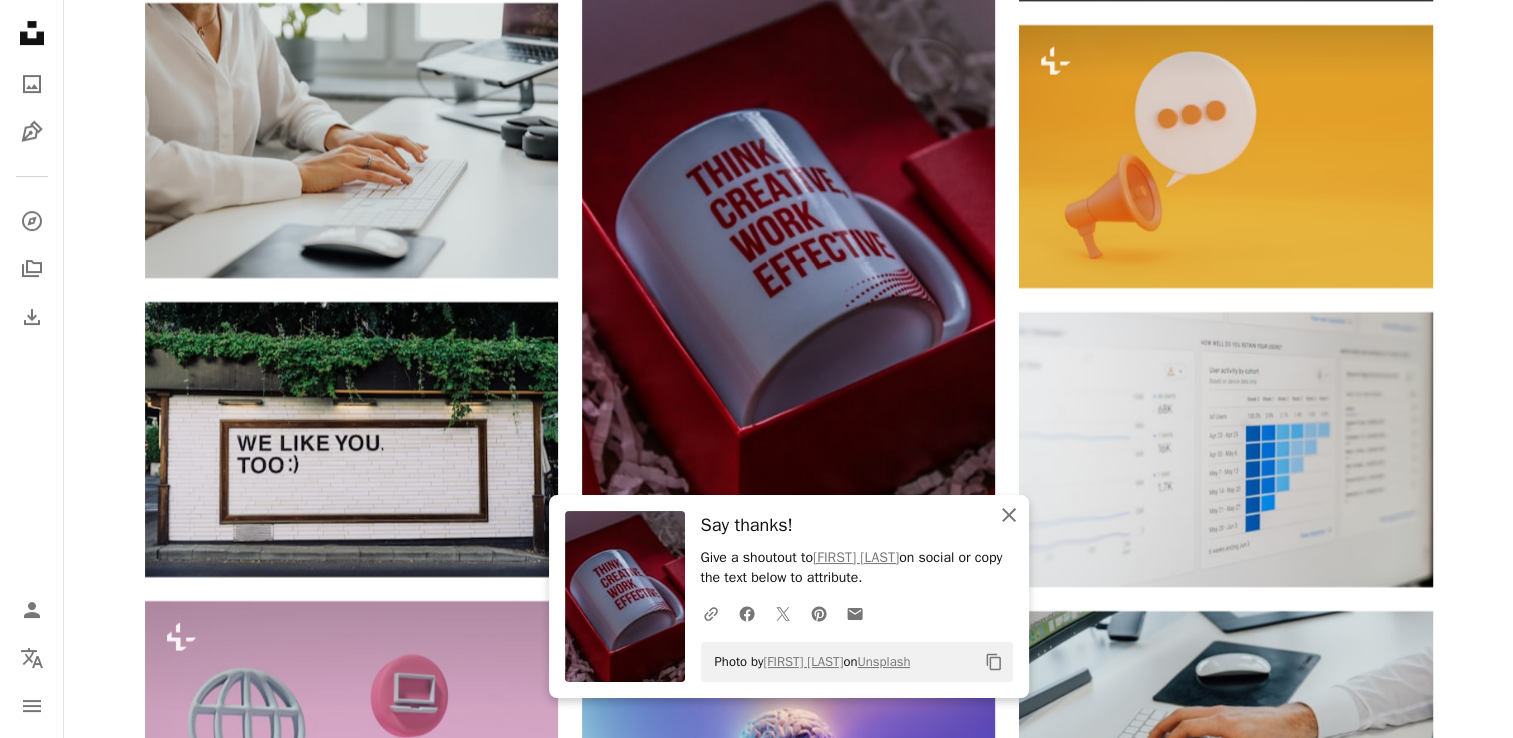 drag, startPoint x: 1015, startPoint y: 517, endPoint x: 1006, endPoint y: 526, distance: 12.727922 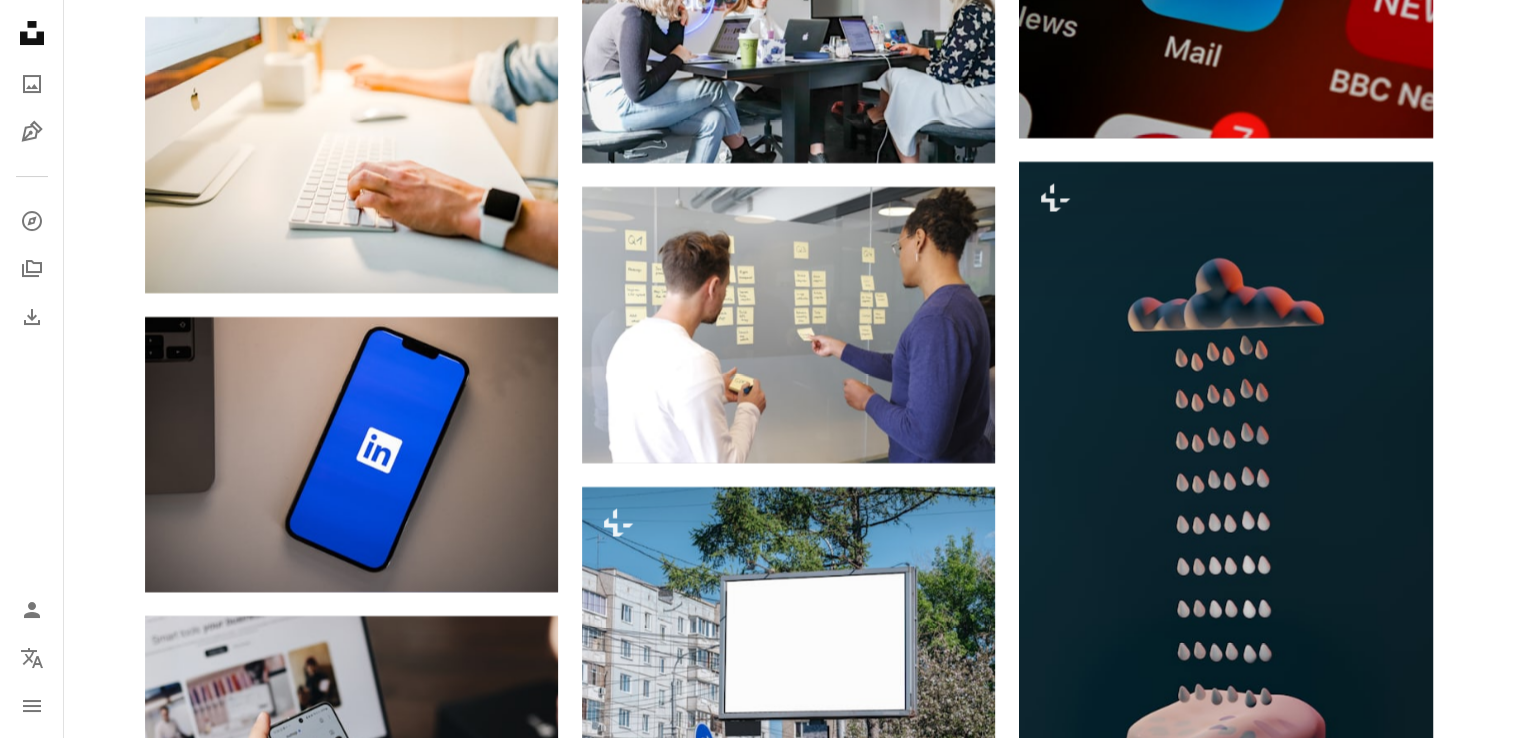 scroll, scrollTop: 23100, scrollLeft: 0, axis: vertical 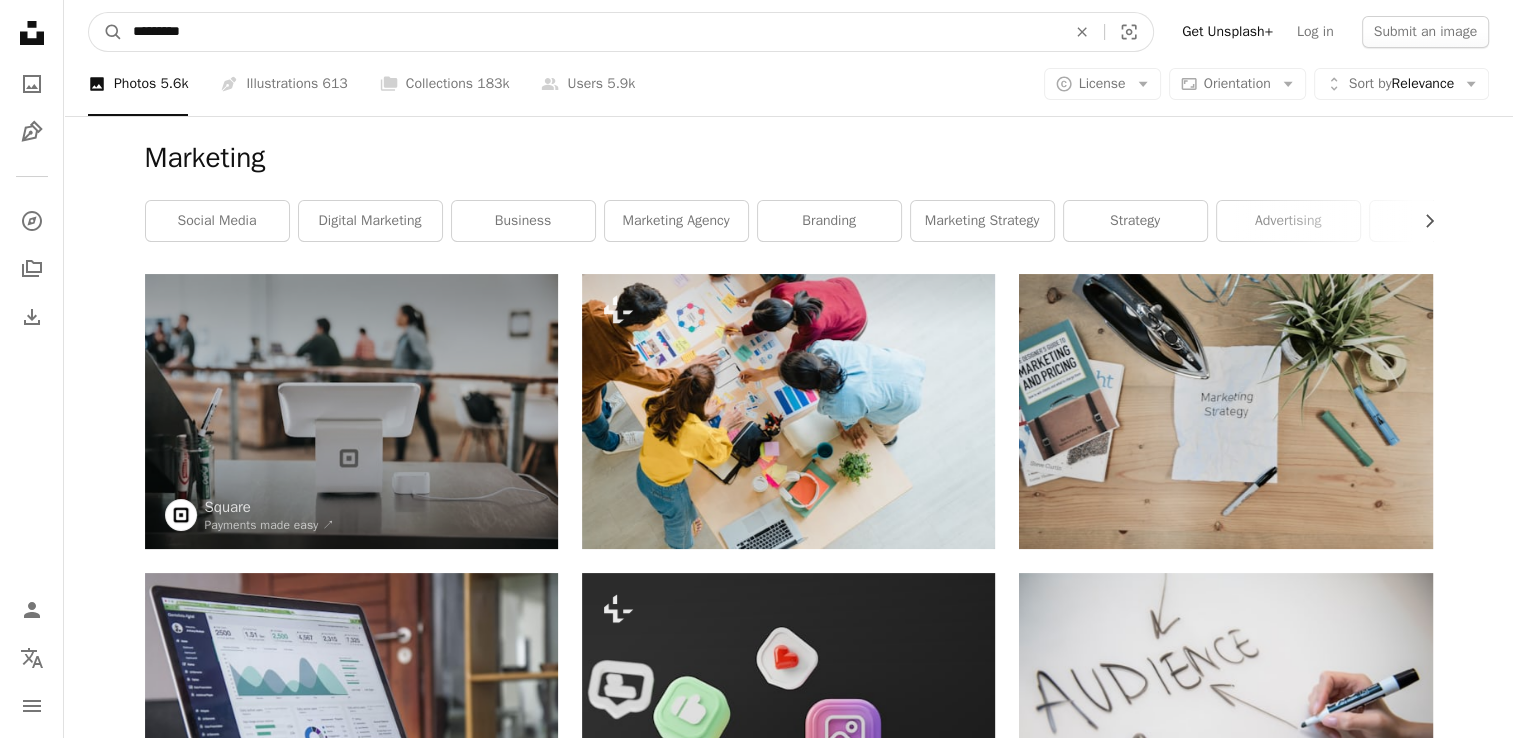 click on "*********" at bounding box center [591, 32] 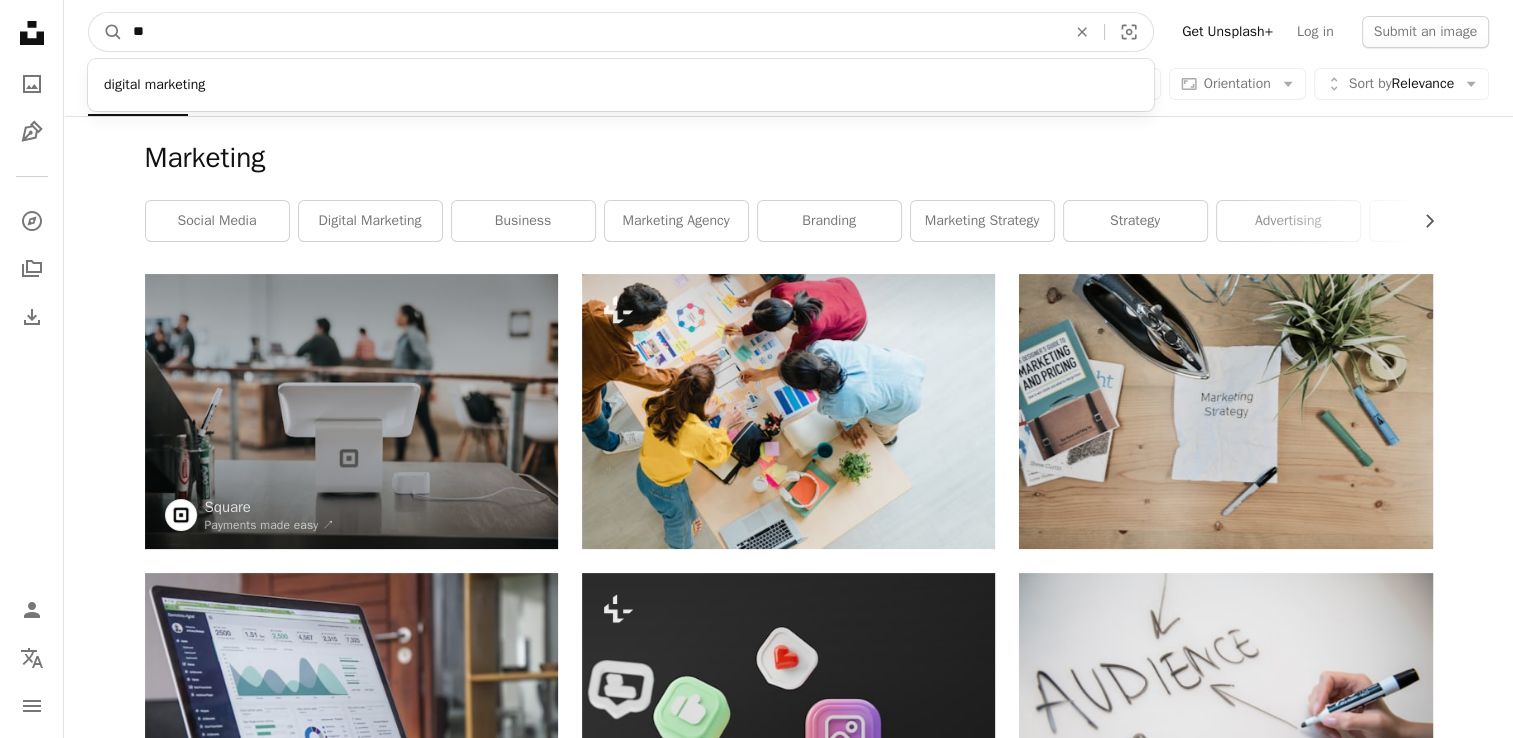 type on "*" 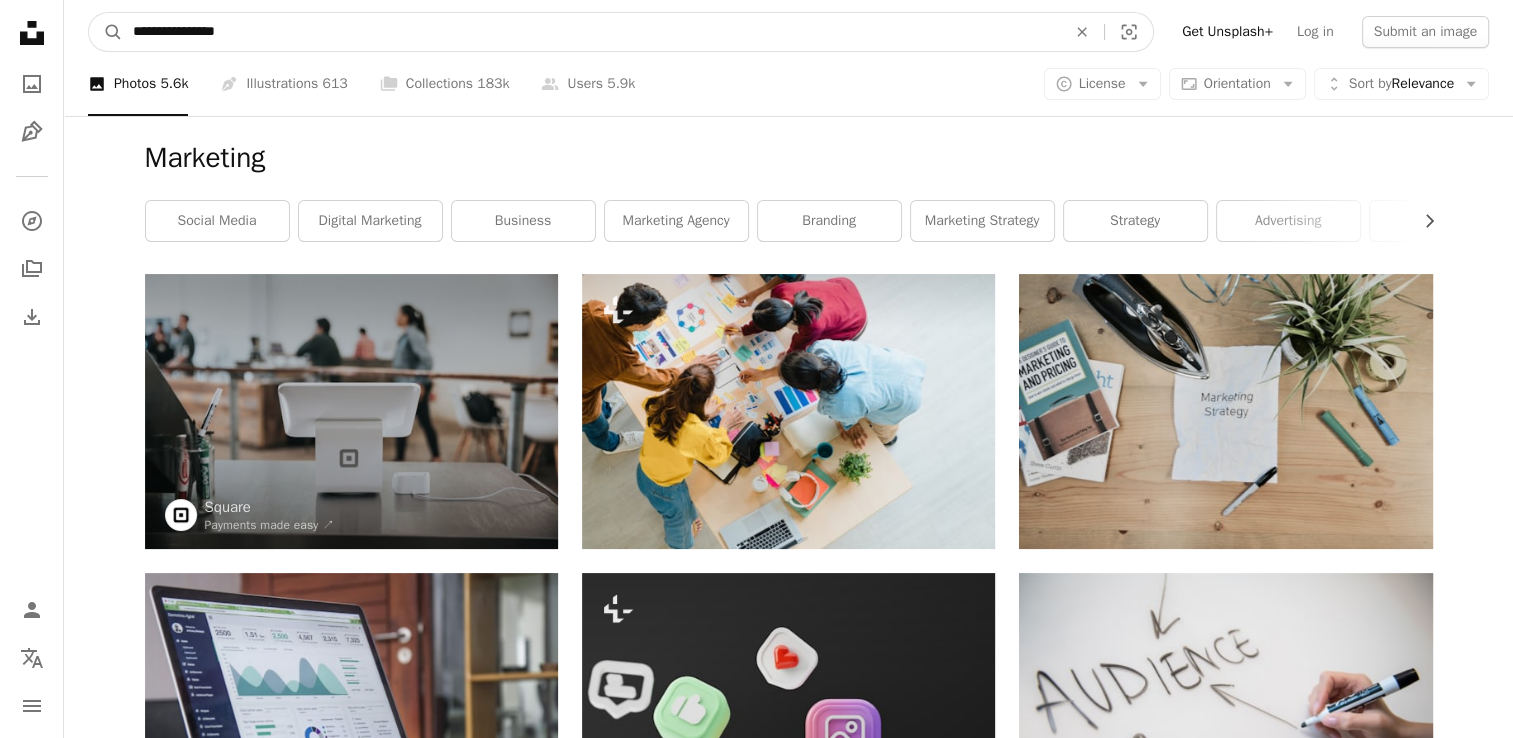 type on "**********" 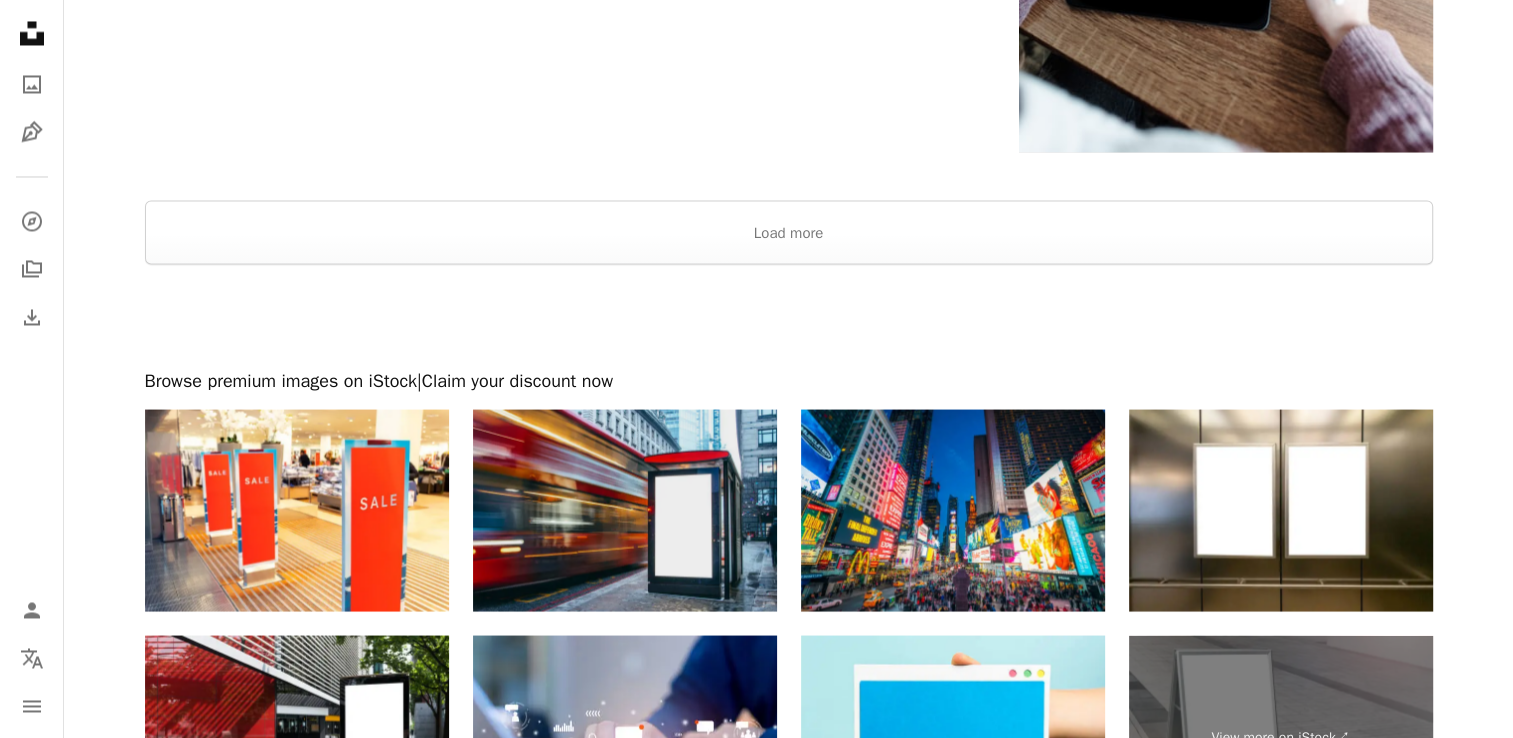 scroll, scrollTop: 3600, scrollLeft: 0, axis: vertical 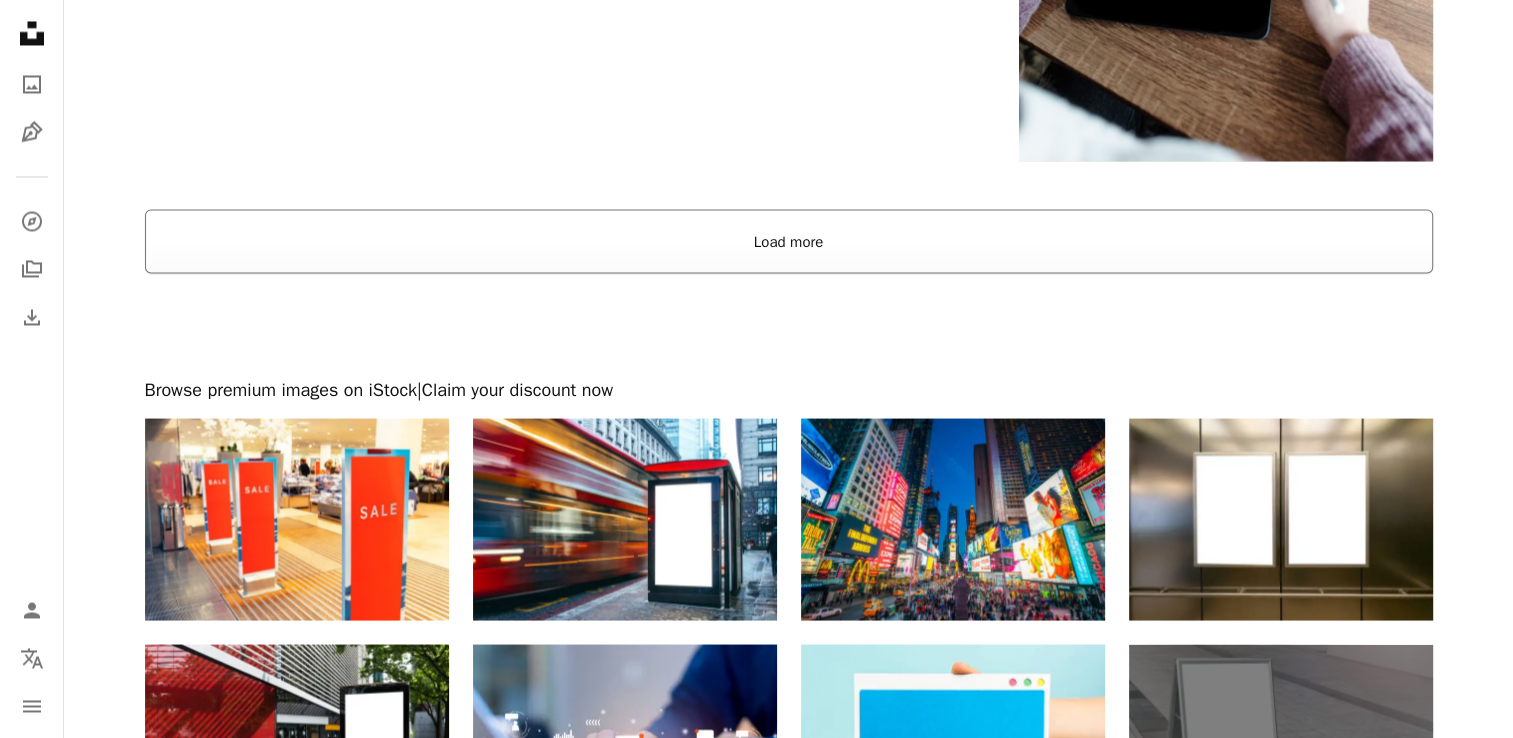 click on "Load more" at bounding box center [789, 241] 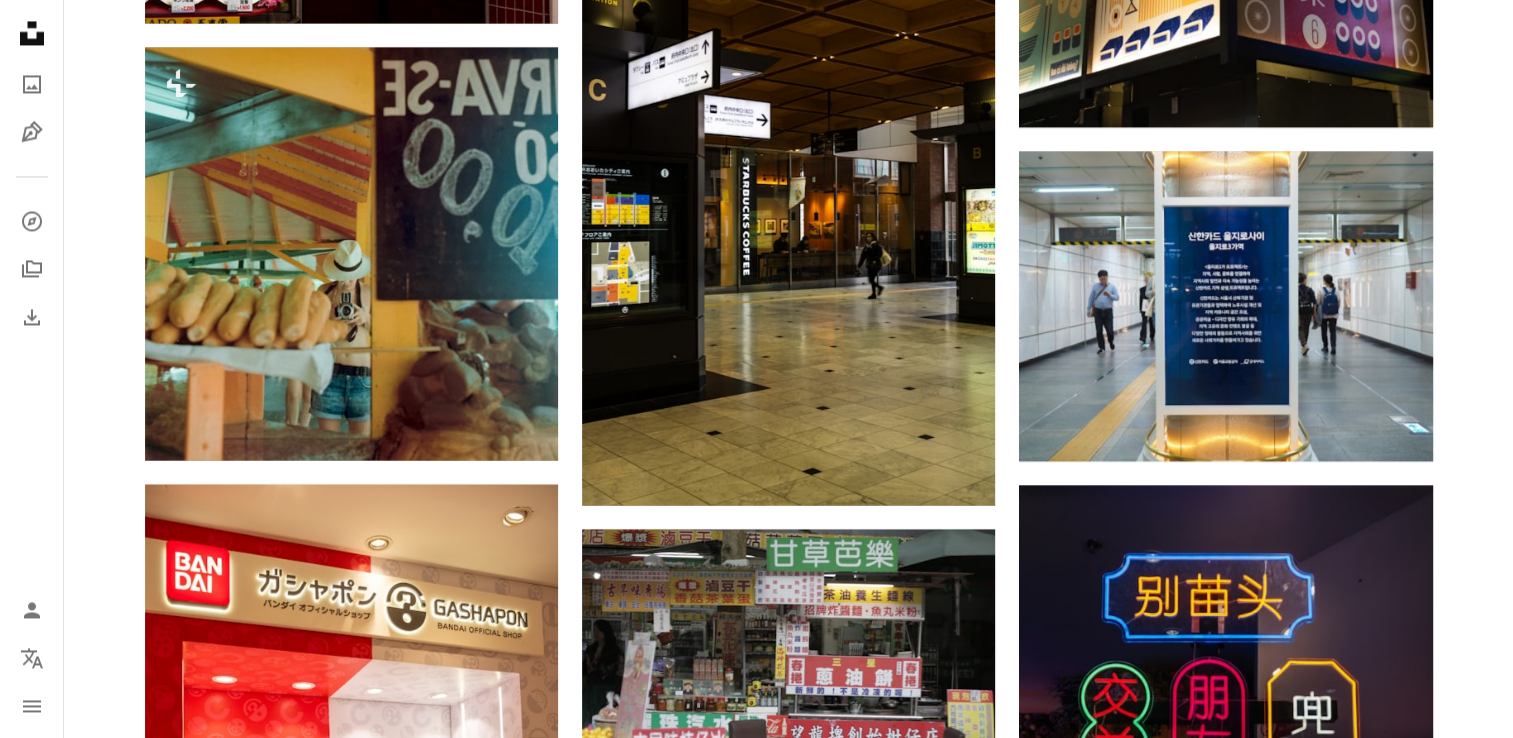 scroll, scrollTop: 11200, scrollLeft: 0, axis: vertical 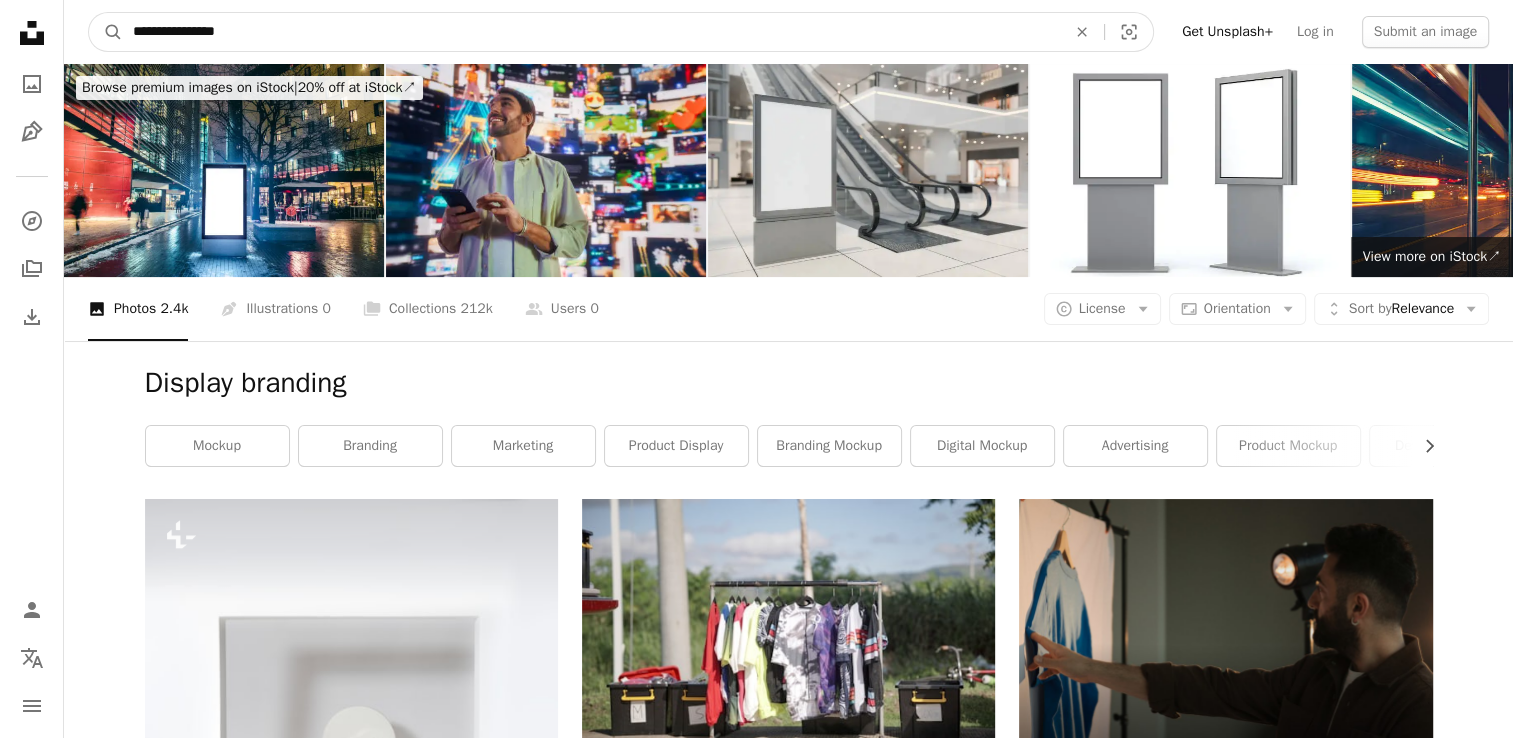 click on "**********" at bounding box center [591, 32] 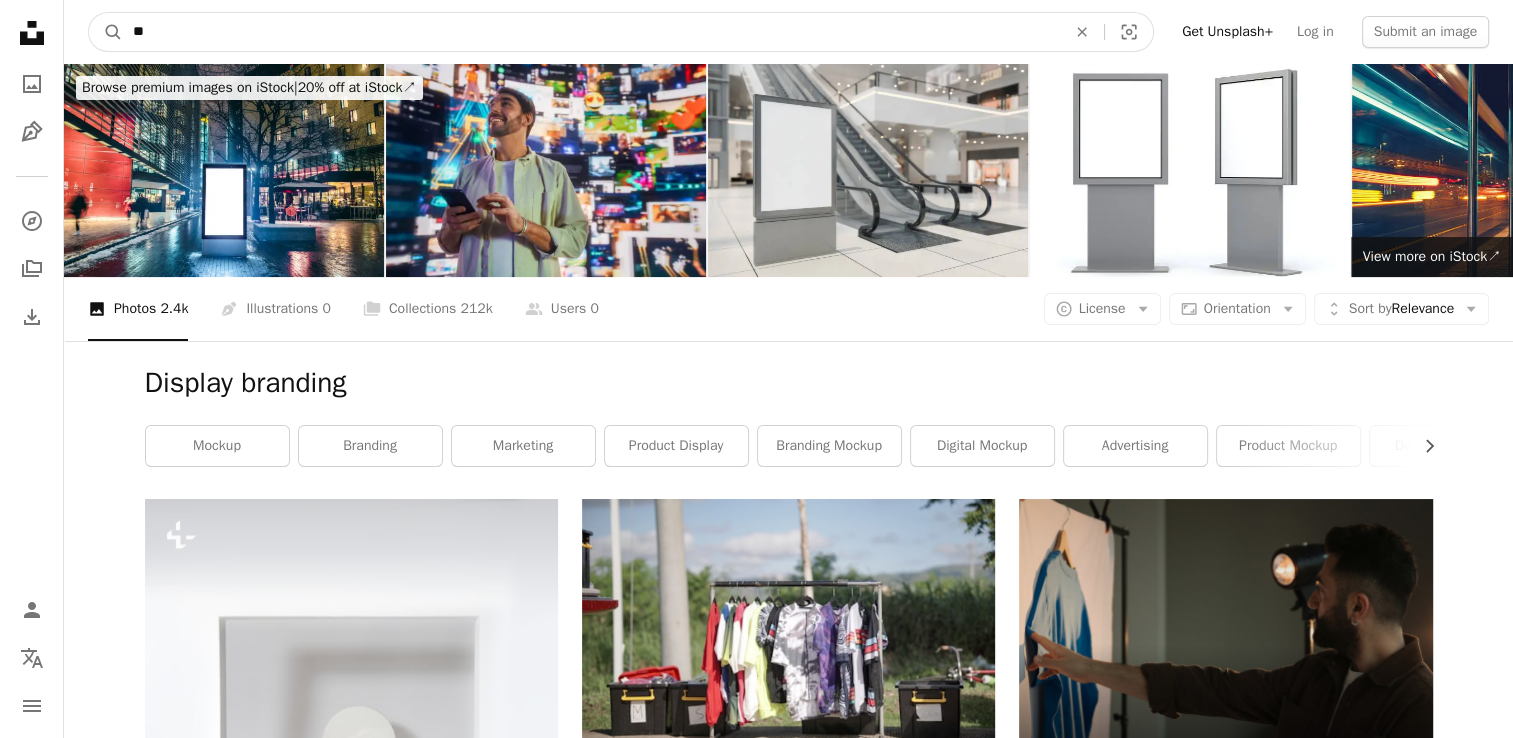 type on "*" 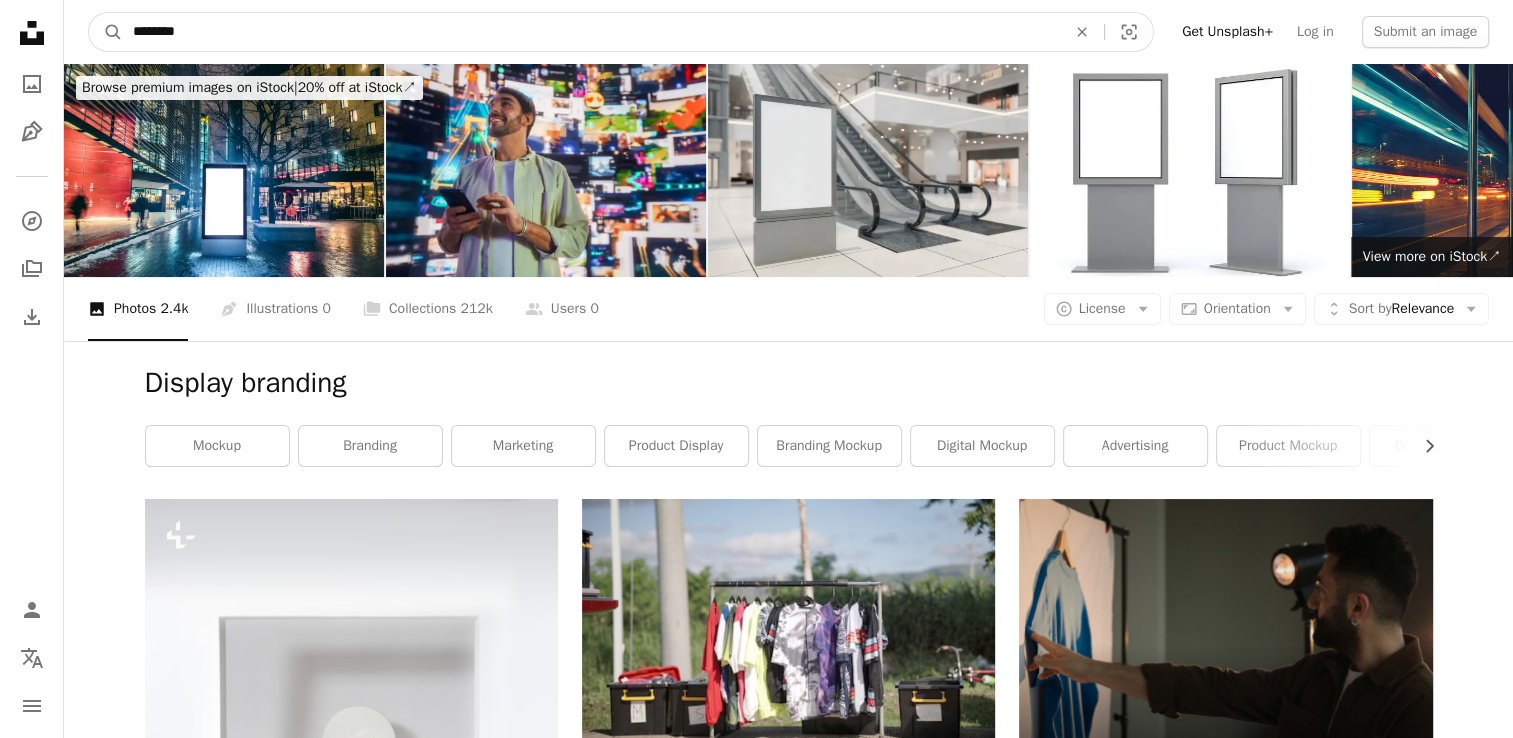 type on "*********" 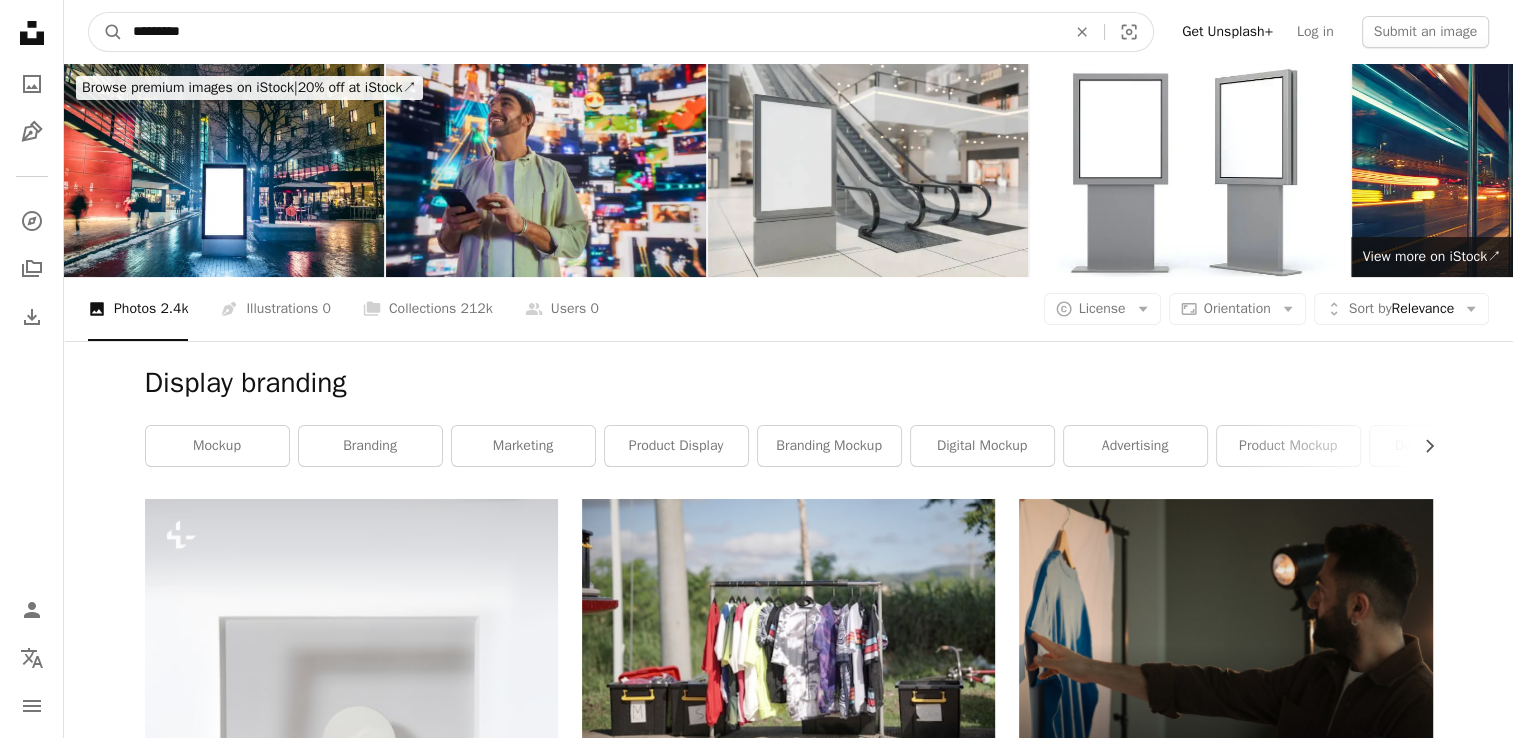 click on "A magnifying glass" at bounding box center (106, 32) 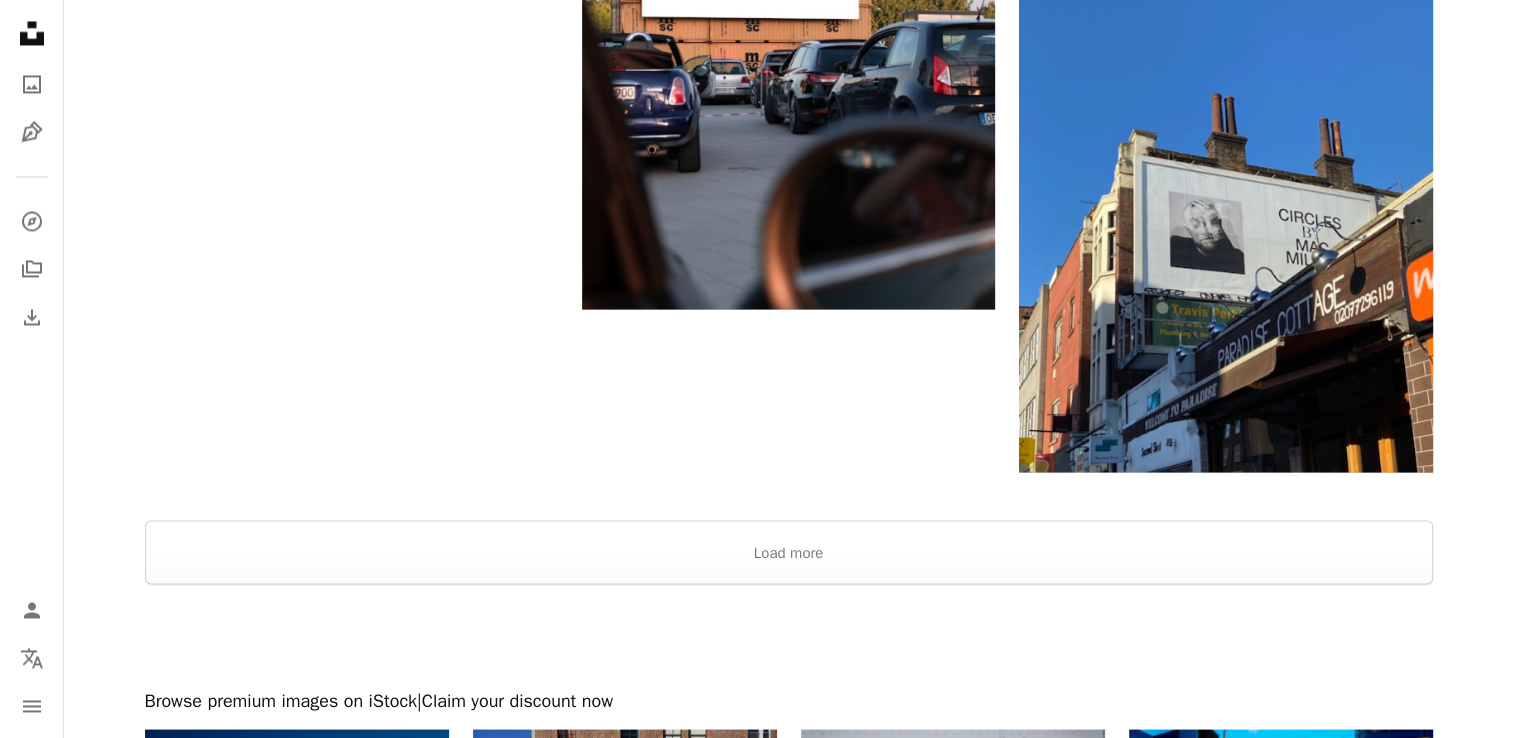 scroll, scrollTop: 3500, scrollLeft: 0, axis: vertical 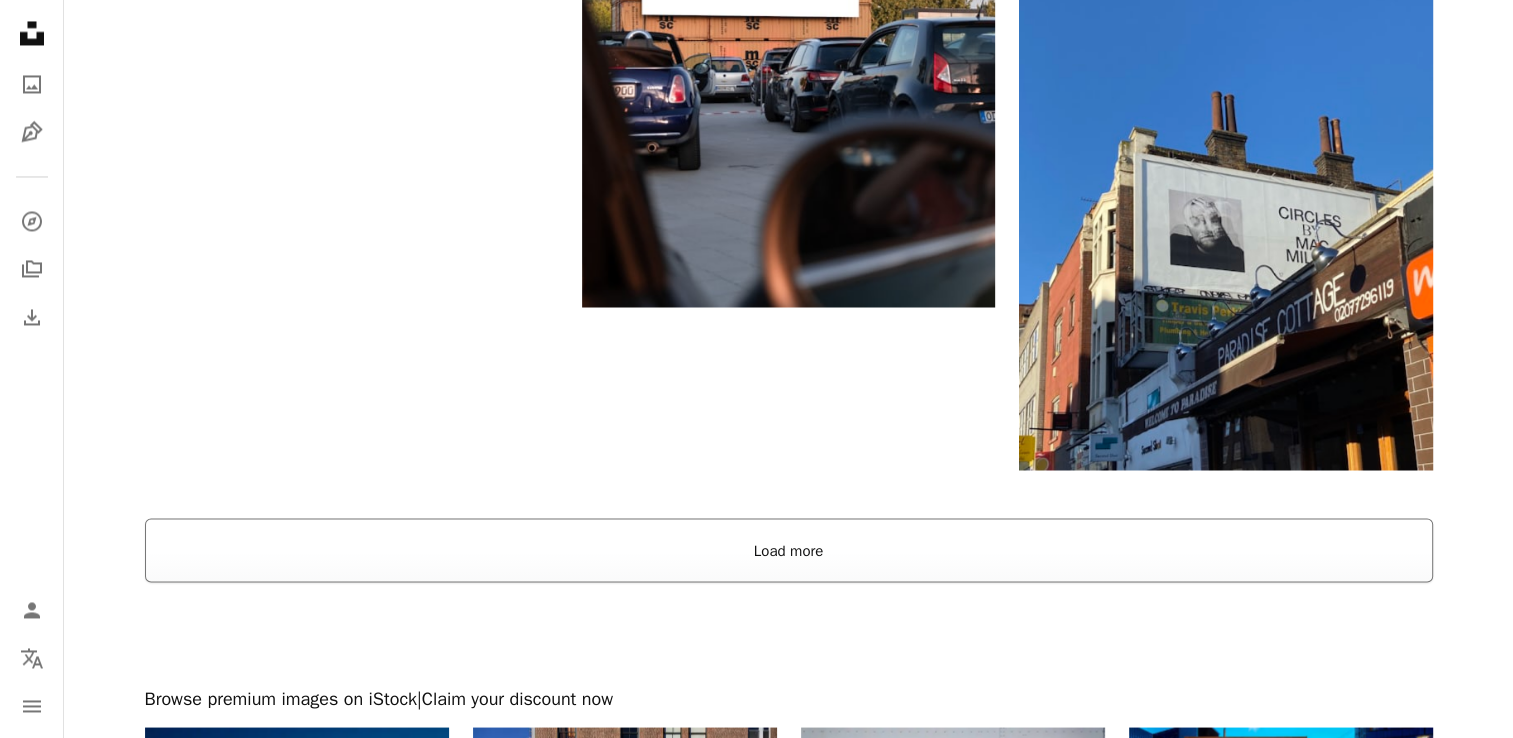 click on "Load more" at bounding box center (789, 550) 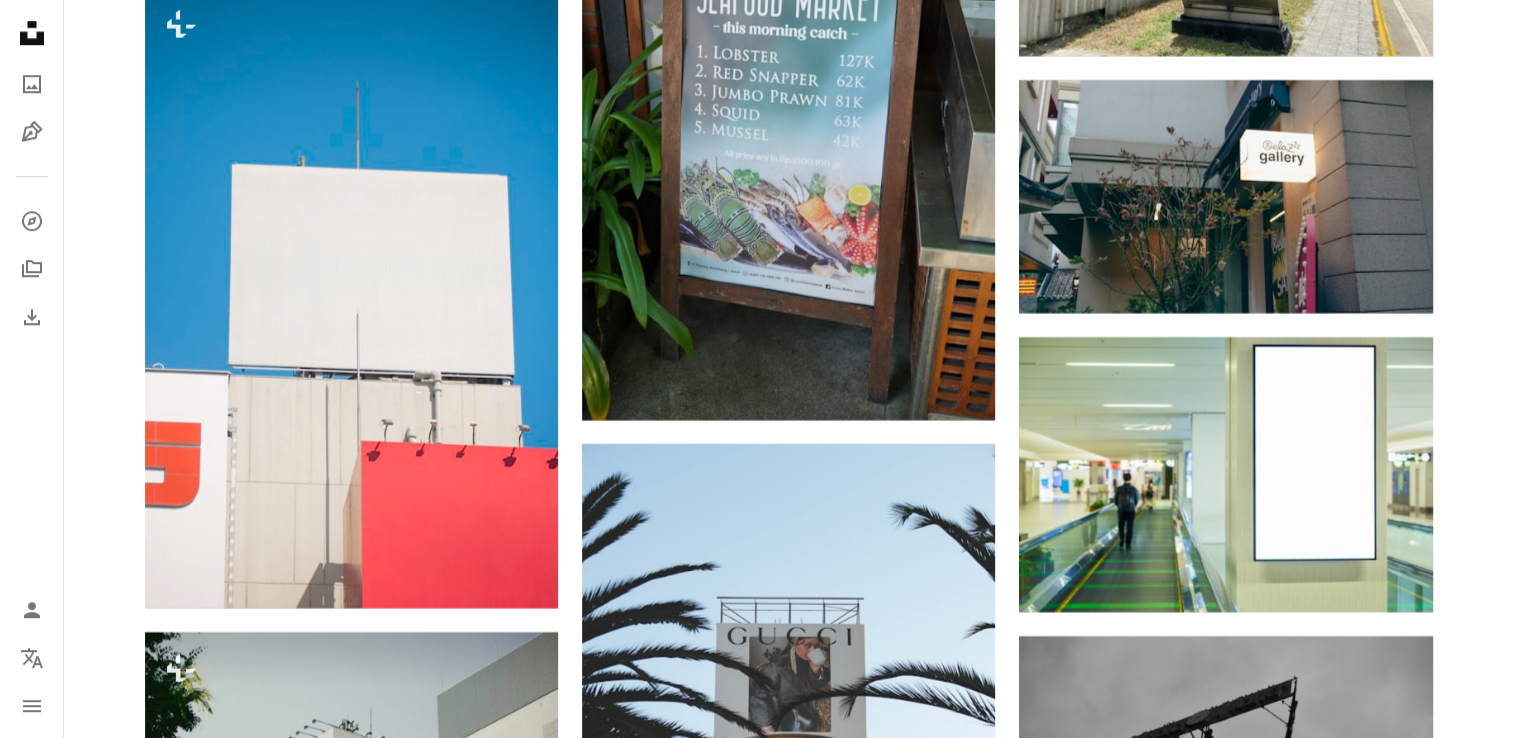 scroll, scrollTop: 16700, scrollLeft: 0, axis: vertical 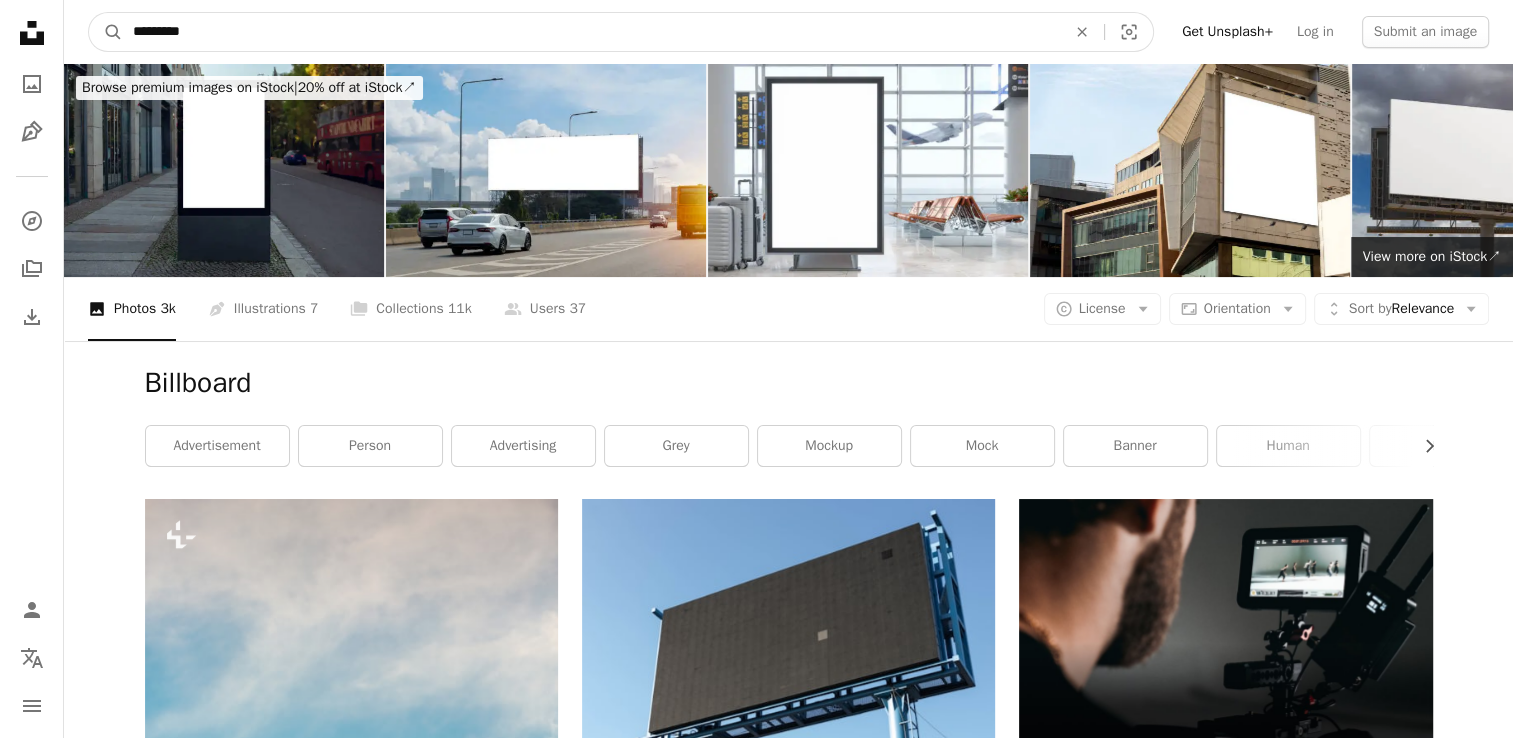click on "*********" at bounding box center [591, 32] 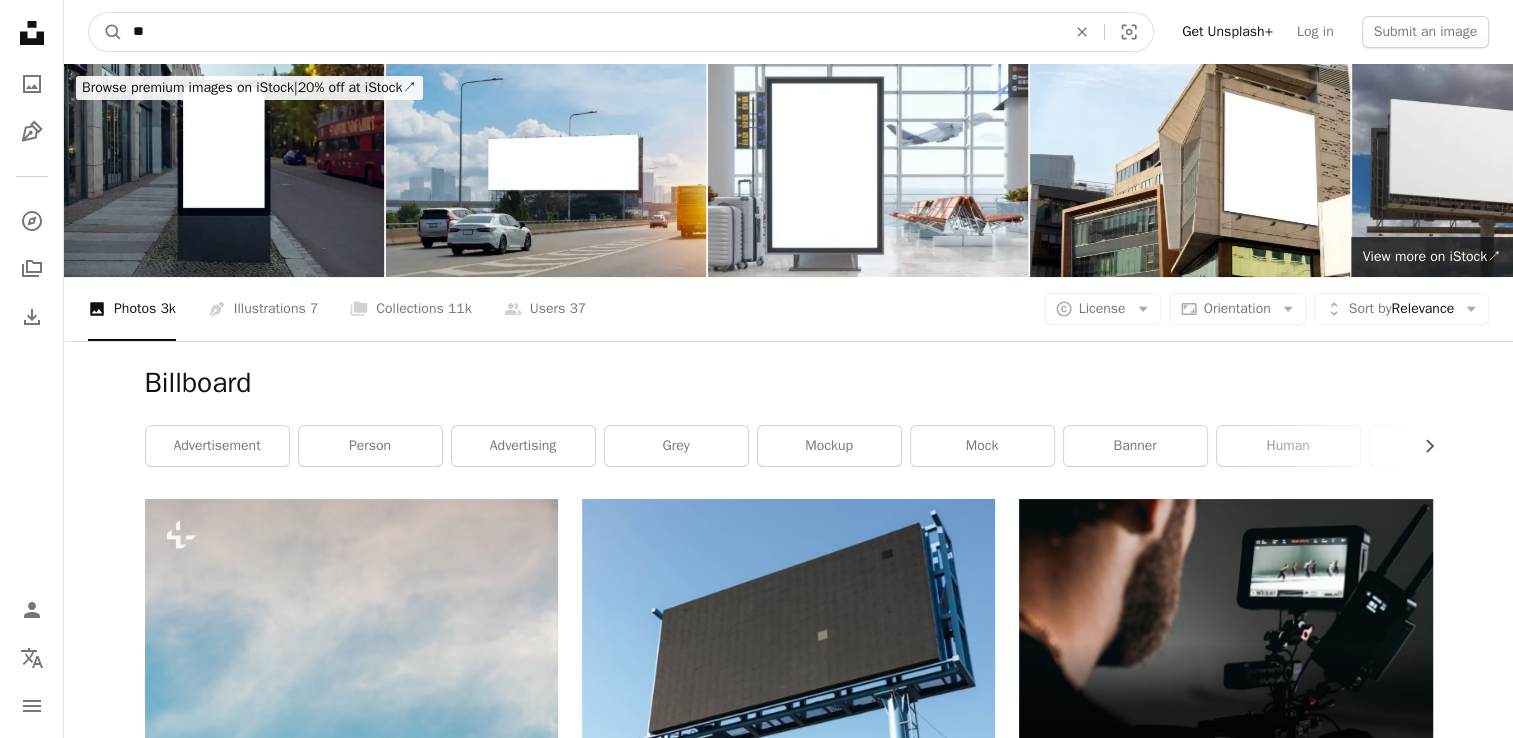 type on "*" 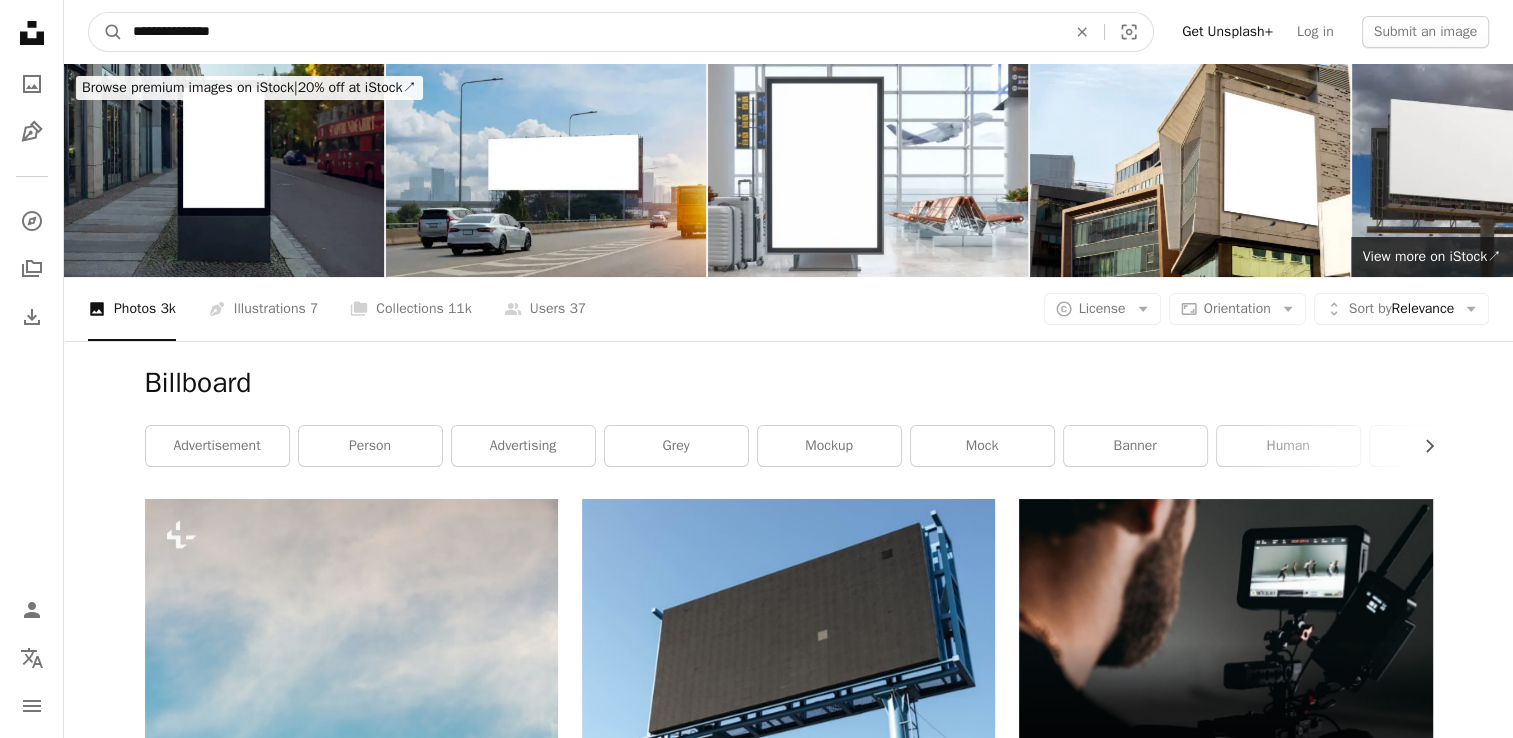 type on "**********" 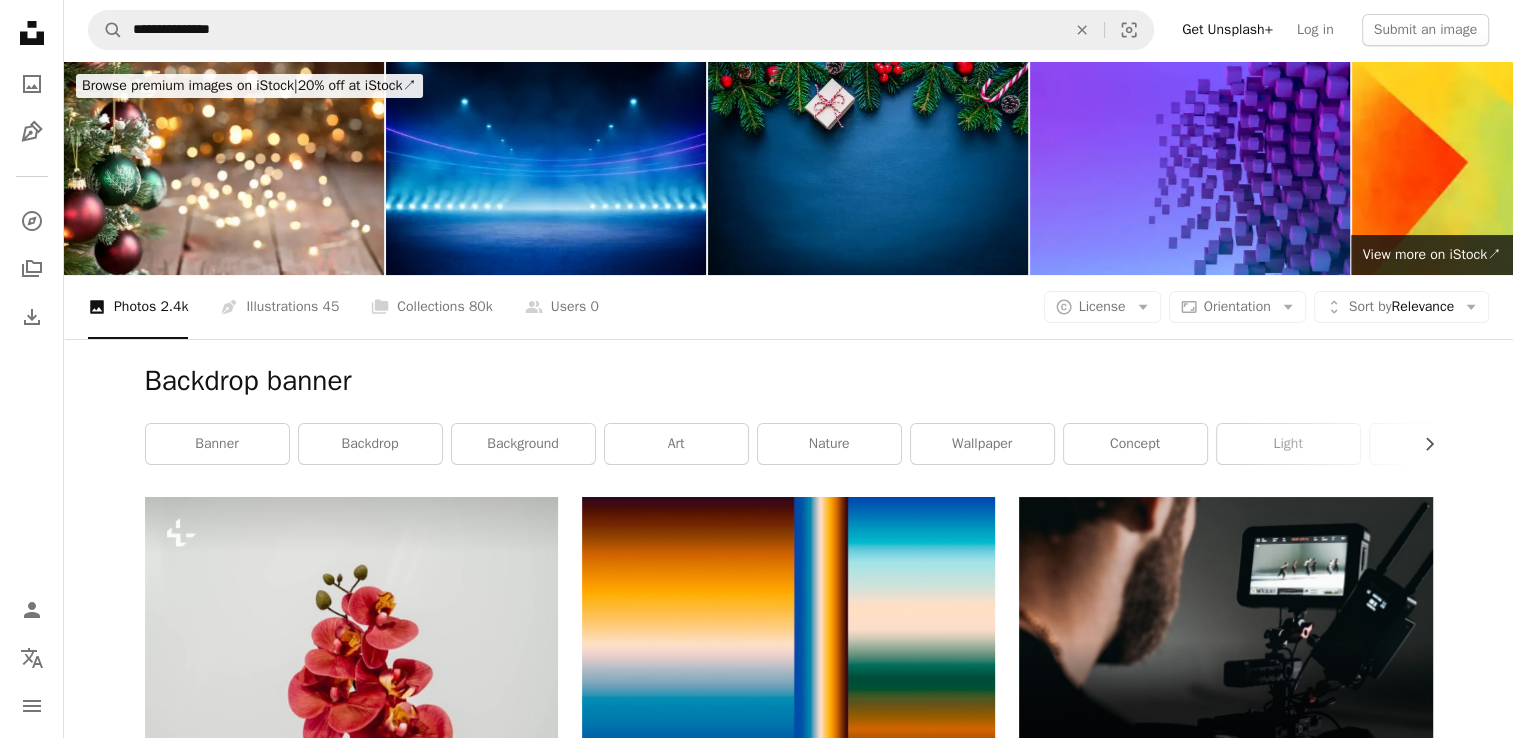 scroll, scrollTop: 0, scrollLeft: 0, axis: both 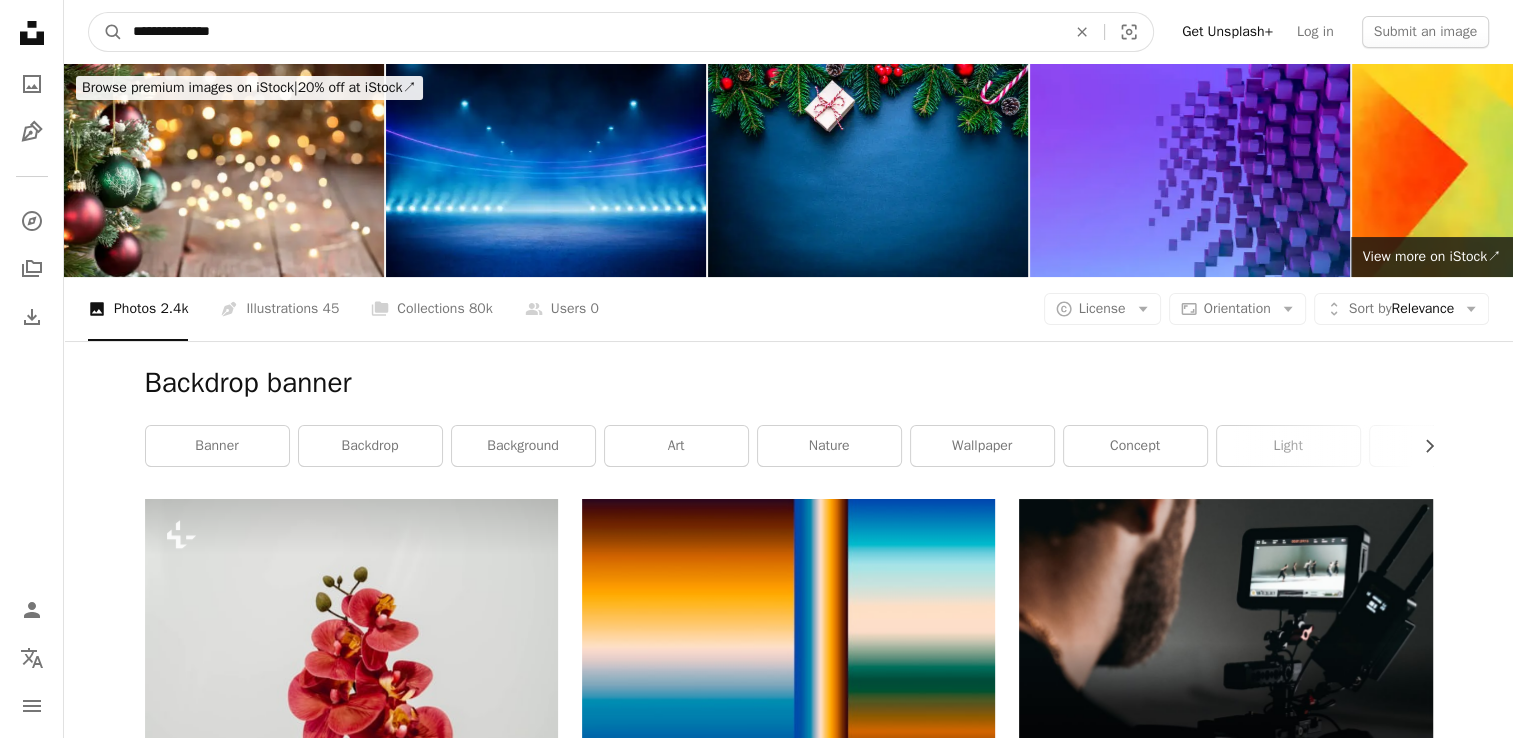 click on "**********" at bounding box center (591, 32) 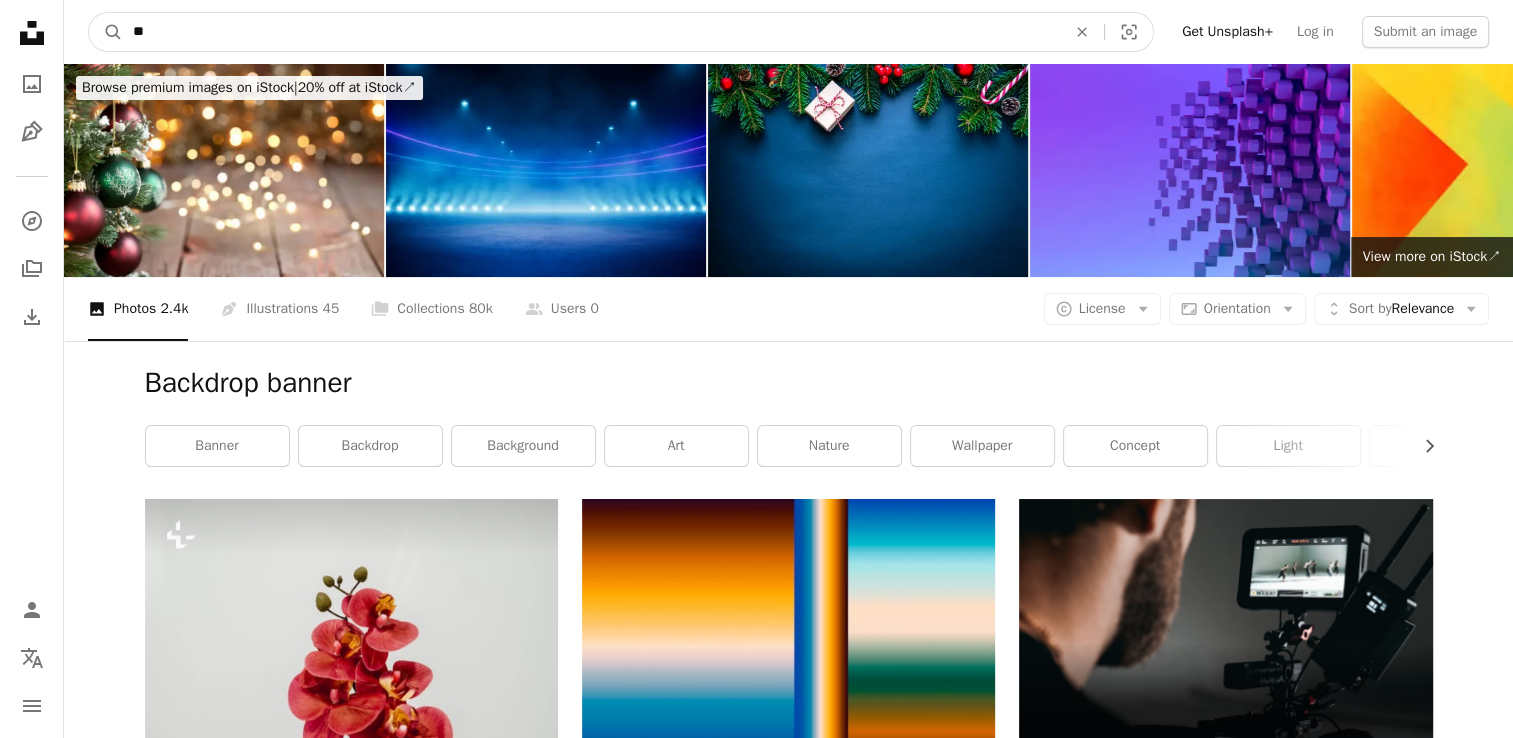 type on "*" 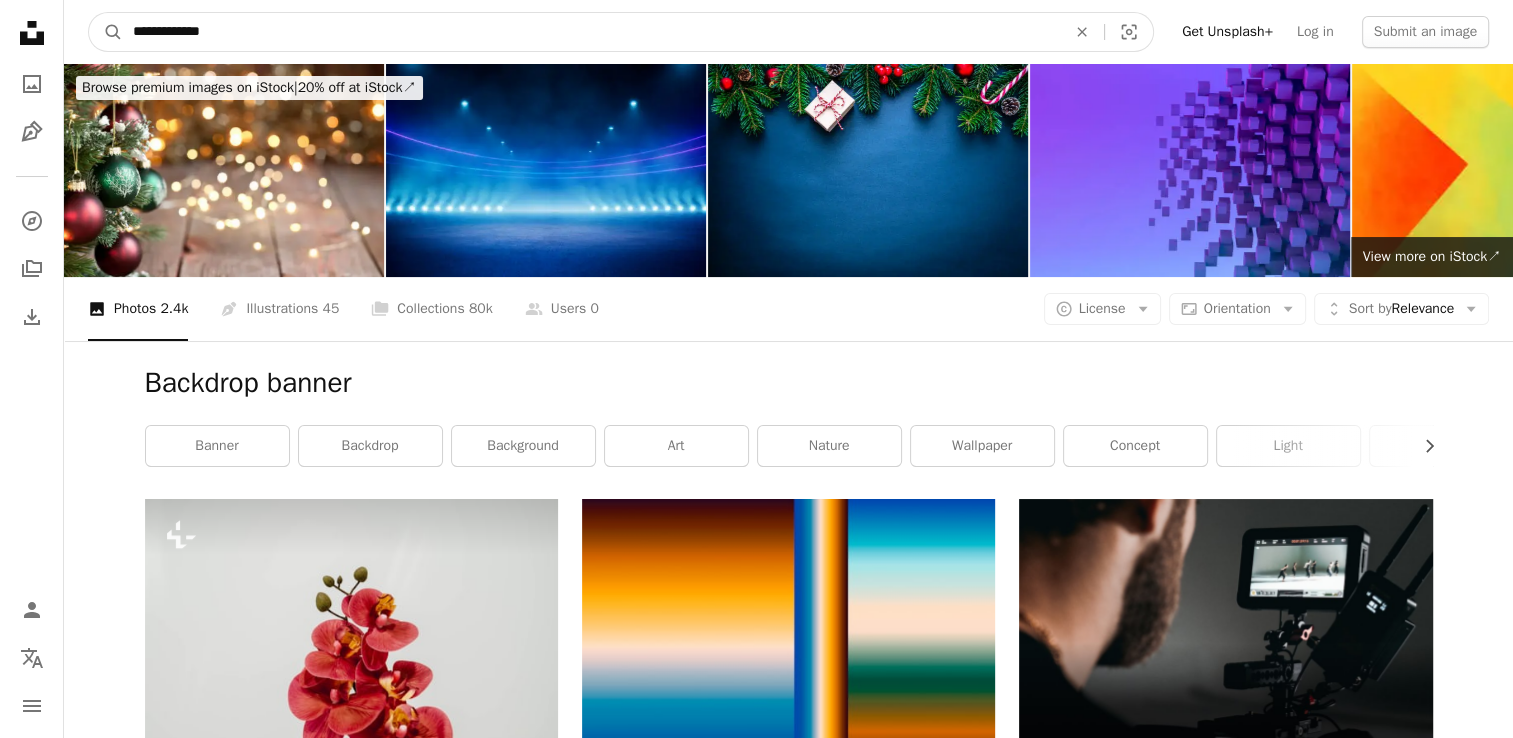 type on "**********" 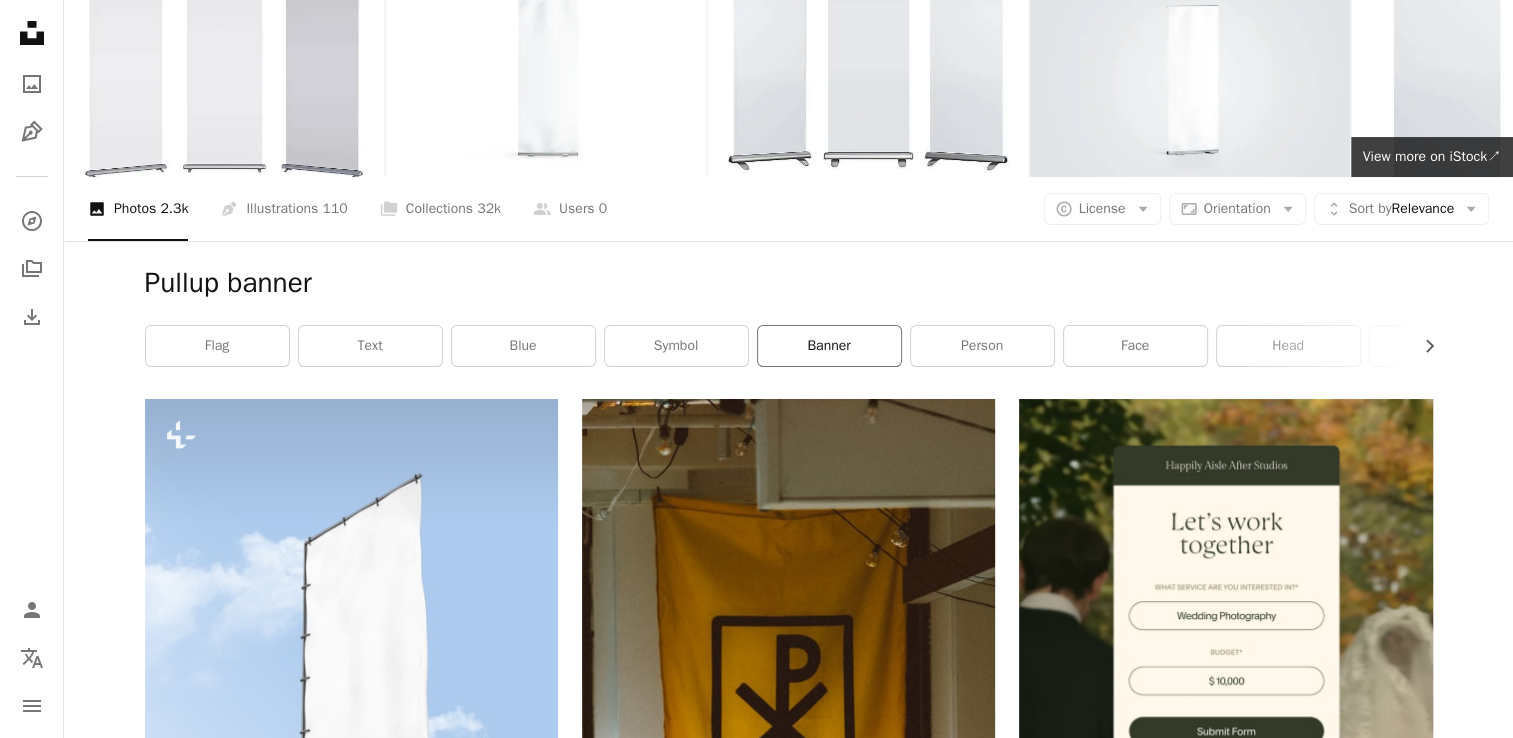 scroll, scrollTop: 0, scrollLeft: 0, axis: both 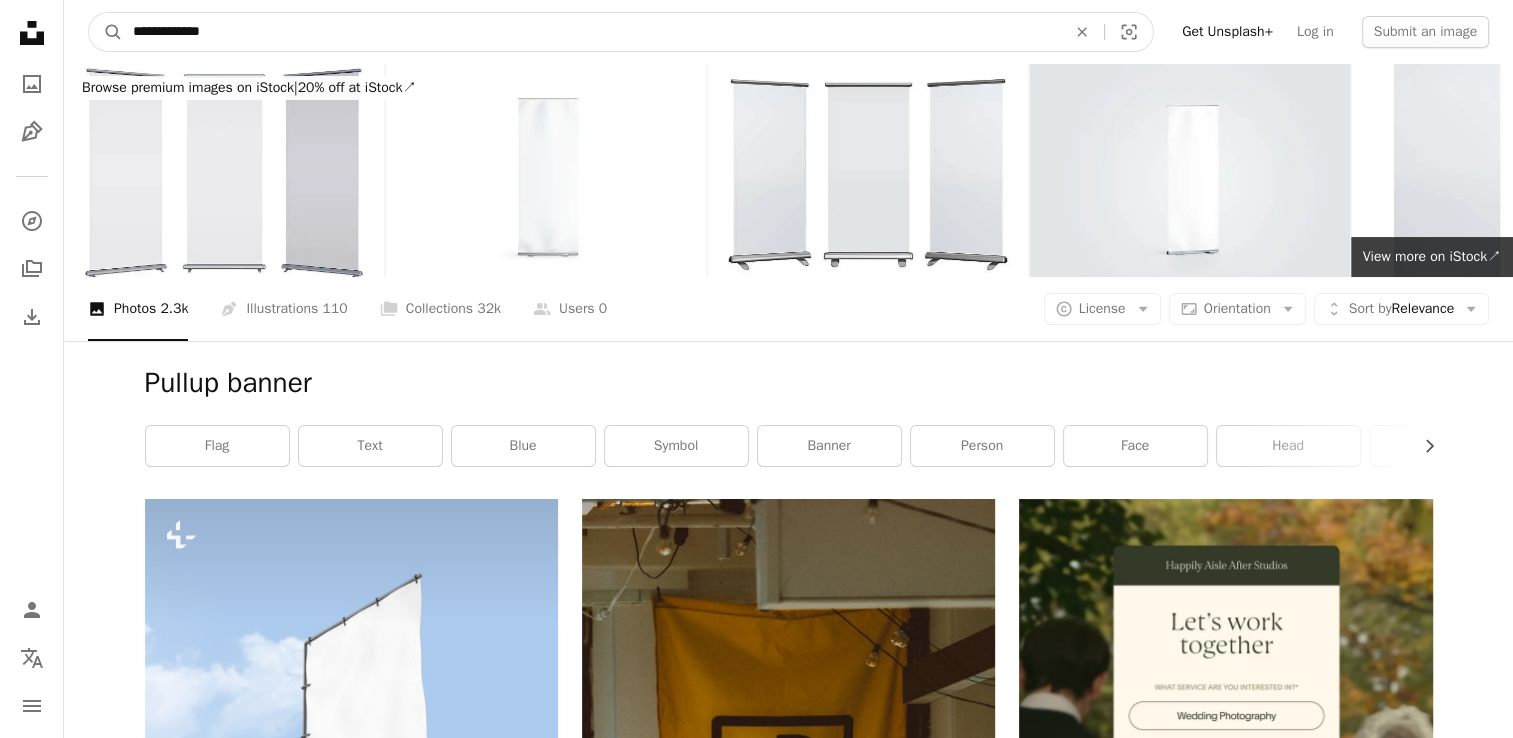 drag, startPoint x: 253, startPoint y: 38, endPoint x: 96, endPoint y: 10, distance: 159.47726 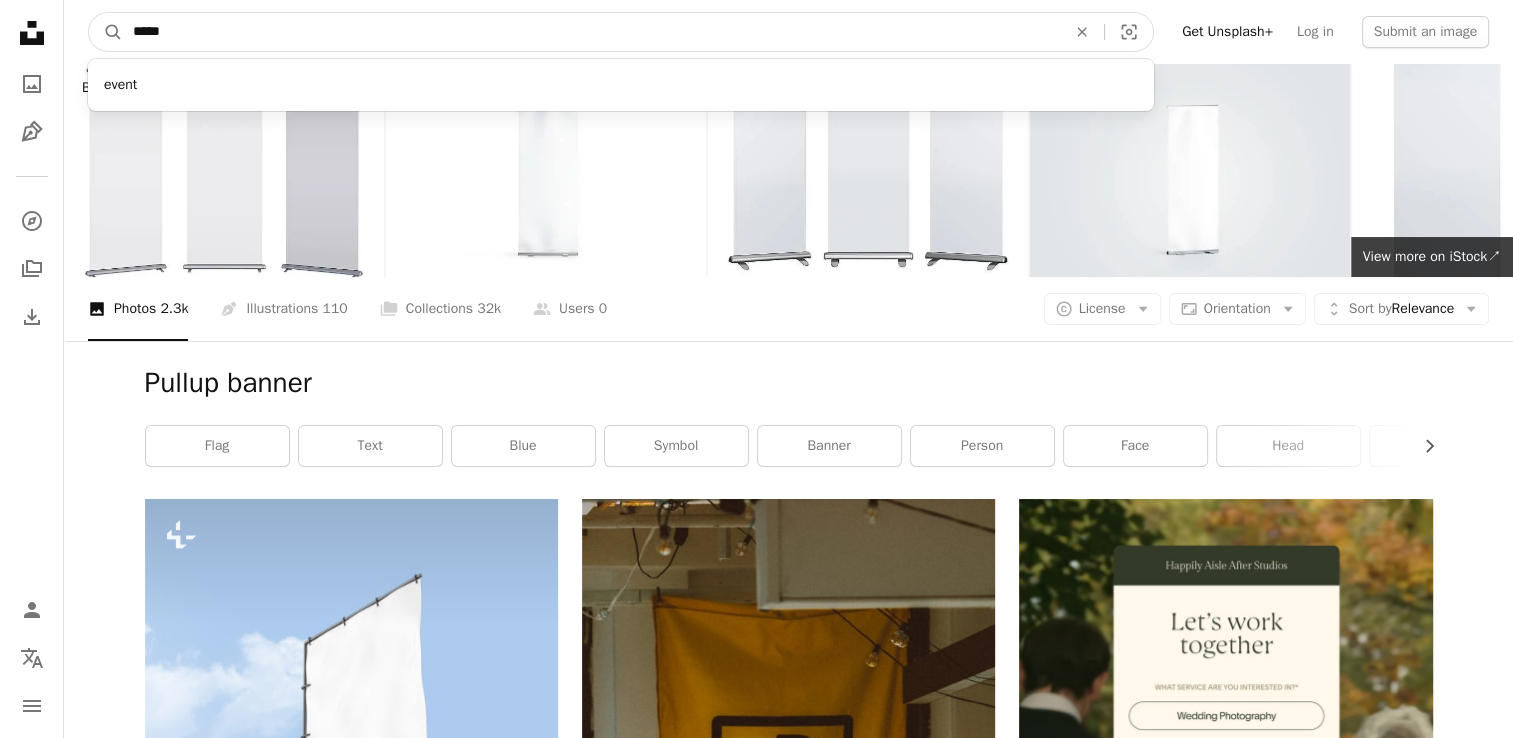 type on "*****" 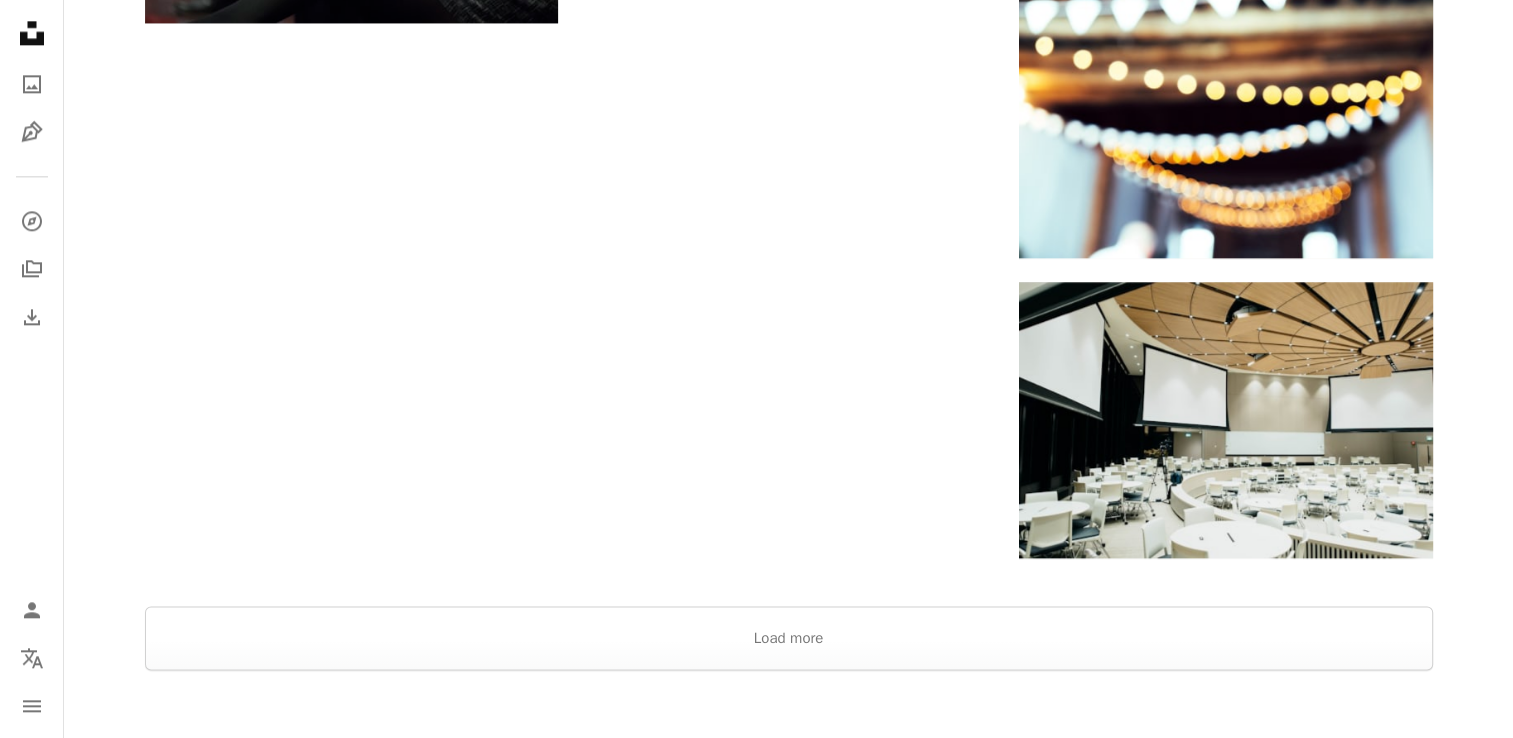 scroll, scrollTop: 2800, scrollLeft: 0, axis: vertical 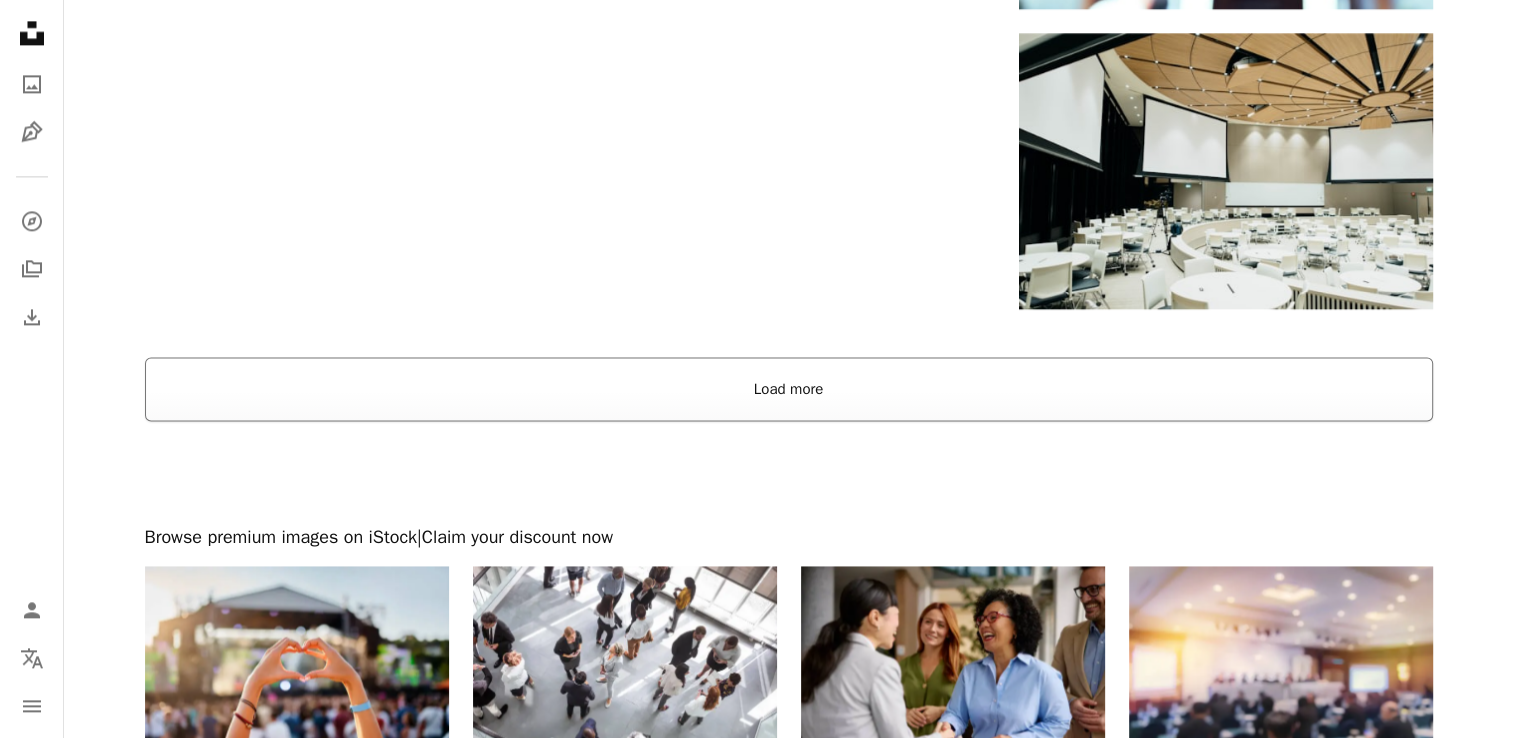 click on "Load more" at bounding box center [789, 389] 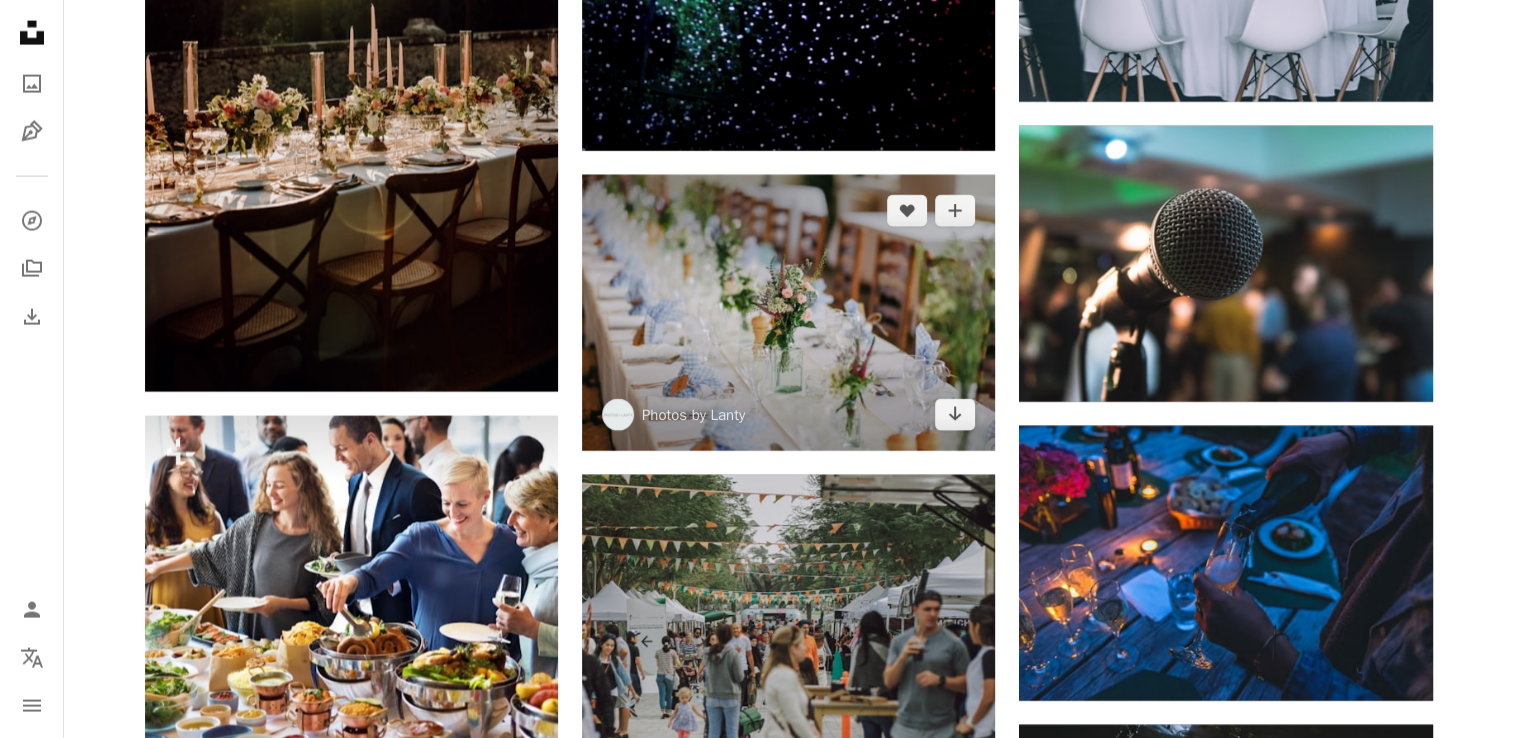 scroll, scrollTop: 4500, scrollLeft: 0, axis: vertical 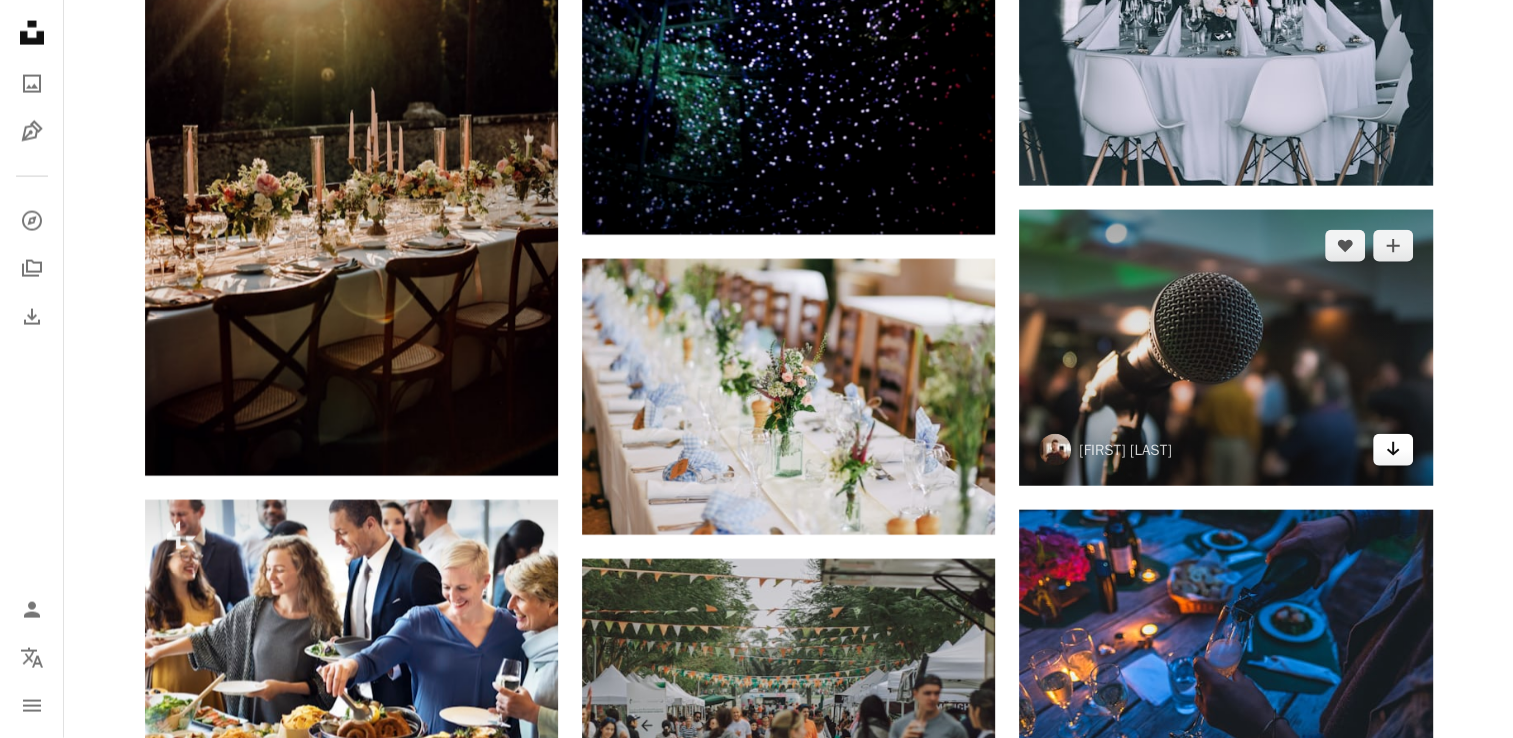 click 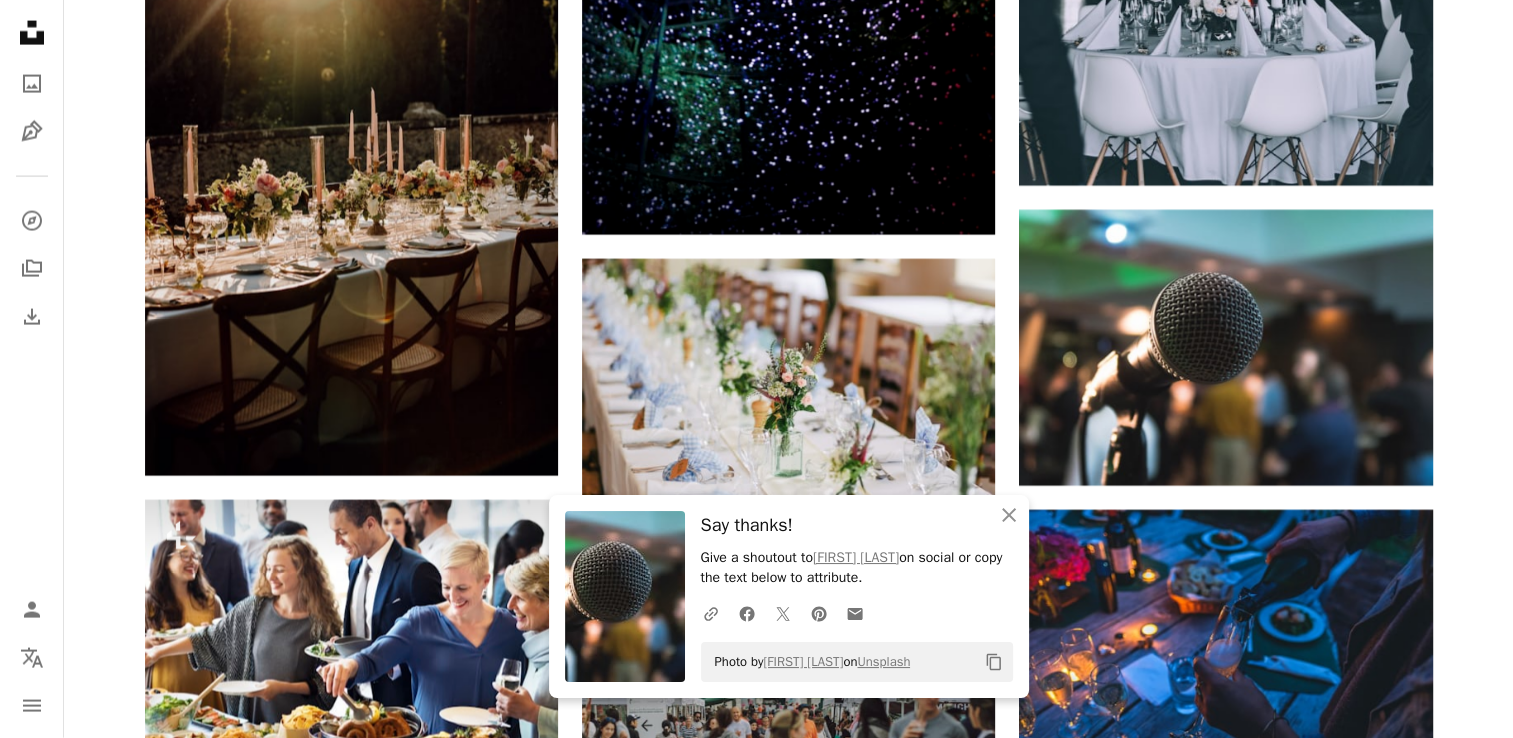 click on "Plus sign for Unsplash+ A heart A plus sign Getty Images For Unsplash+ A lock Download A heart A plus sign [FIRST] Available for hire A checkmark inside of a circle Arrow pointing down Plus sign for Unsplash+ A heart A plus sign Getty Images For Unsplash+ A lock Download A heart A plus sign [FIRST] Available for hire A checkmark inside of a circle Arrow pointing down A heart A plus sign [FIRST] Available for hire A checkmark inside of a circle Arrow pointing down Plus sign for Unsplash+ A heart A plus sign [FIRST] "[ALIAS]" For Unsplash+ A lock Download A heart A plus sign The Climate Reality Project Arrow pointing down A heart A plus sign Product School Arrow pointing down Plus sign for Unsplash+ A heart A plus sign Getty Images For Unsplash+ A lock Download A heart A plus sign [FIRST] [LAST] 🇨🇦 Arrow pointing down –– ––– ––– – ––– – –– ––– –– –– –––– ––" at bounding box center [788, -104] 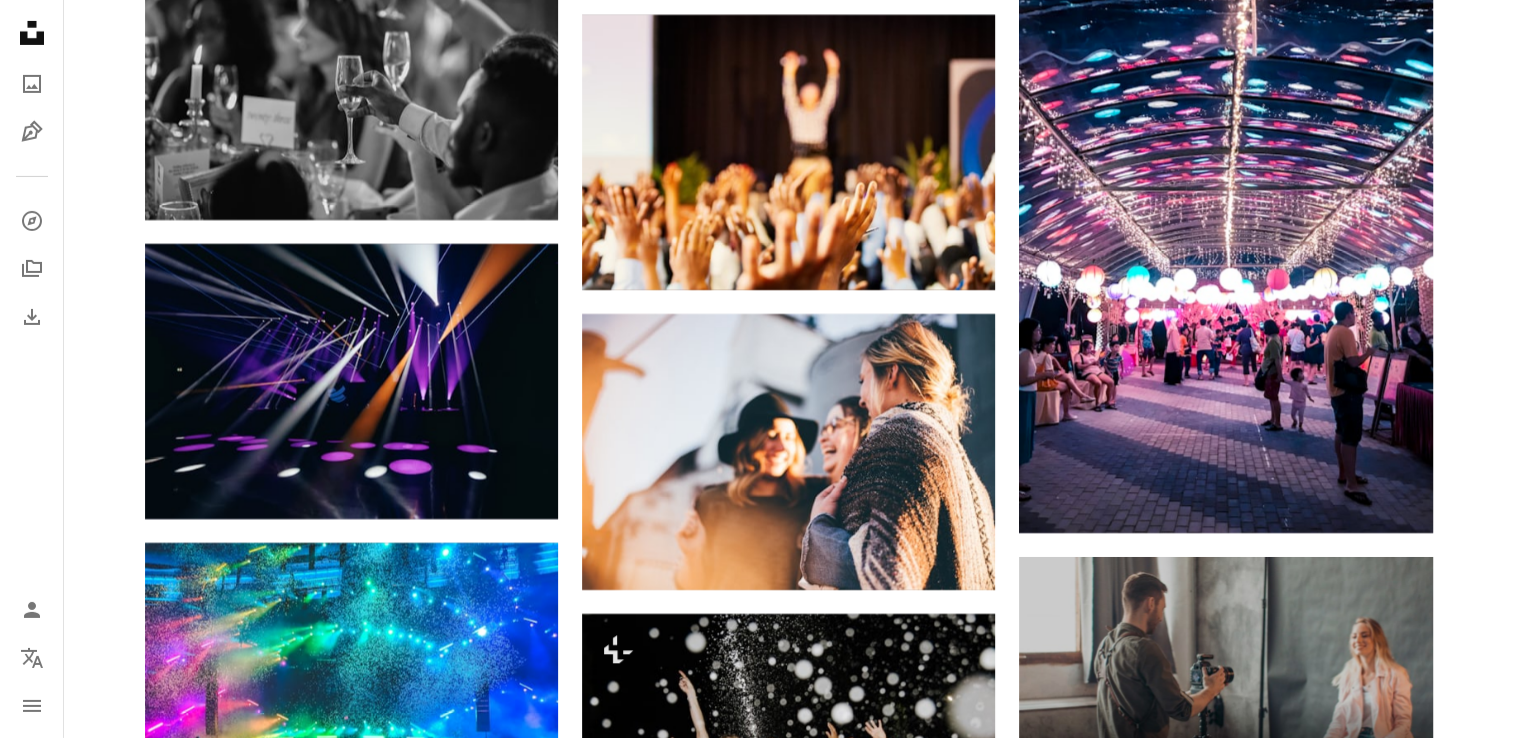 scroll, scrollTop: 6700, scrollLeft: 0, axis: vertical 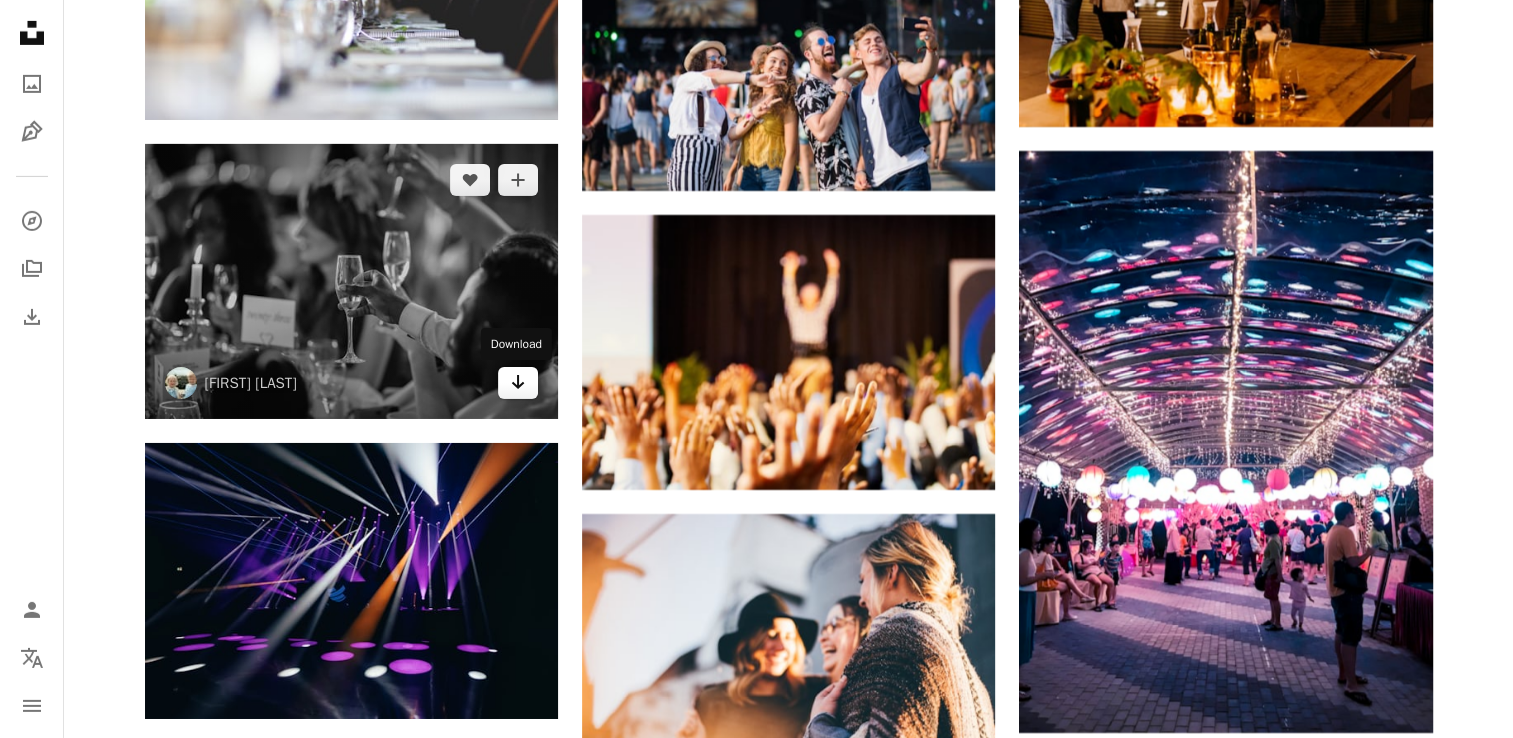 click 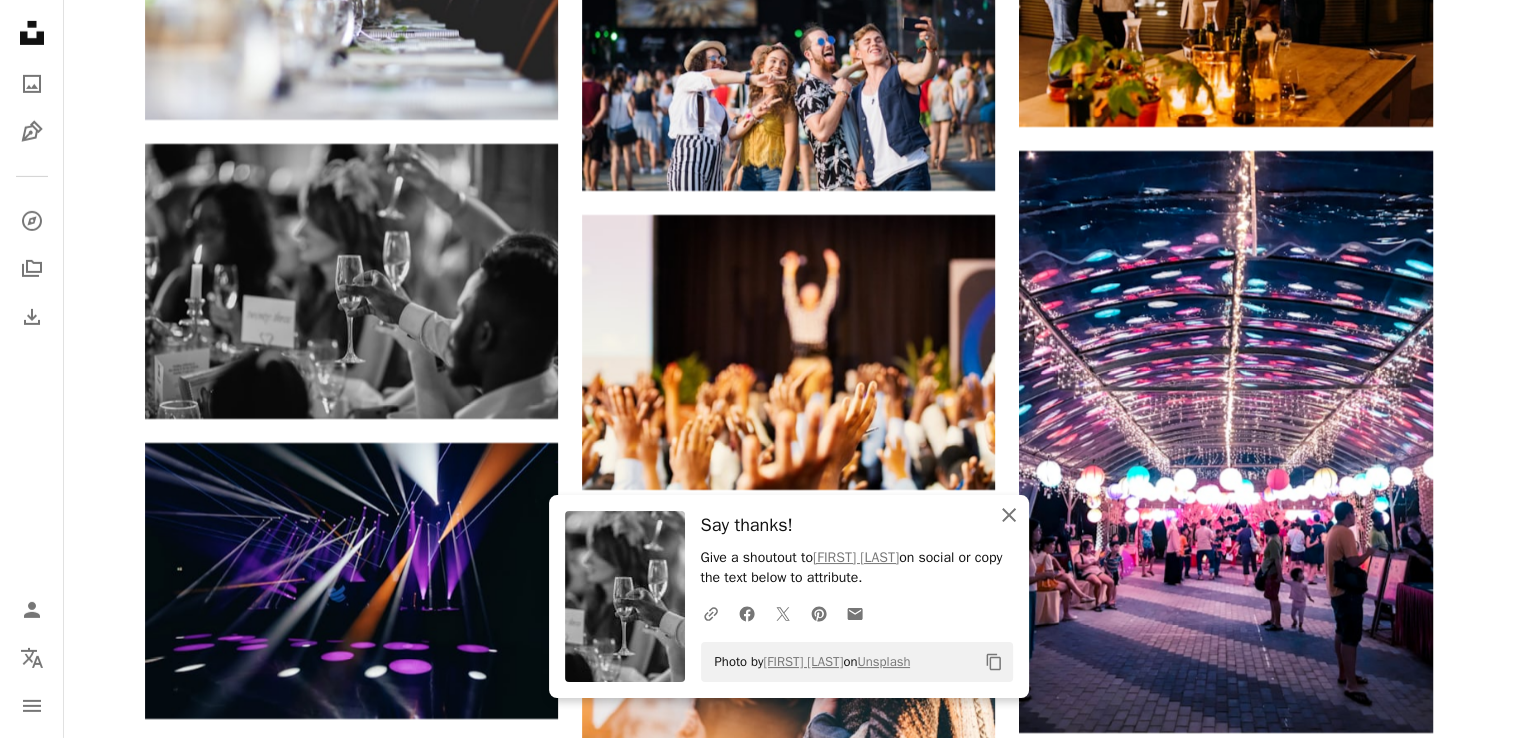 click on "An X shape" 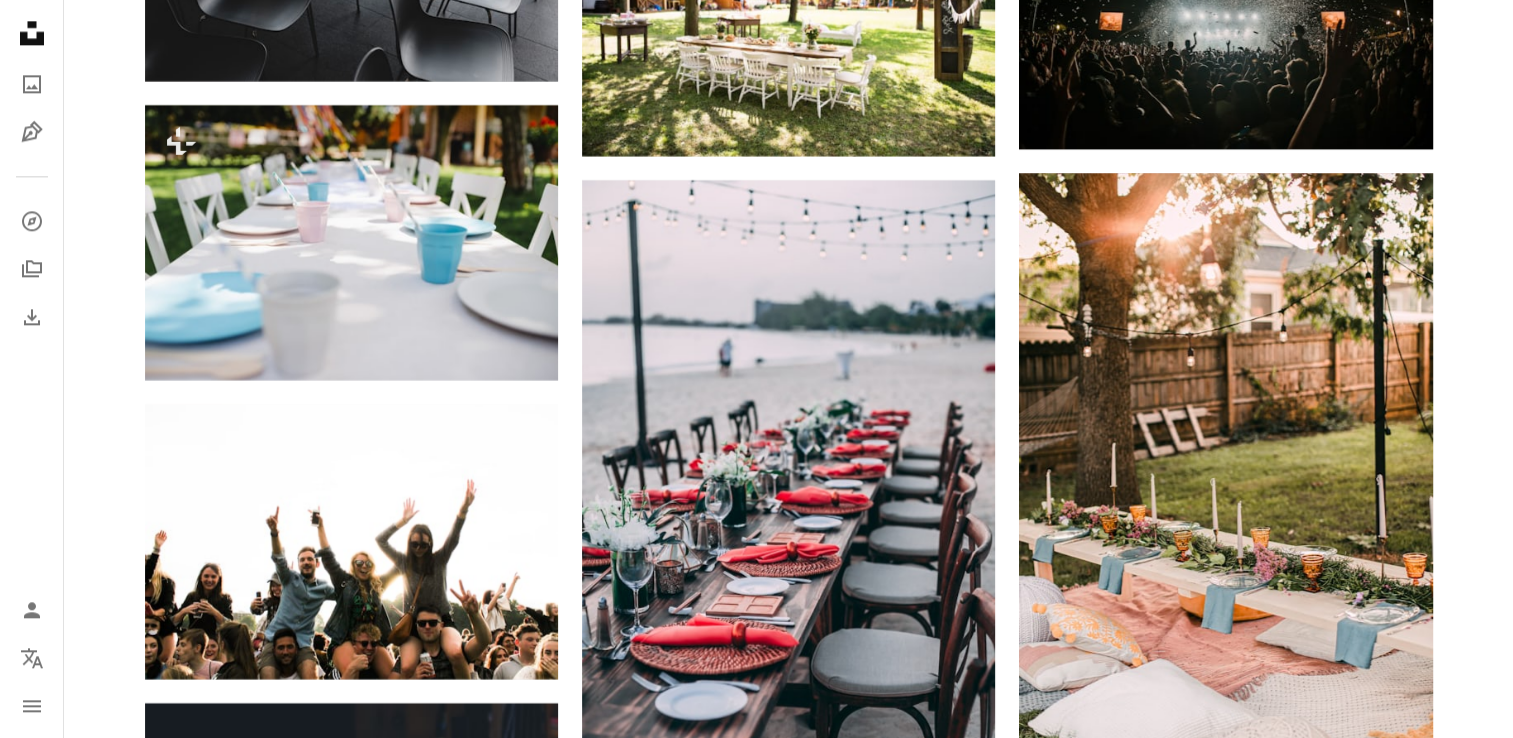 scroll, scrollTop: 10300, scrollLeft: 0, axis: vertical 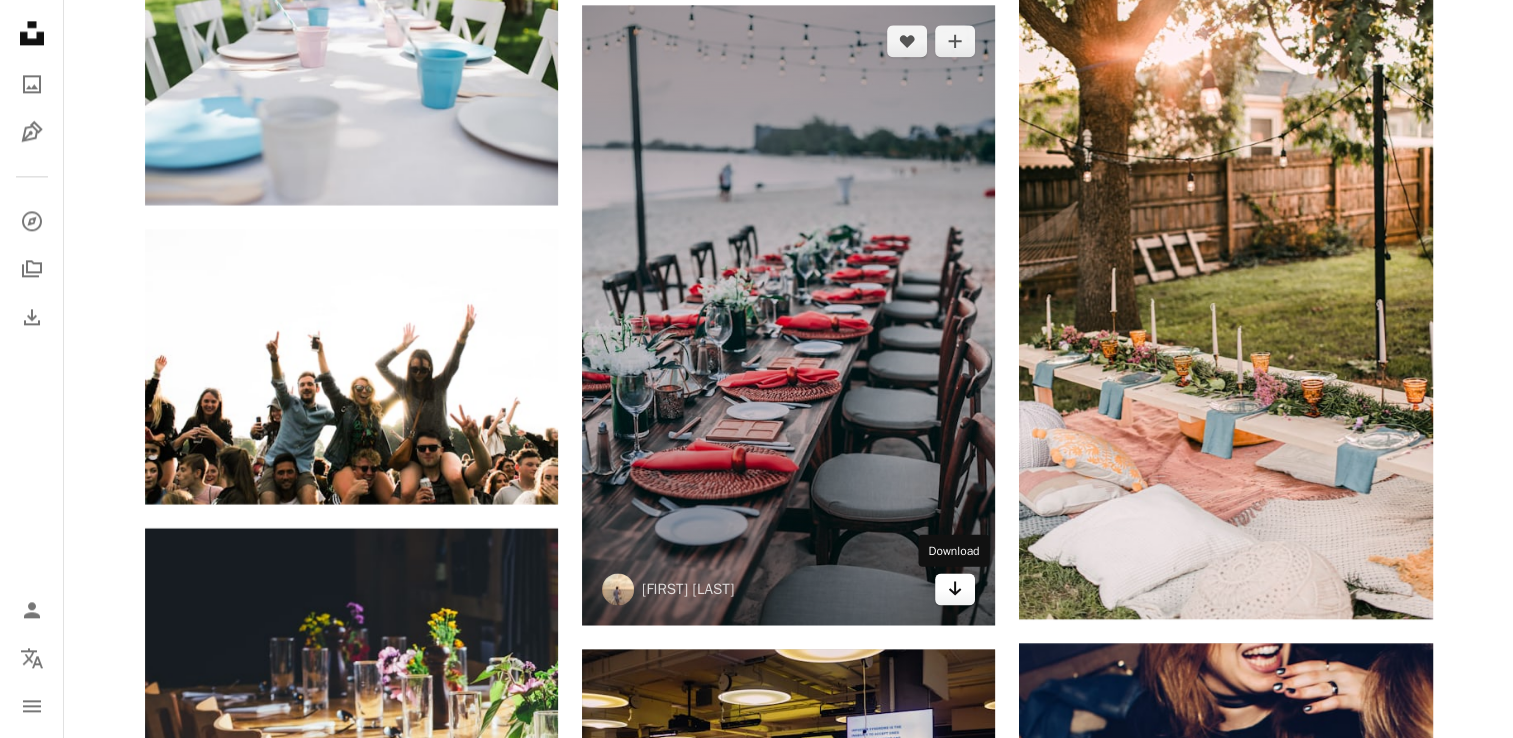 click on "Arrow pointing down" 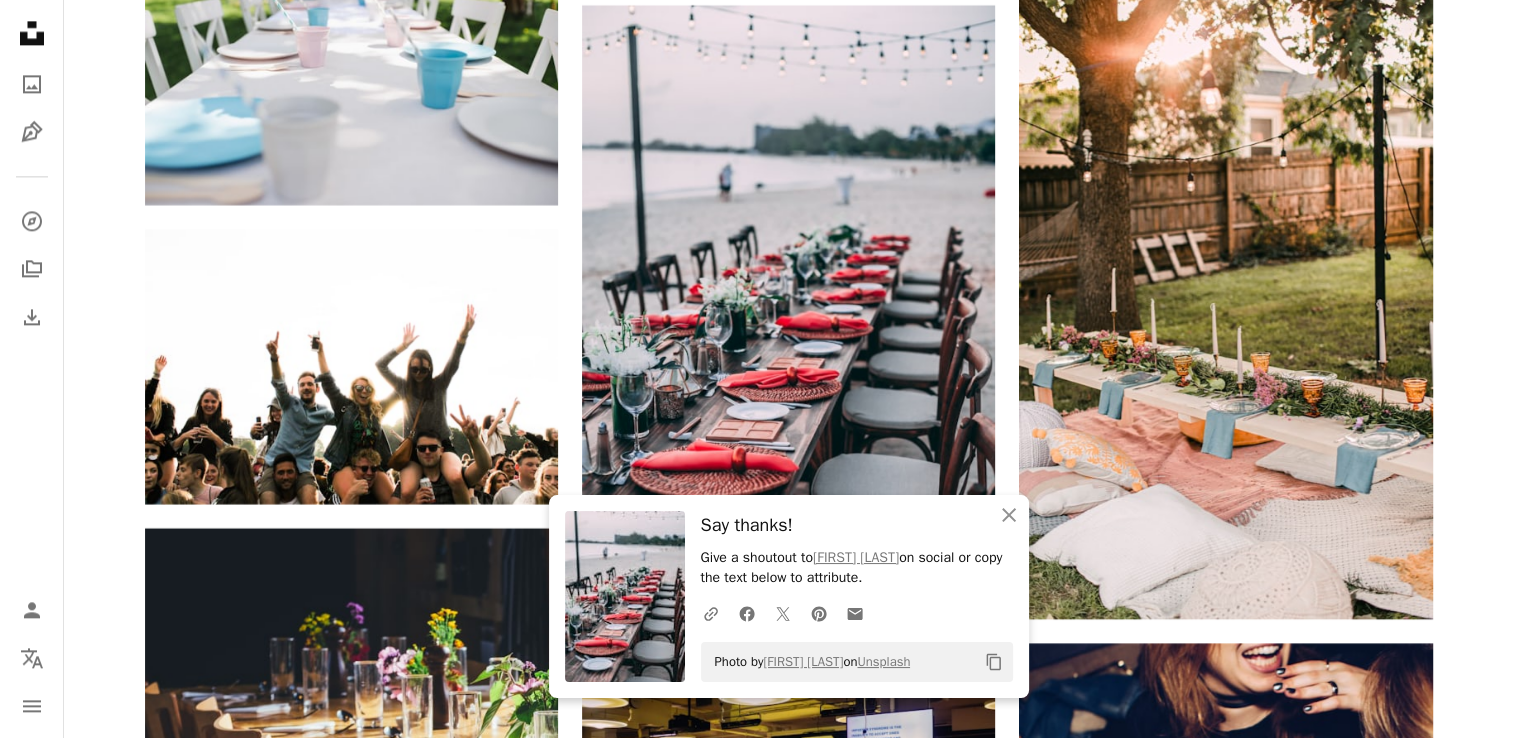 drag, startPoint x: 1474, startPoint y: 448, endPoint x: 1450, endPoint y: 438, distance: 26 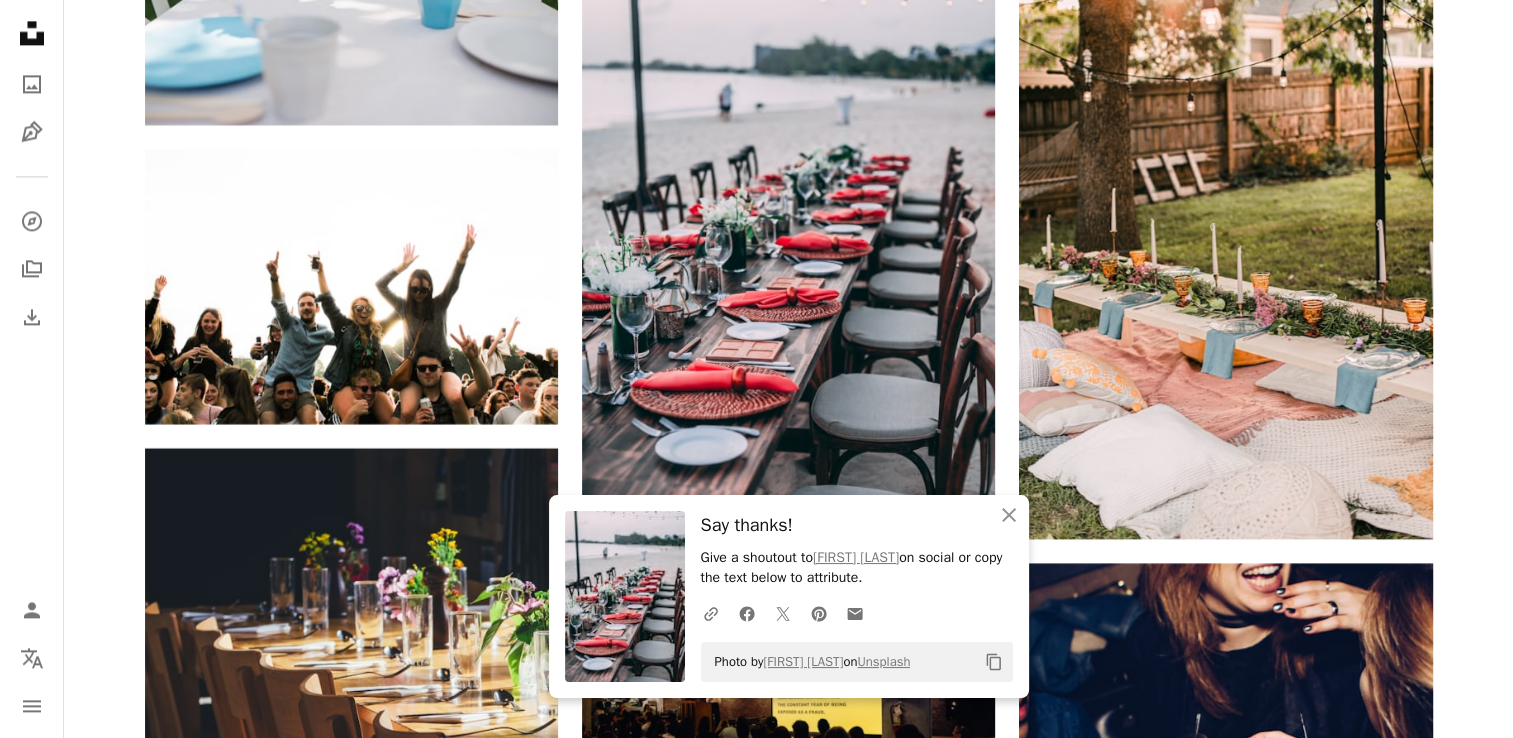 scroll, scrollTop: 10420, scrollLeft: 0, axis: vertical 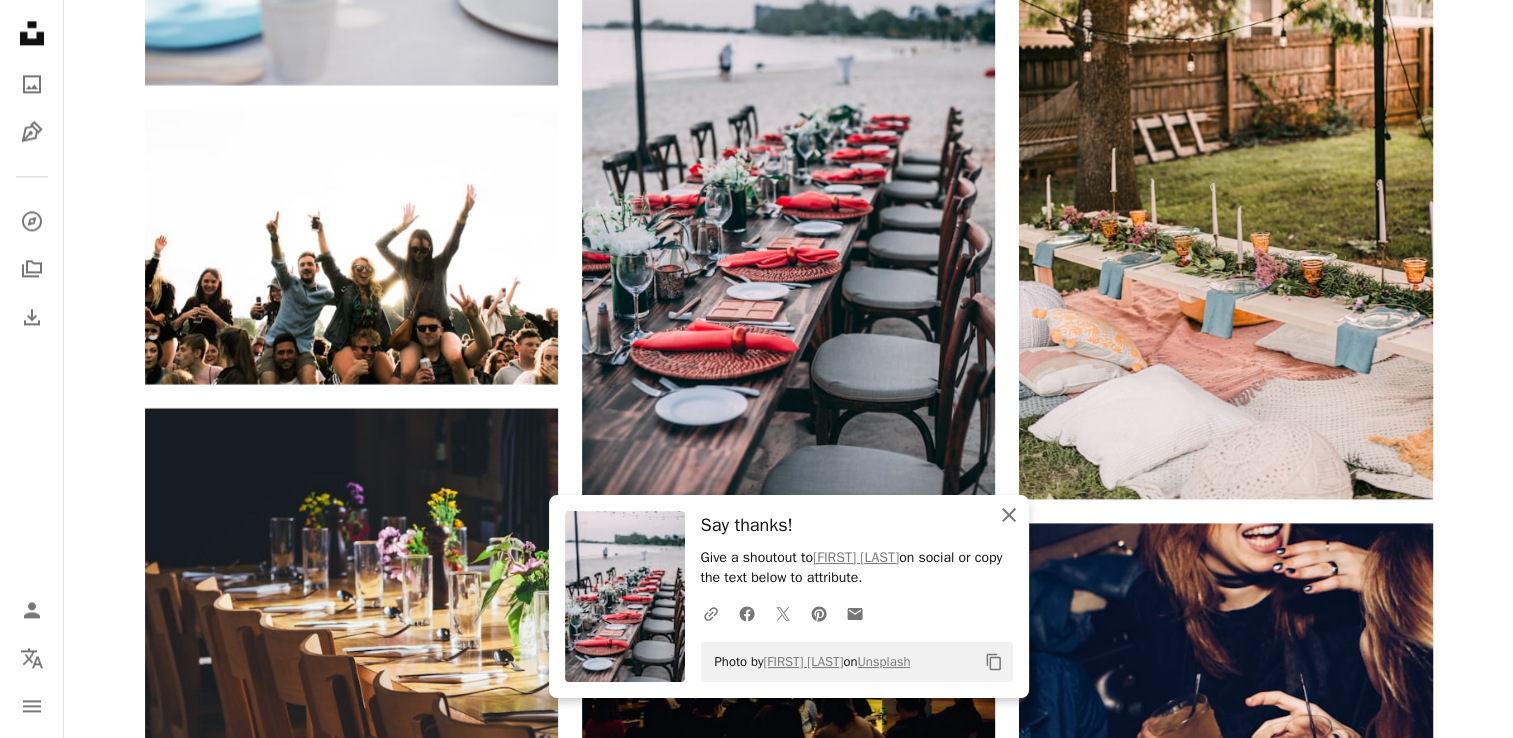 click on "An X shape" 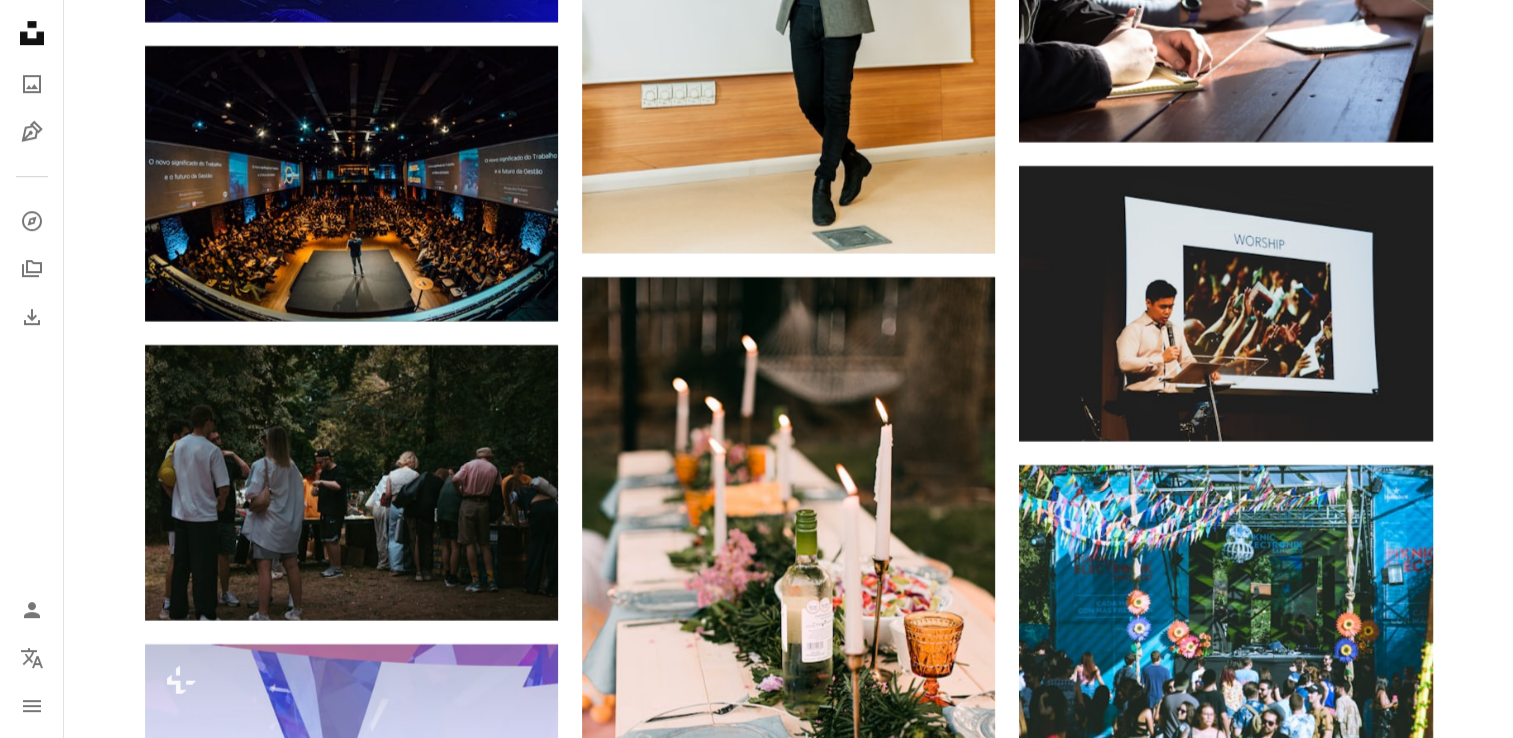 scroll, scrollTop: 16380, scrollLeft: 0, axis: vertical 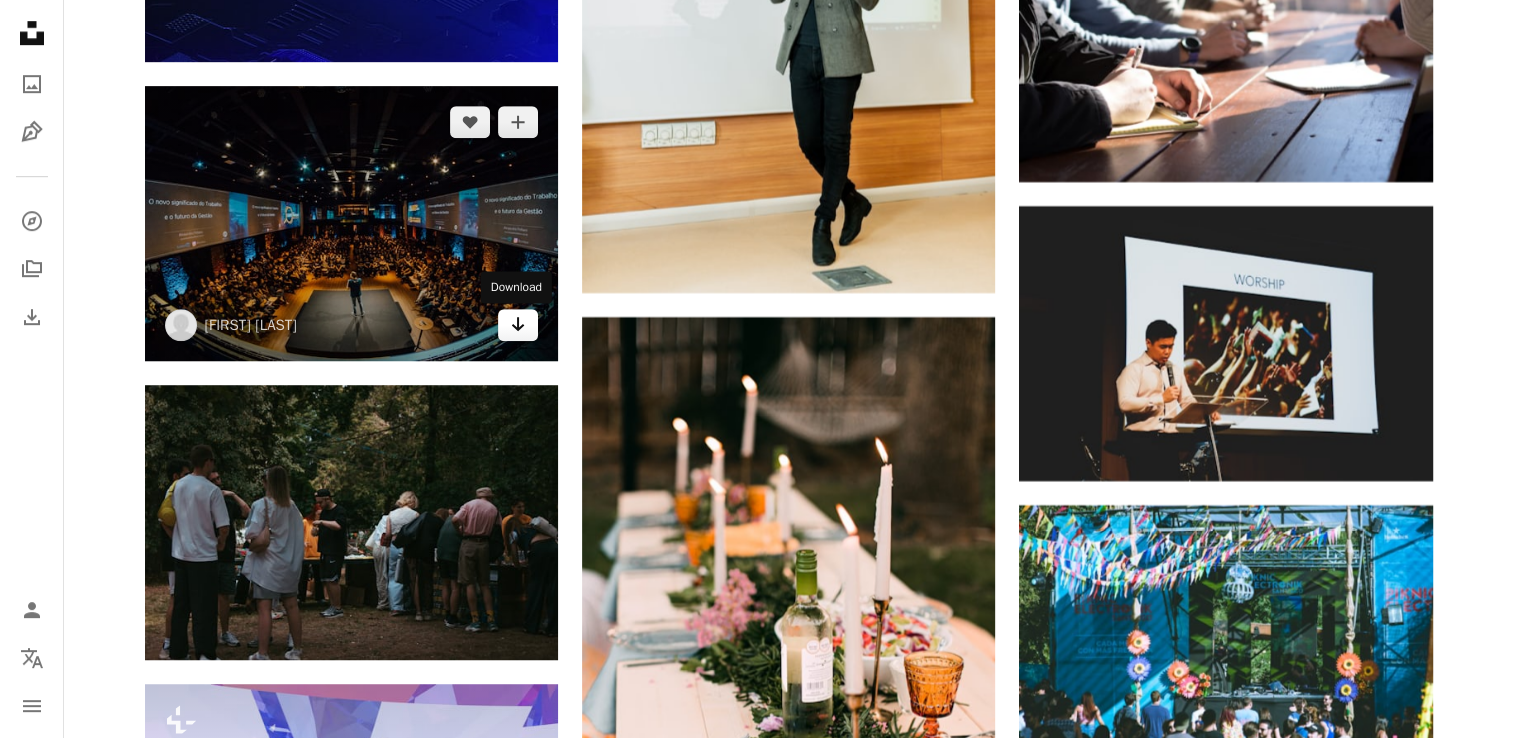 click on "Arrow pointing down" 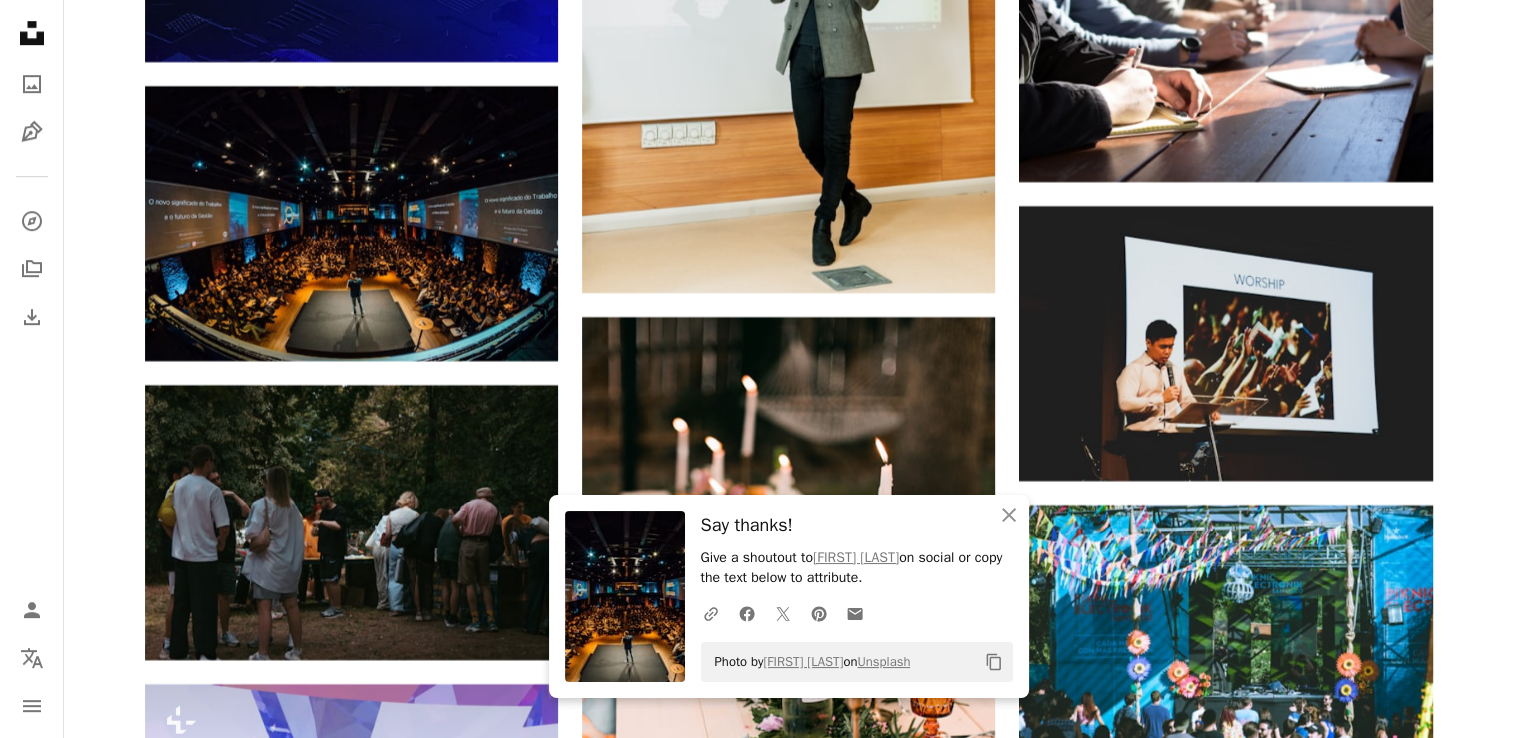click on "Plus sign for Unsplash+ A heart A plus sign Getty Images For Unsplash+ A lock Download A heart A plus sign [FIRST] Available for hire A checkmark inside of a circle Arrow pointing down Plus sign for Unsplash+ A heart A plus sign Getty Images For Unsplash+ A lock Download A heart A plus sign [FIRST] Available for hire A checkmark inside of a circle Arrow pointing down A heart A plus sign [FIRST] Available for hire A checkmark inside of a circle Arrow pointing down Plus sign for Unsplash+ A heart A plus sign [FIRST] "[ALIAS]" For Unsplash+ A lock Download A heart A plus sign The Climate Reality Project Arrow pointing down A heart A plus sign Product School Arrow pointing down Plus sign for Unsplash+ A heart A plus sign Getty Images For Unsplash+ A lock Download A heart A plus sign [FIRST] [LAST] 🇨🇦 Arrow pointing down –– ––– ––– – ––– – –– ––– –– –– –––– ––" at bounding box center [788, -5863] 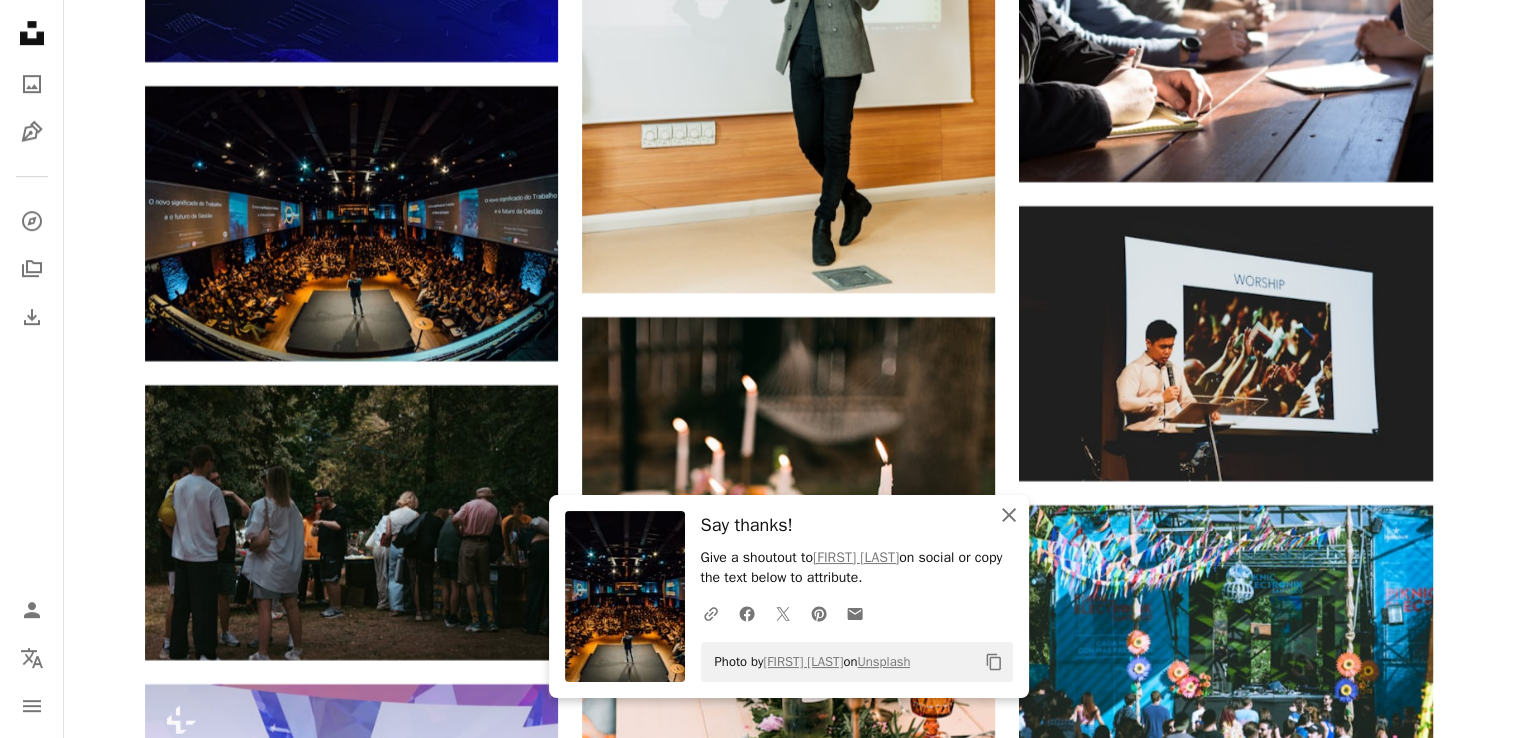 click on "An X shape" 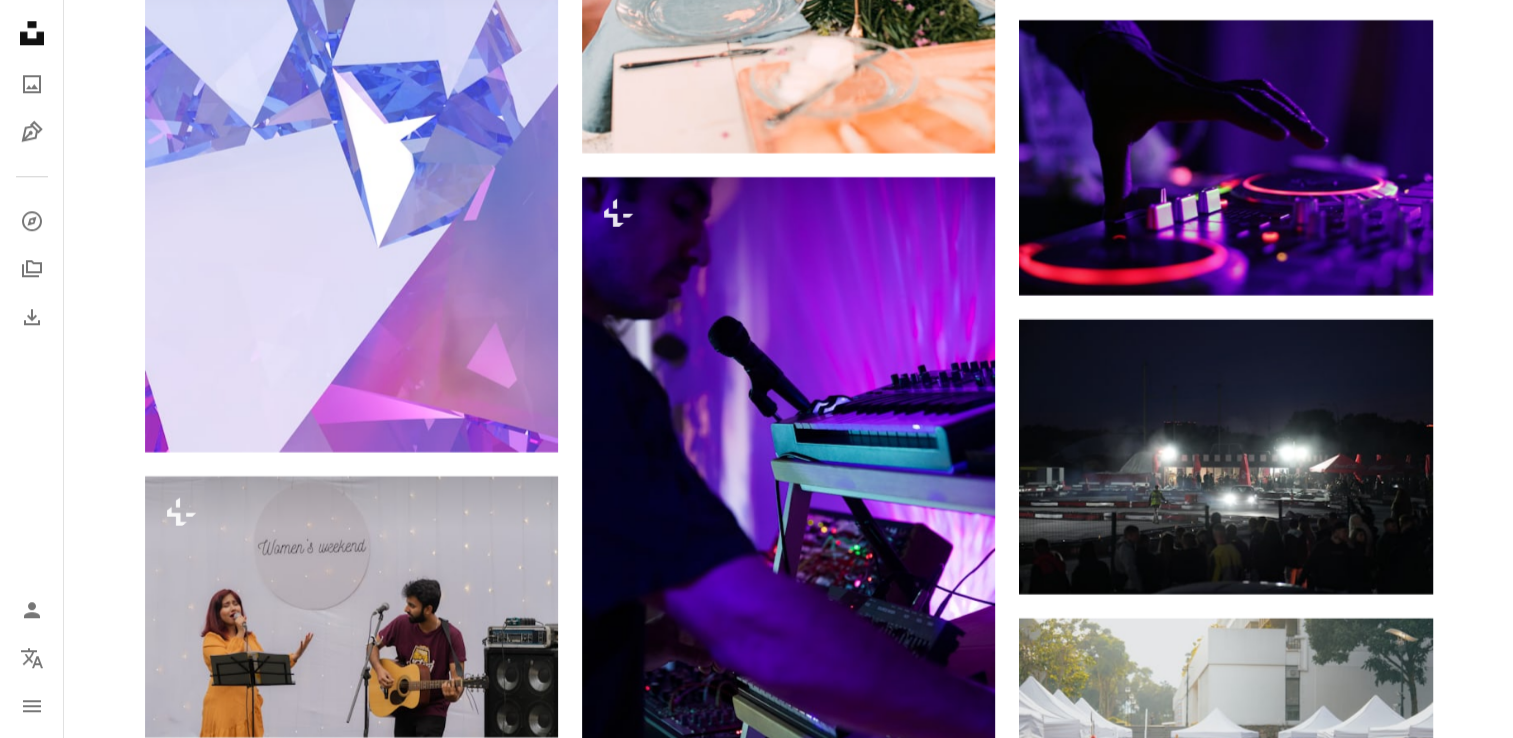 scroll, scrollTop: 17060, scrollLeft: 0, axis: vertical 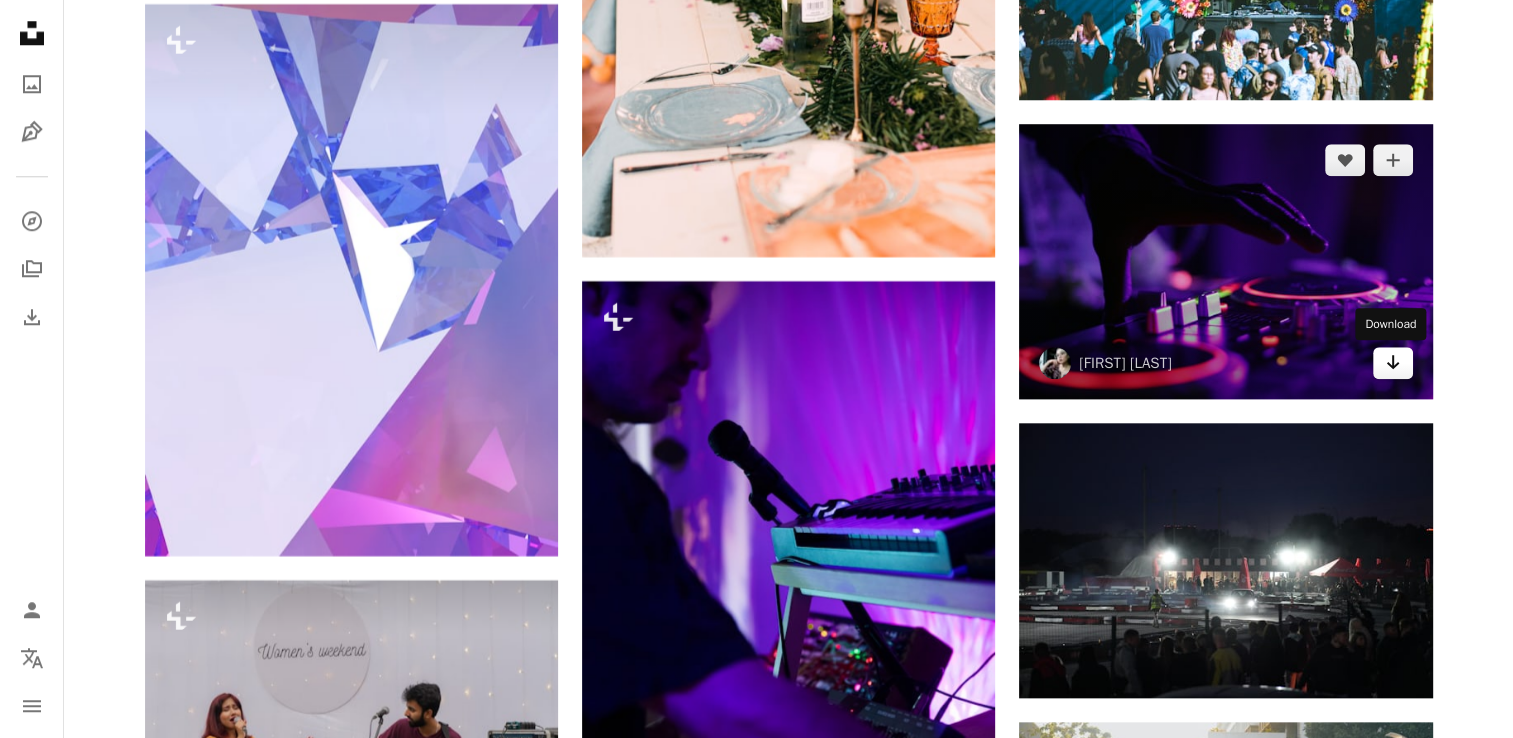 click on "Arrow pointing down" 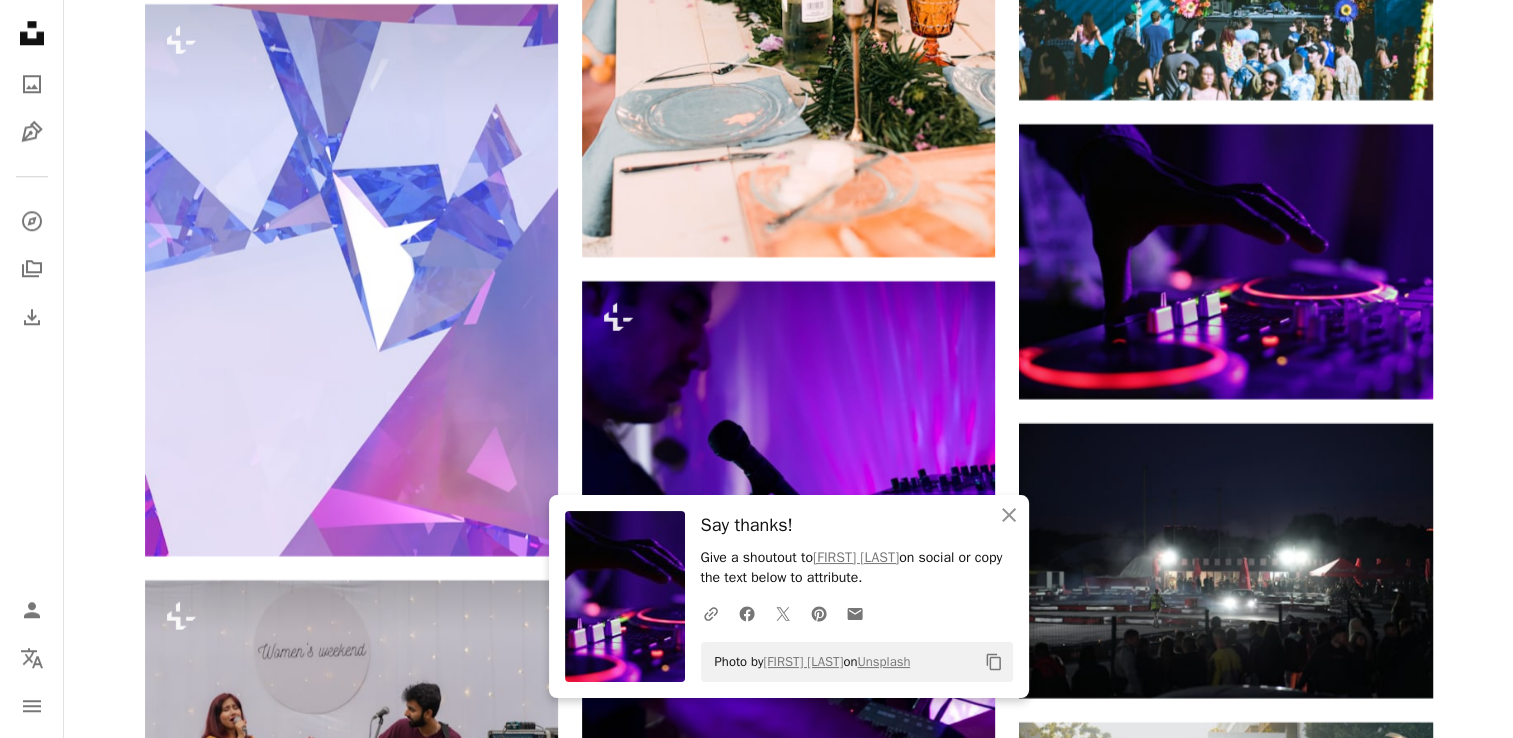 click on "Plus sign for Unsplash+ A heart A plus sign Getty Images For Unsplash+ A lock Download A heart A plus sign [FIRST] Available for hire A checkmark inside of a circle Arrow pointing down Plus sign for Unsplash+ A heart A plus sign Getty Images For Unsplash+ A lock Download A heart A plus sign [FIRST] Available for hire A checkmark inside of a circle Arrow pointing down A heart A plus sign [FIRST] Available for hire A checkmark inside of a circle Arrow pointing down Plus sign for Unsplash+ A heart A plus sign [FIRST] "[ALIAS]" For Unsplash+ A lock Download A heart A plus sign The Climate Reality Project Arrow pointing down A heart A plus sign Product School Arrow pointing down Plus sign for Unsplash+ A heart A plus sign Getty Images For Unsplash+ A lock Download A heart A plus sign [FIRST] [LAST] 🇨🇦 Arrow pointing down –– ––– ––– – ––– – –– ––– –– –– –––– ––" at bounding box center (788, -6543) 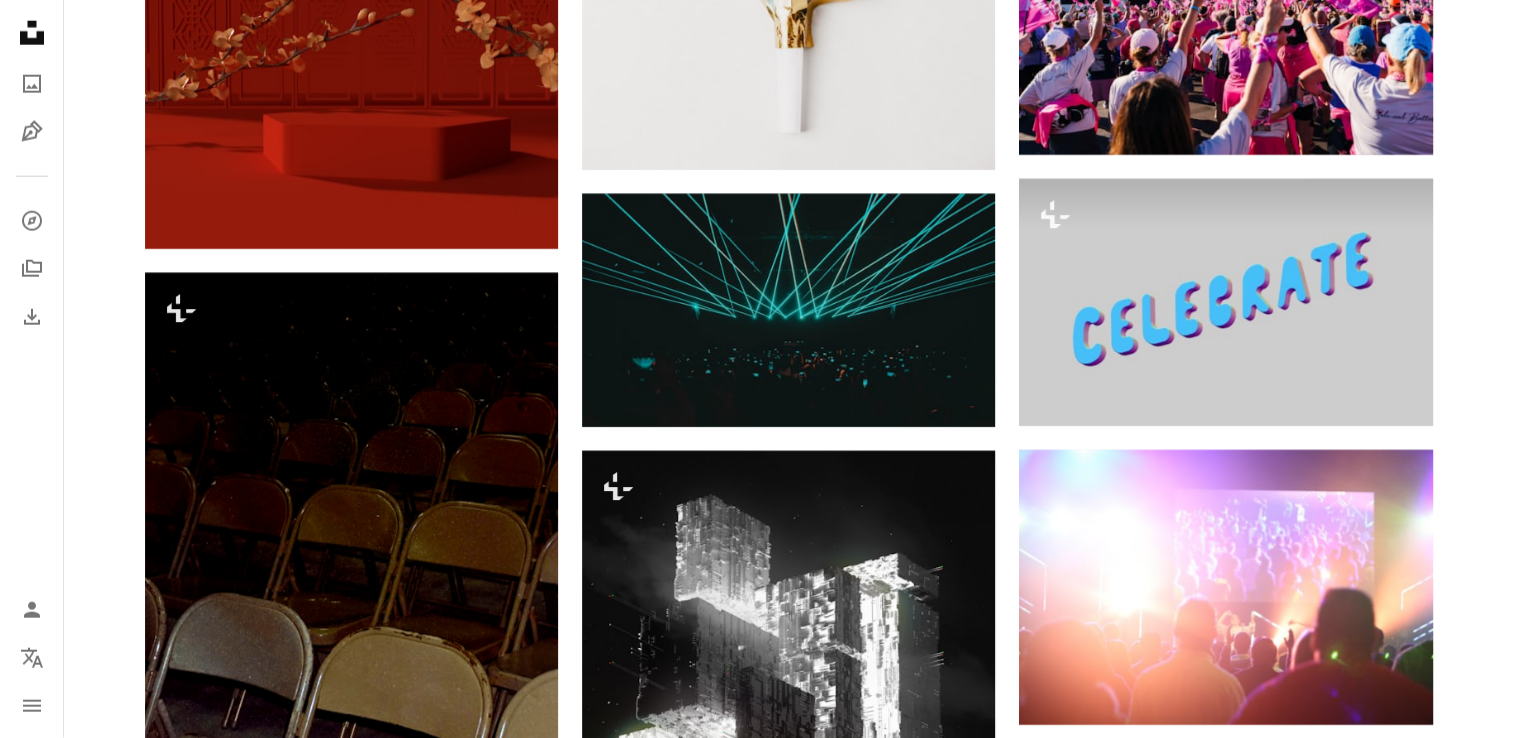scroll, scrollTop: 20740, scrollLeft: 0, axis: vertical 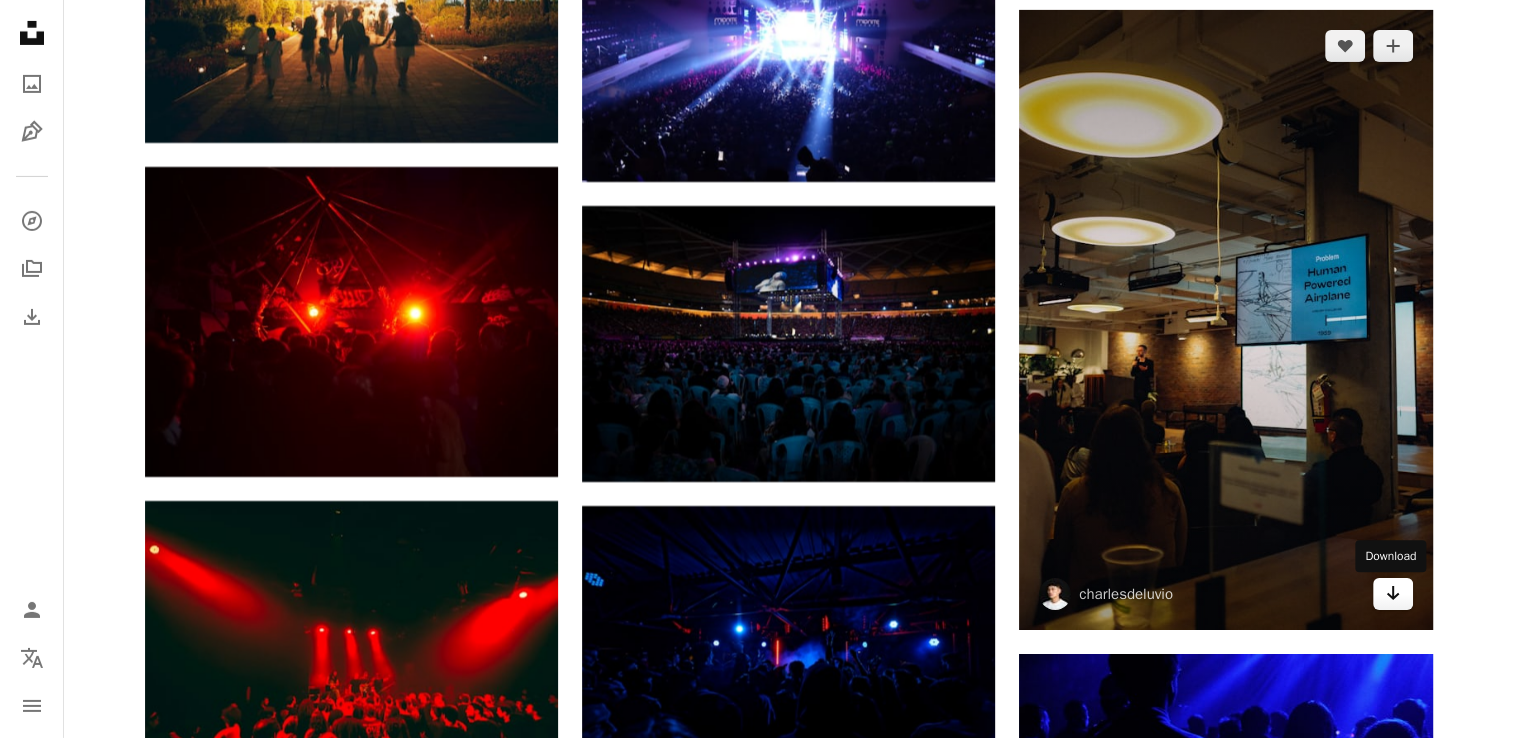 click 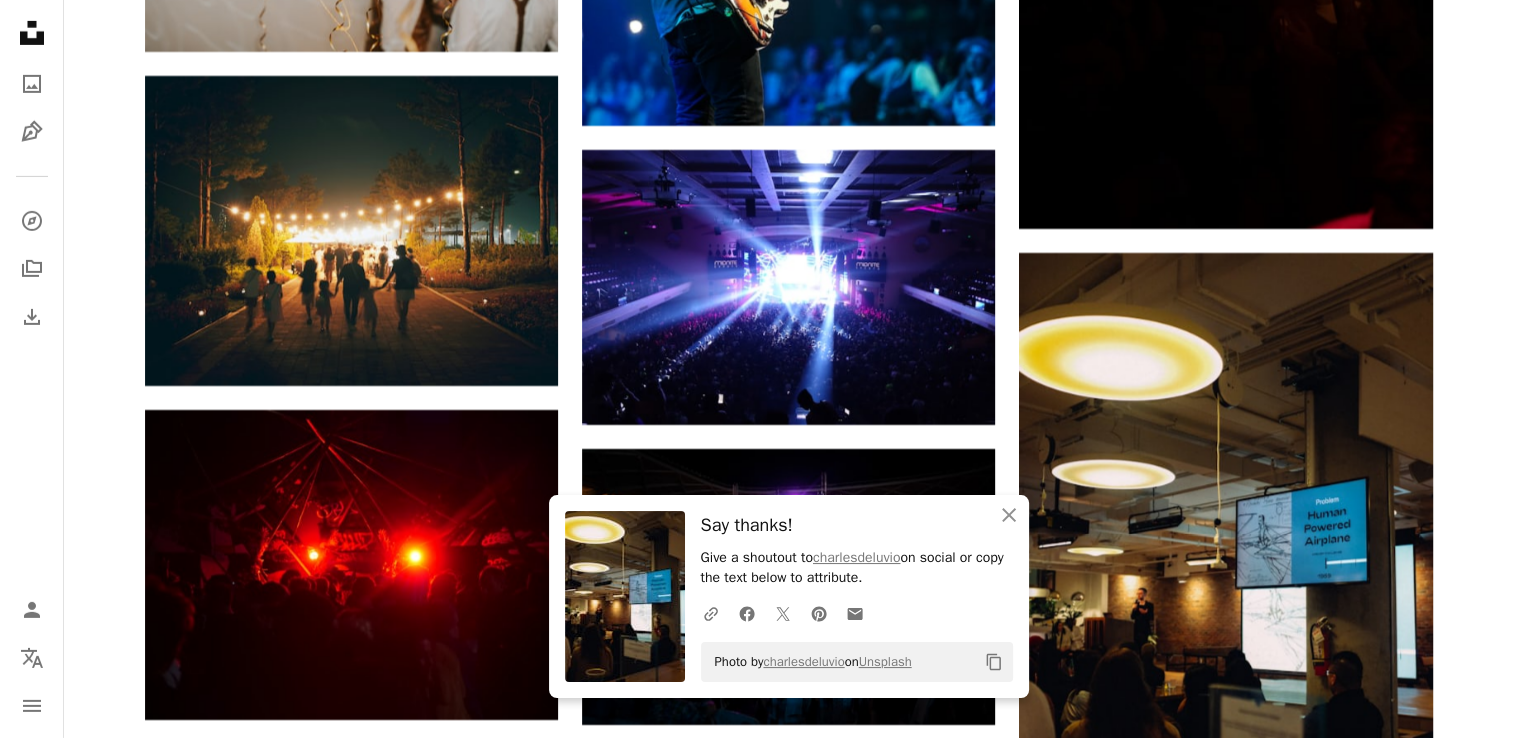 scroll, scrollTop: 21663, scrollLeft: 0, axis: vertical 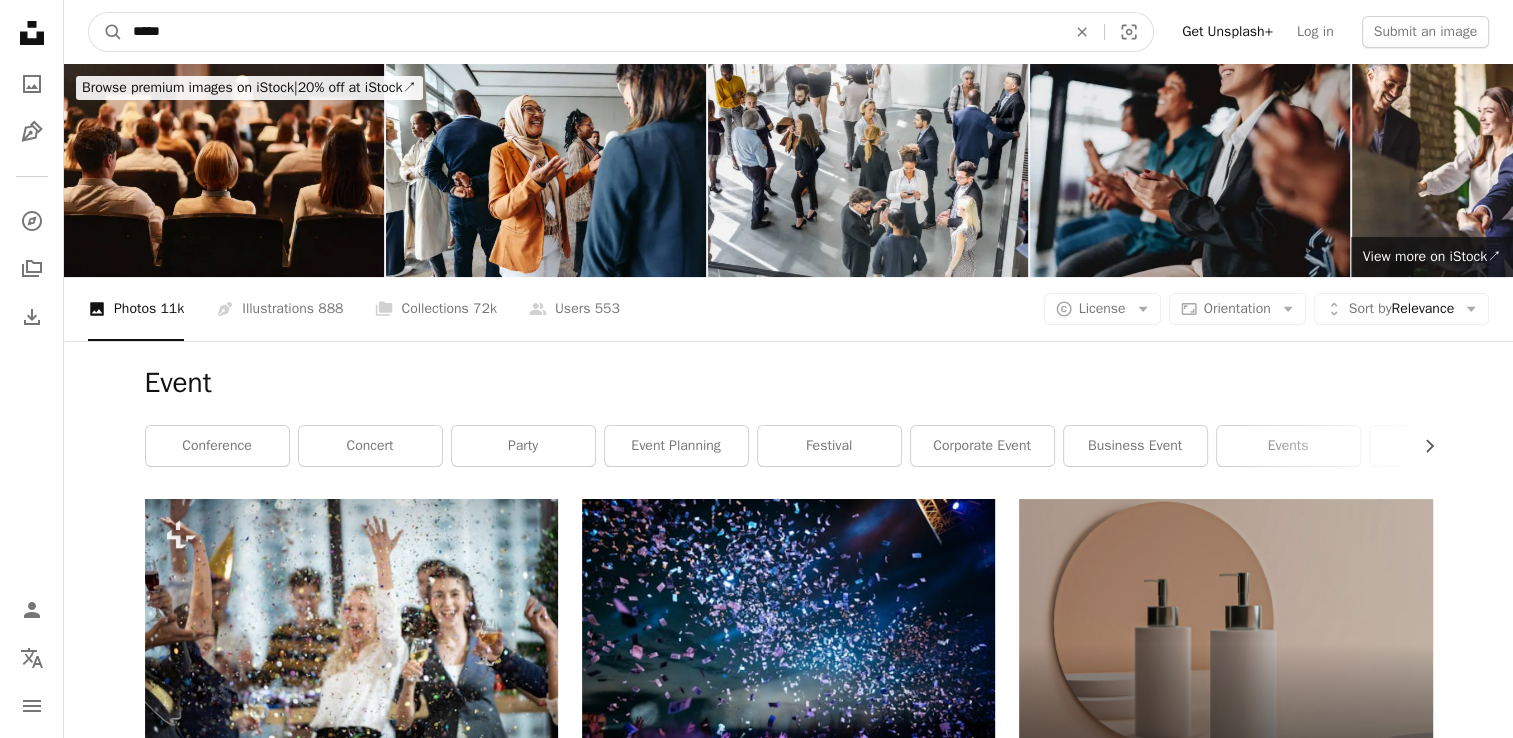 click on "*****" at bounding box center [591, 32] 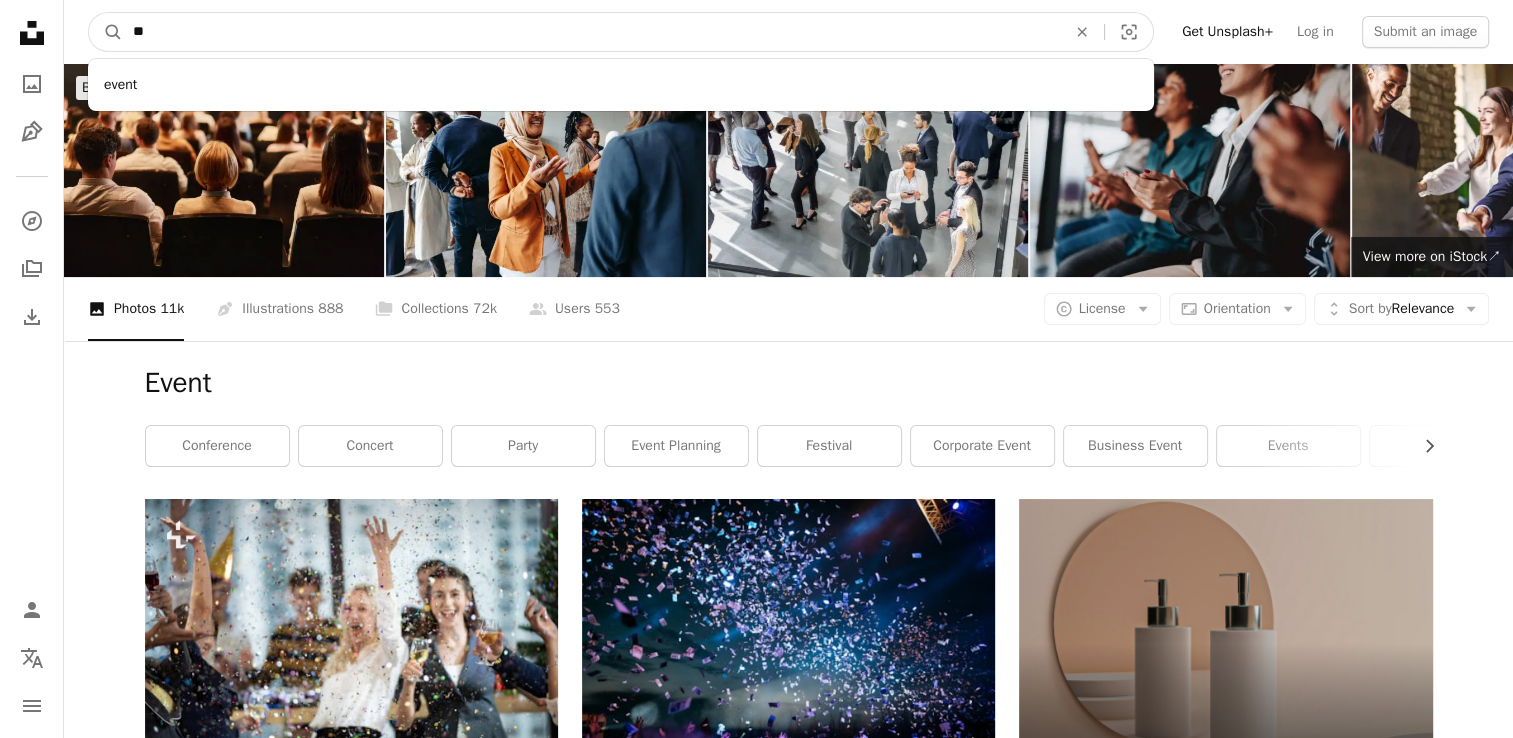 type on "*" 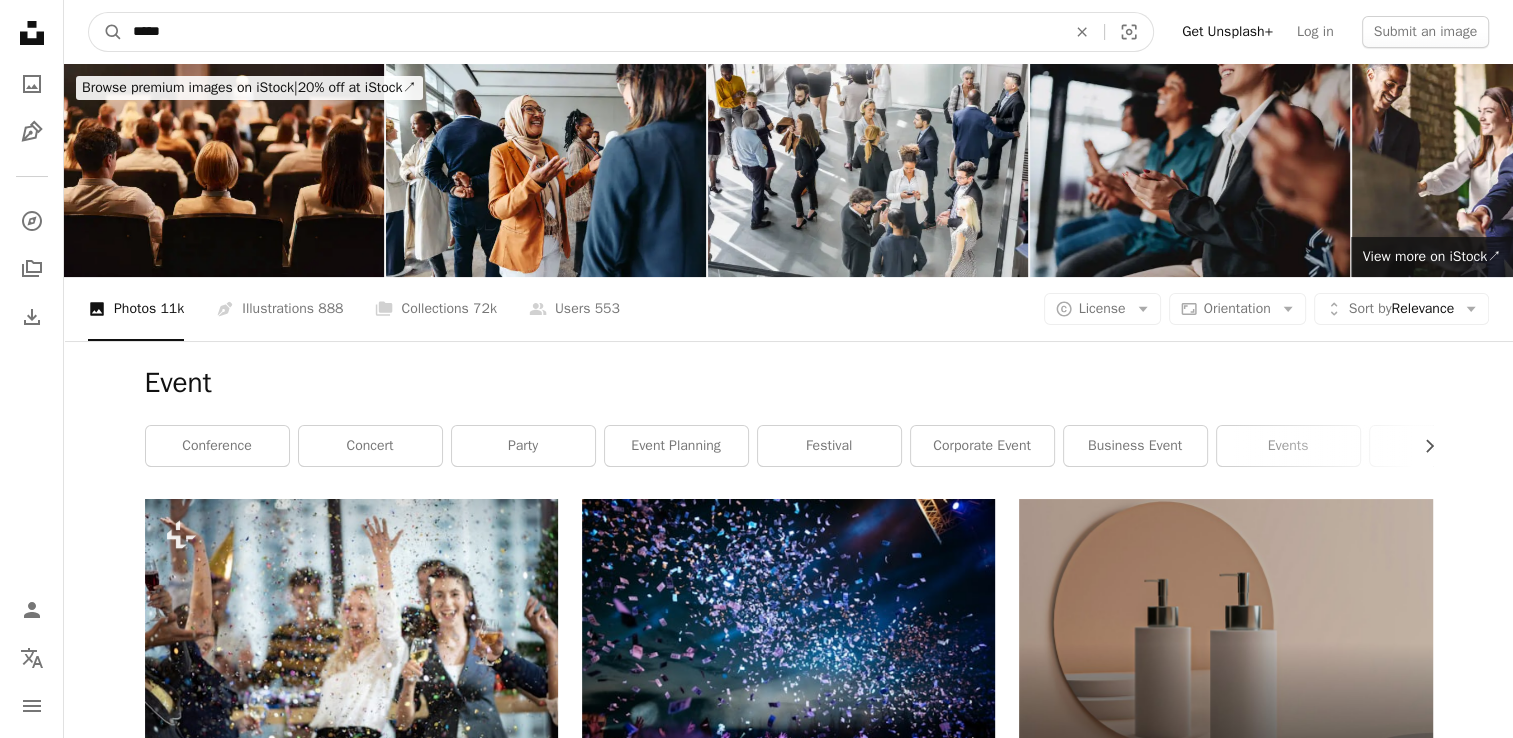 type on "*****" 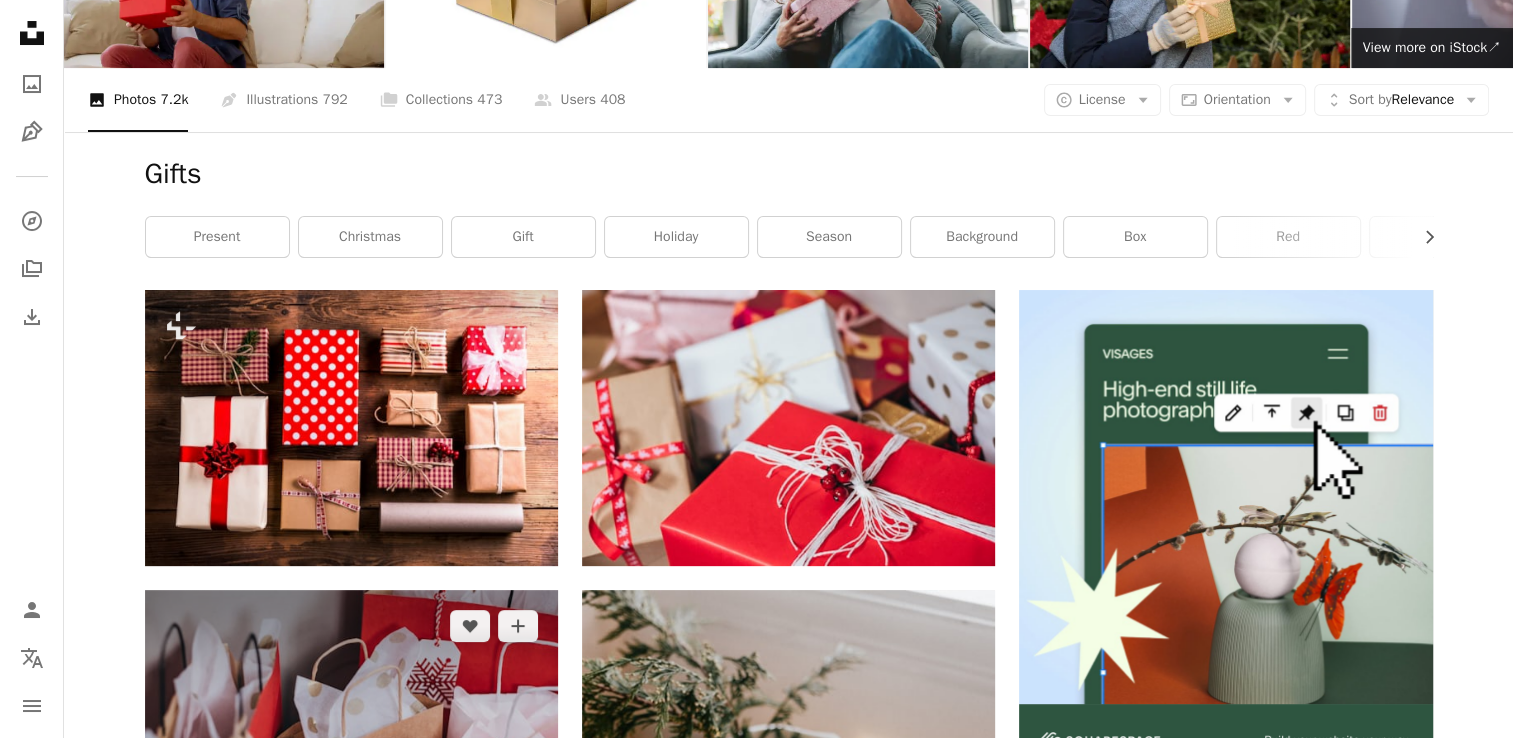 scroll, scrollTop: 0, scrollLeft: 0, axis: both 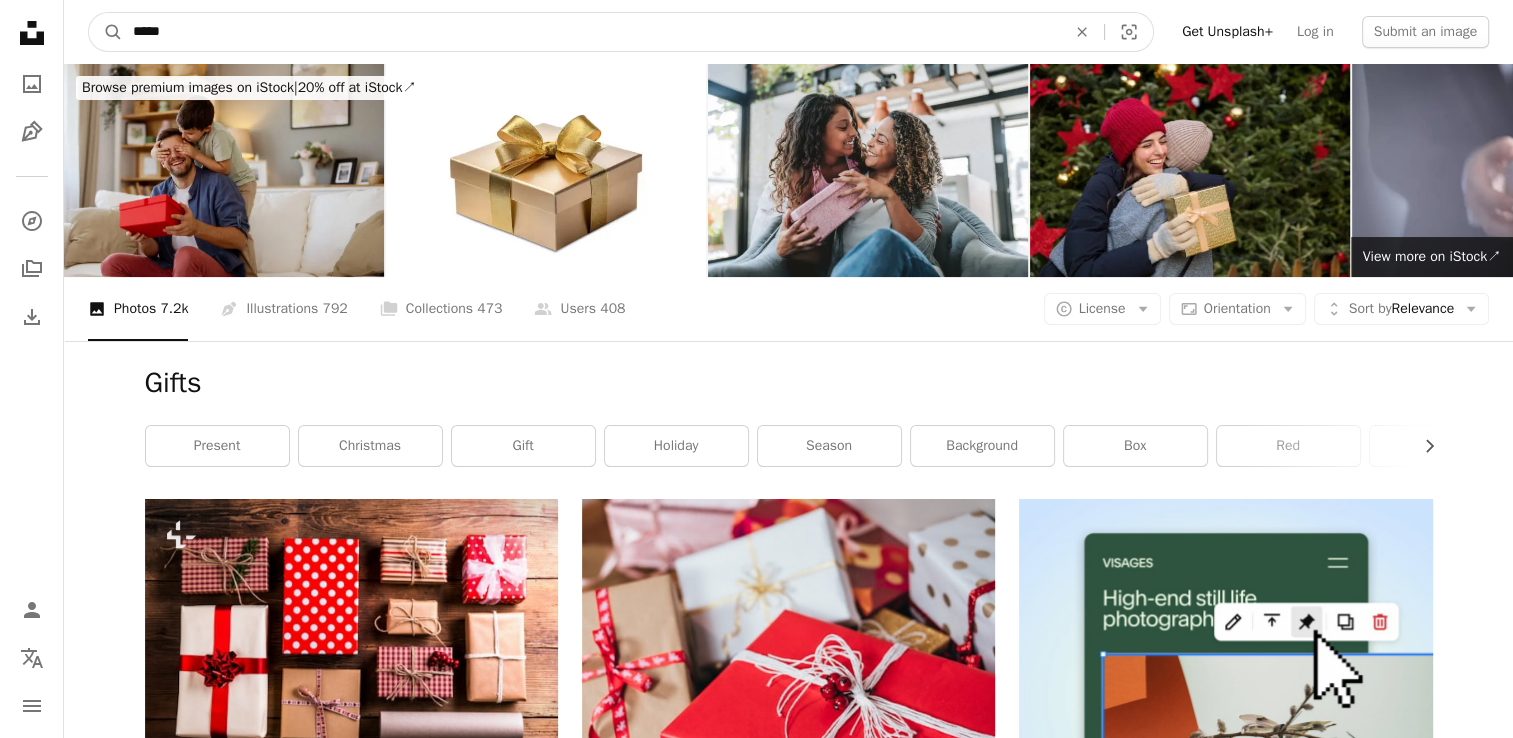 click on "*****" at bounding box center (591, 32) 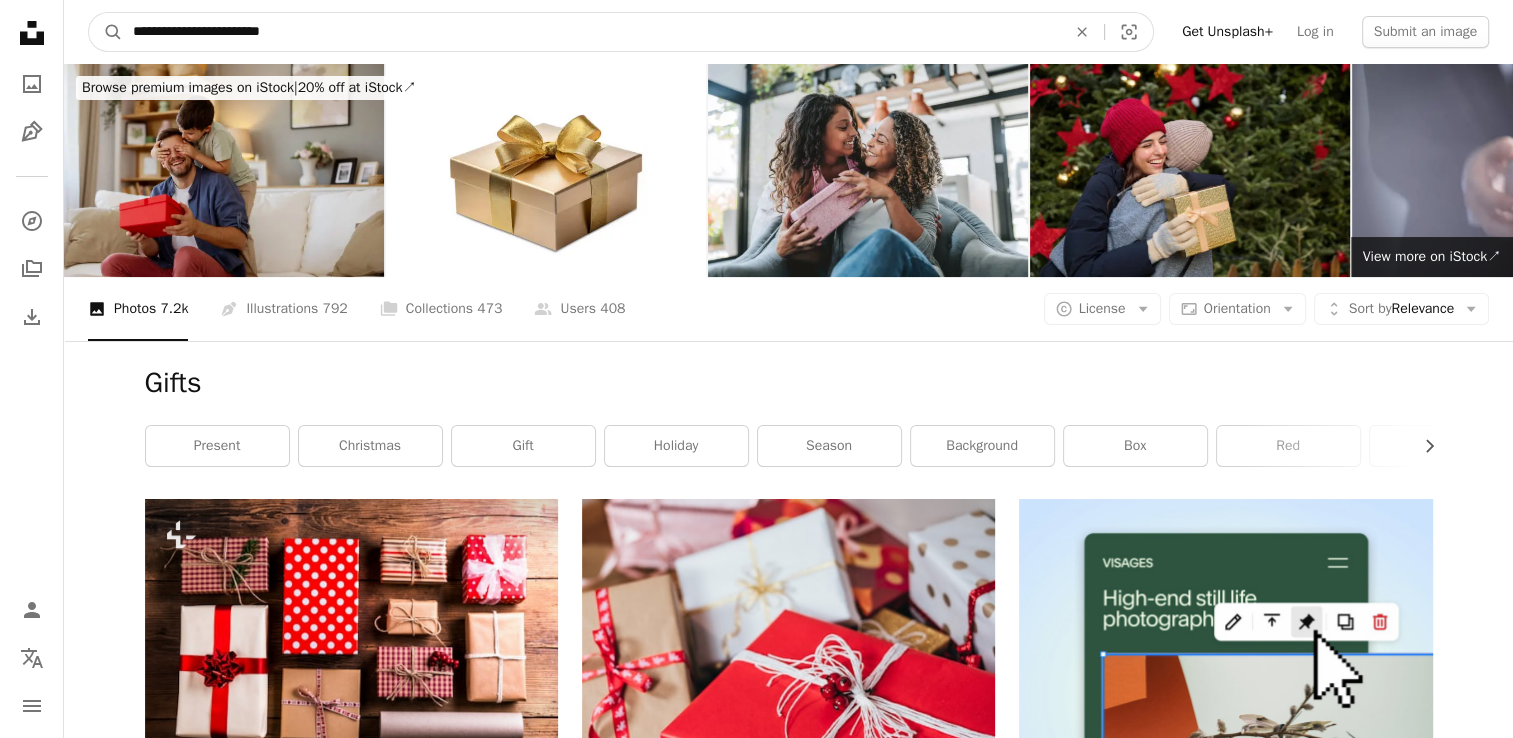 type on "**********" 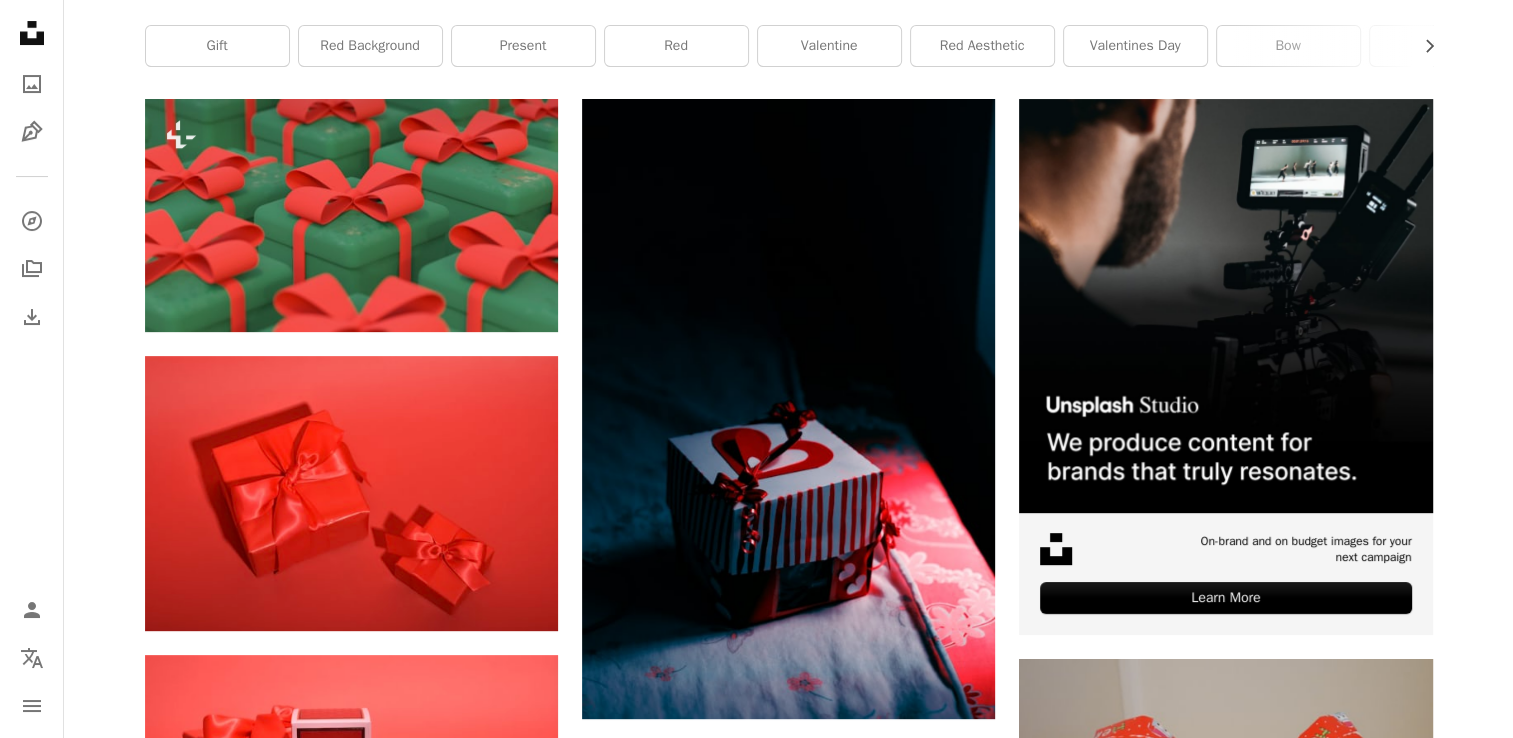 scroll, scrollTop: 0, scrollLeft: 0, axis: both 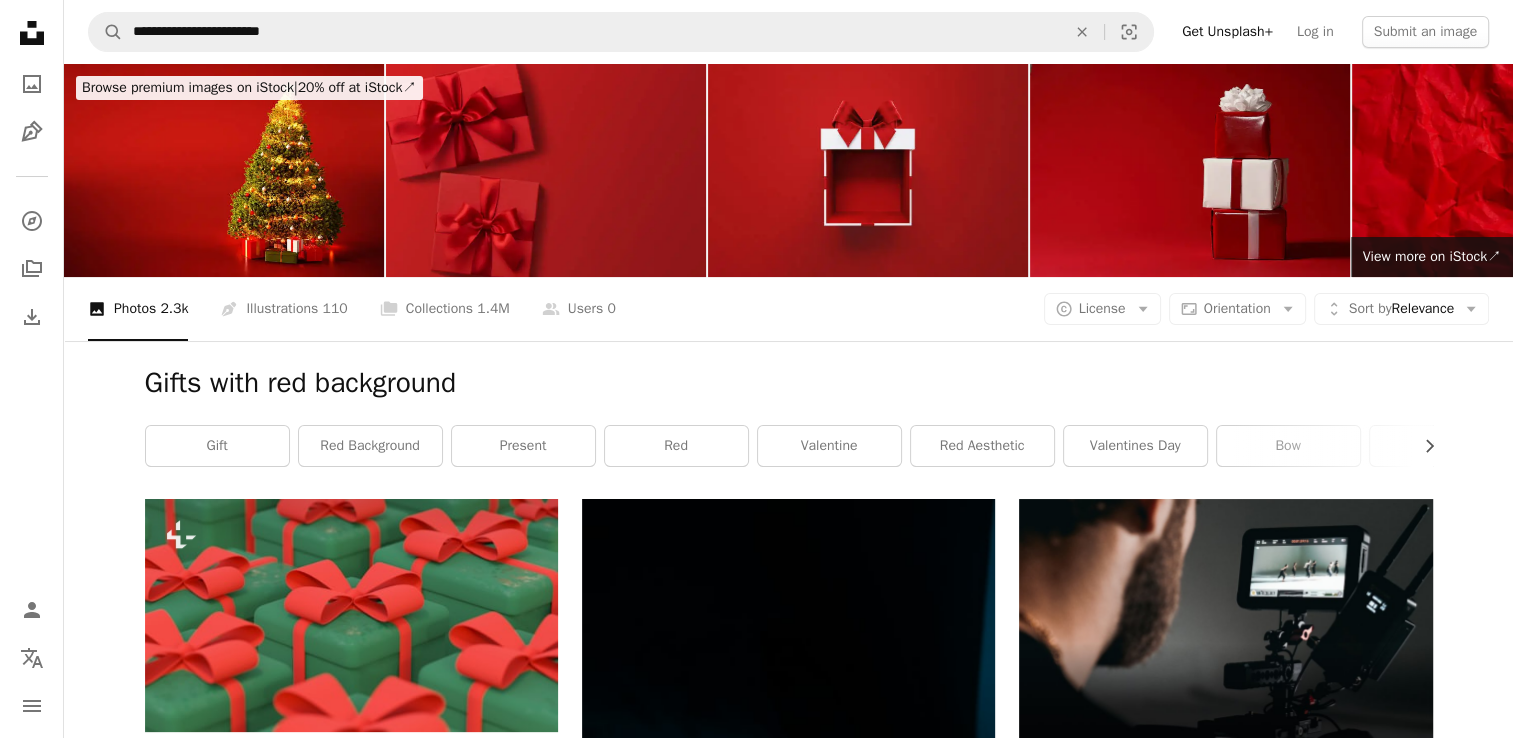 click at bounding box center [1190, 170] 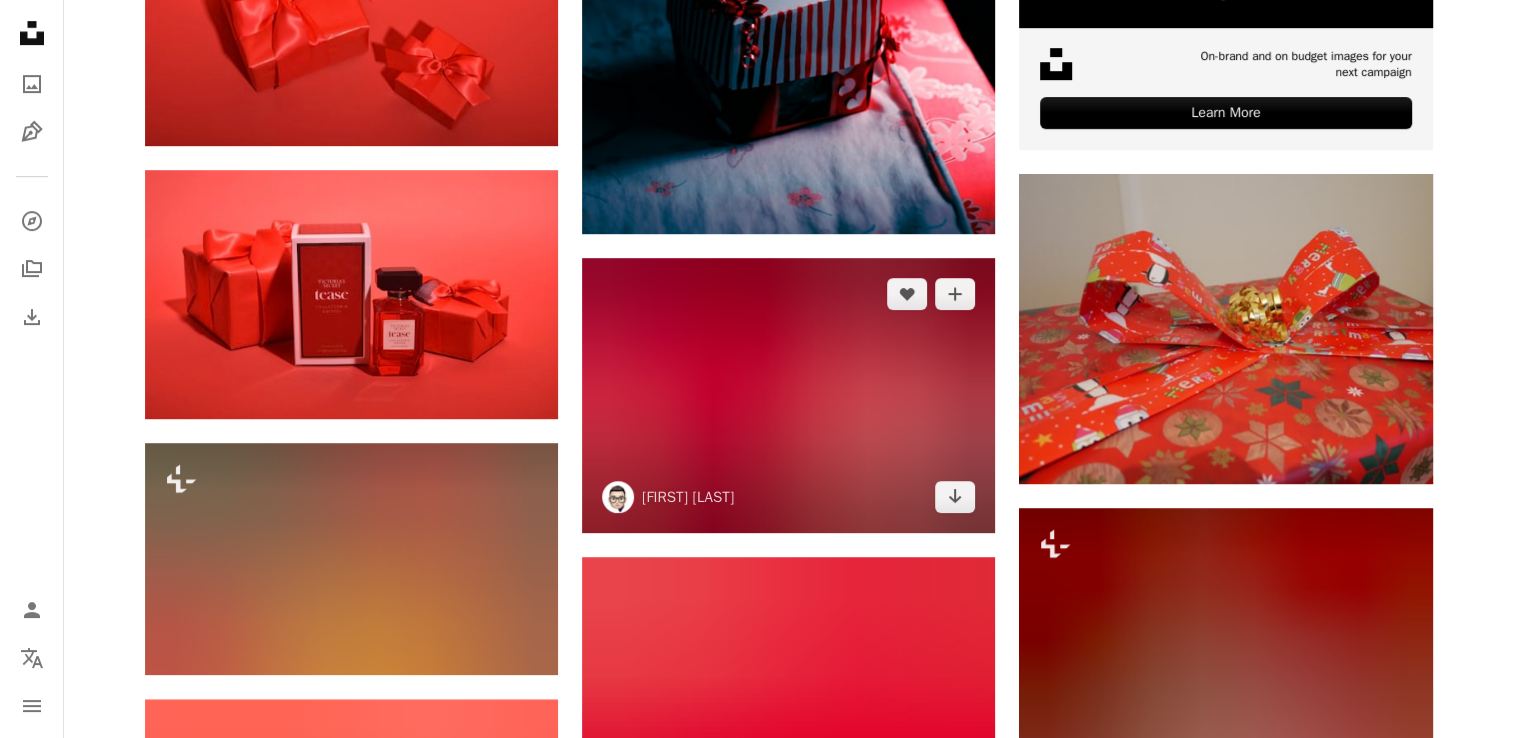 scroll, scrollTop: 800, scrollLeft: 0, axis: vertical 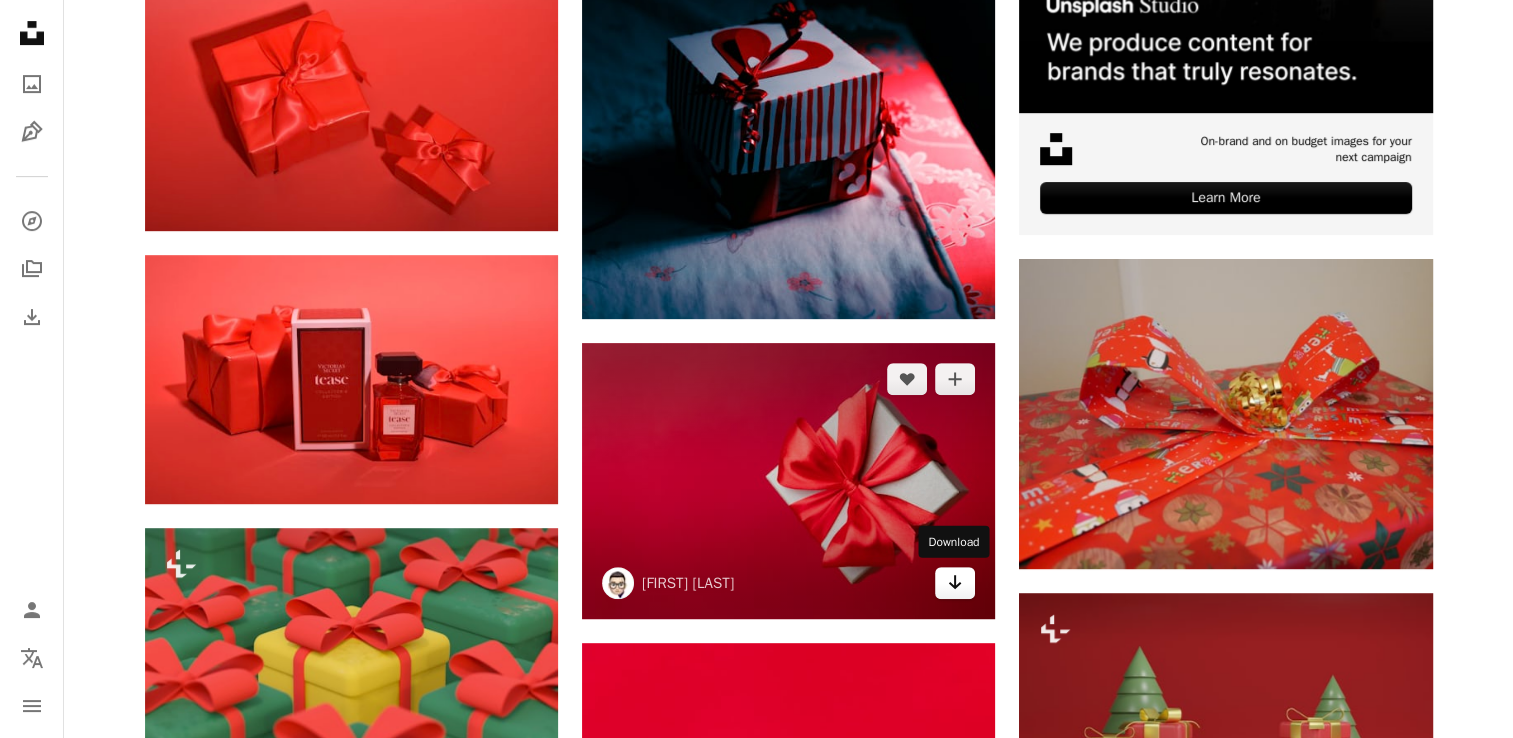 click on "Arrow pointing down" 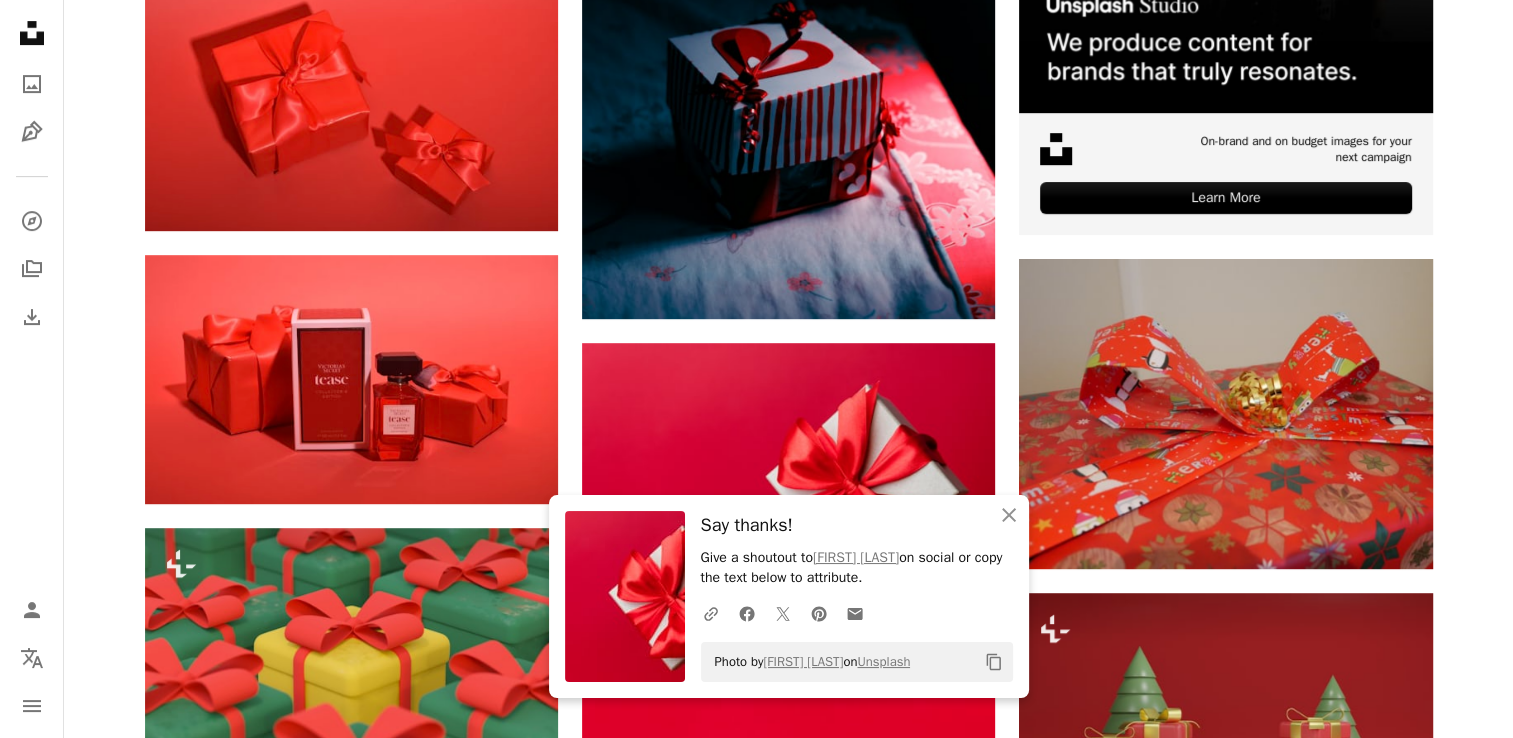click on "Plus sign for Unsplash+ A heart A plus sign Mariia Shalabaieva For Unsplash+ A lock Download A heart A plus sign Scarlett Alt Arrow pointing down A heart A plus sign Scarlett Alt Arrow pointing down Plus sign for Unsplash+ A heart A plus sign Mariia Shalabaieva For Unsplash+ A lock Download A heart A plus sign Scarlett Alt Arrow pointing down A heart A plus sign Scarlett Alt Arrow pointing down A heart A plus sign Agil Saputro Arrow pointing down A heart A plus sign Shafi Muhammed Available for hire A checkmark inside of a circle Arrow pointing down A heart A plus sign Anastasiia Chepinska Arrow pointing down A heart A plus sign Anastasiia Chepinska Arrow pointing down A heart A plus sign Scarlett Alt Arrow pointing down A heart A plus sign Agil Saputro Arrow pointing down –– ––– ––– – ––– – – ––– ––– –––– – – ––– – – ––––– –– On-brand and on budget images for your next campaign Learn More A heart" at bounding box center [788, 1341] 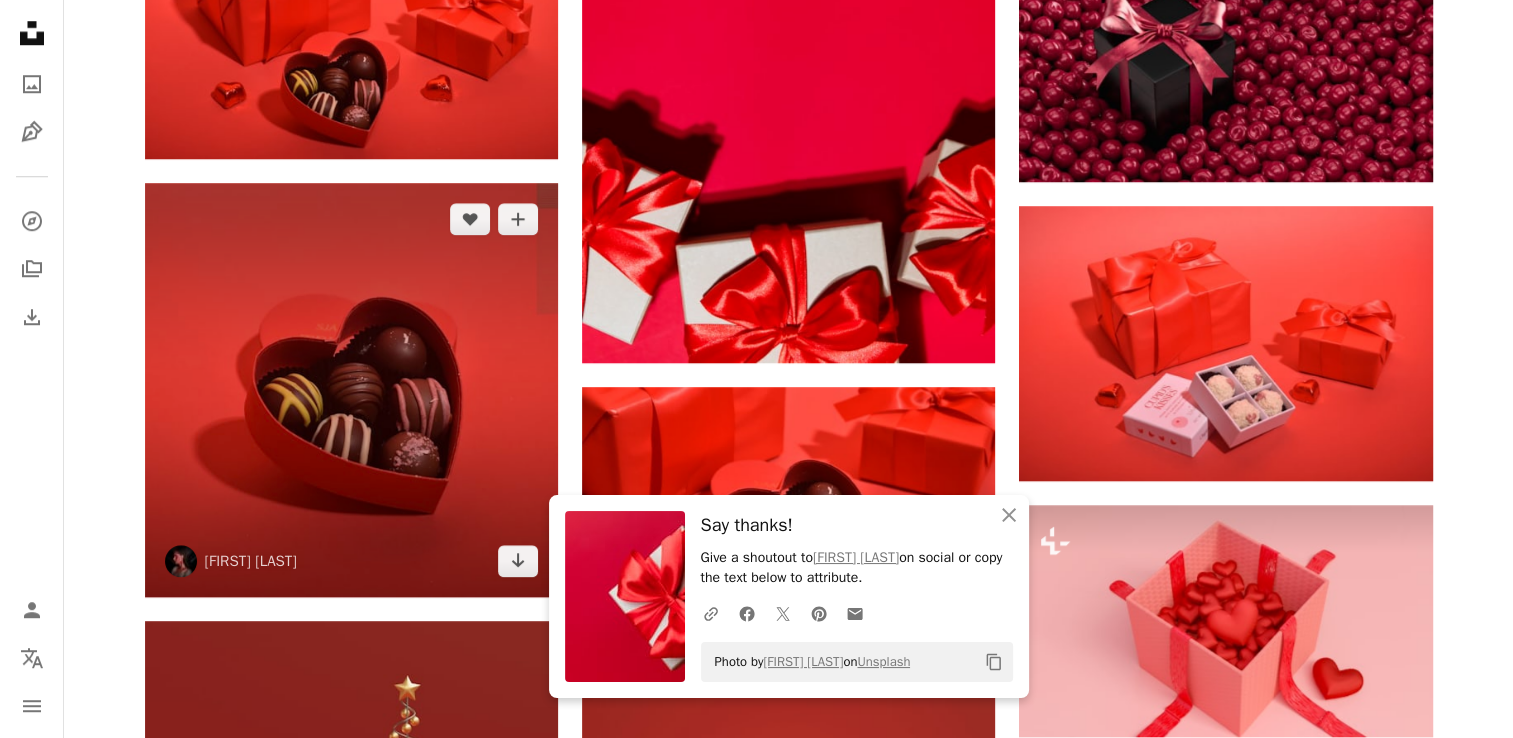 scroll, scrollTop: 1300, scrollLeft: 0, axis: vertical 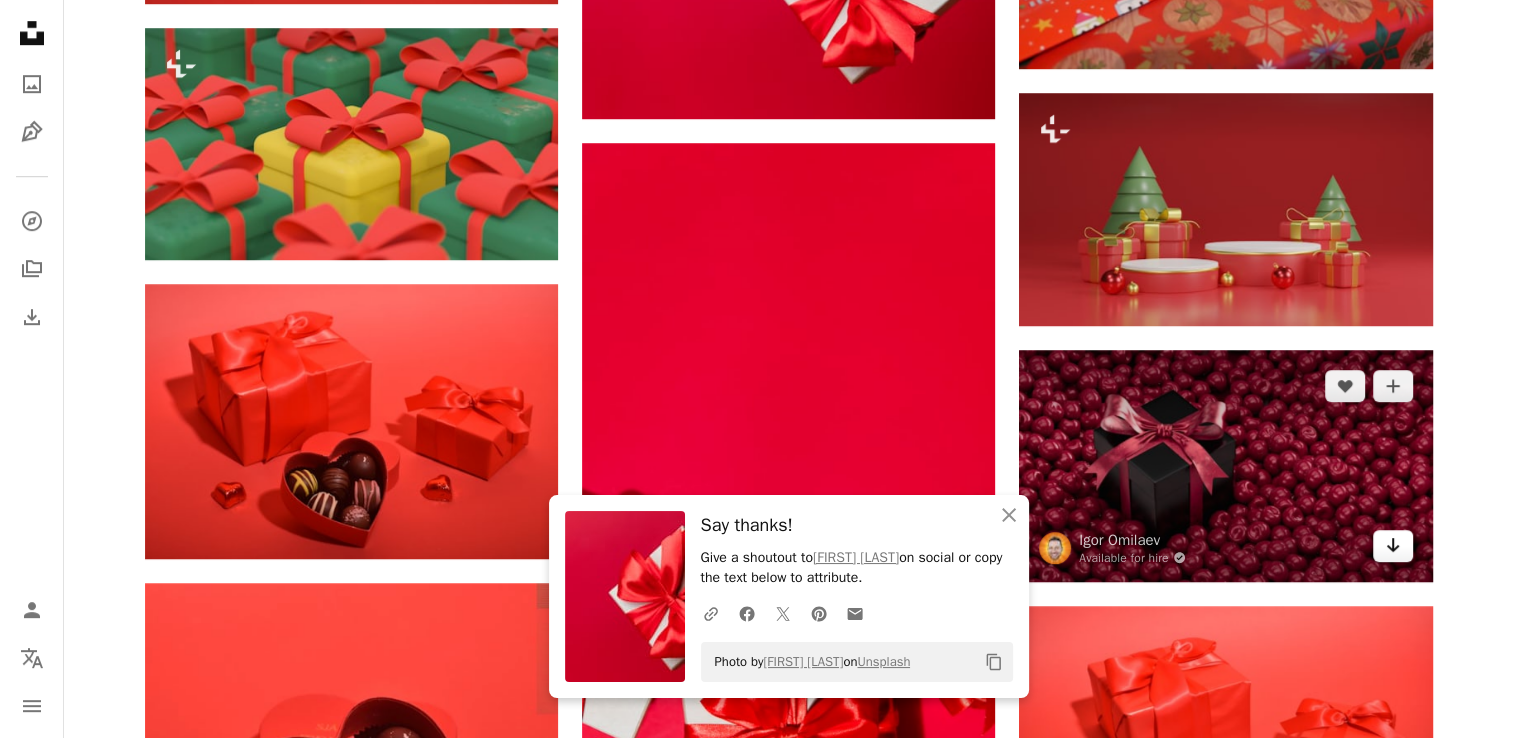 click on "Arrow pointing down" 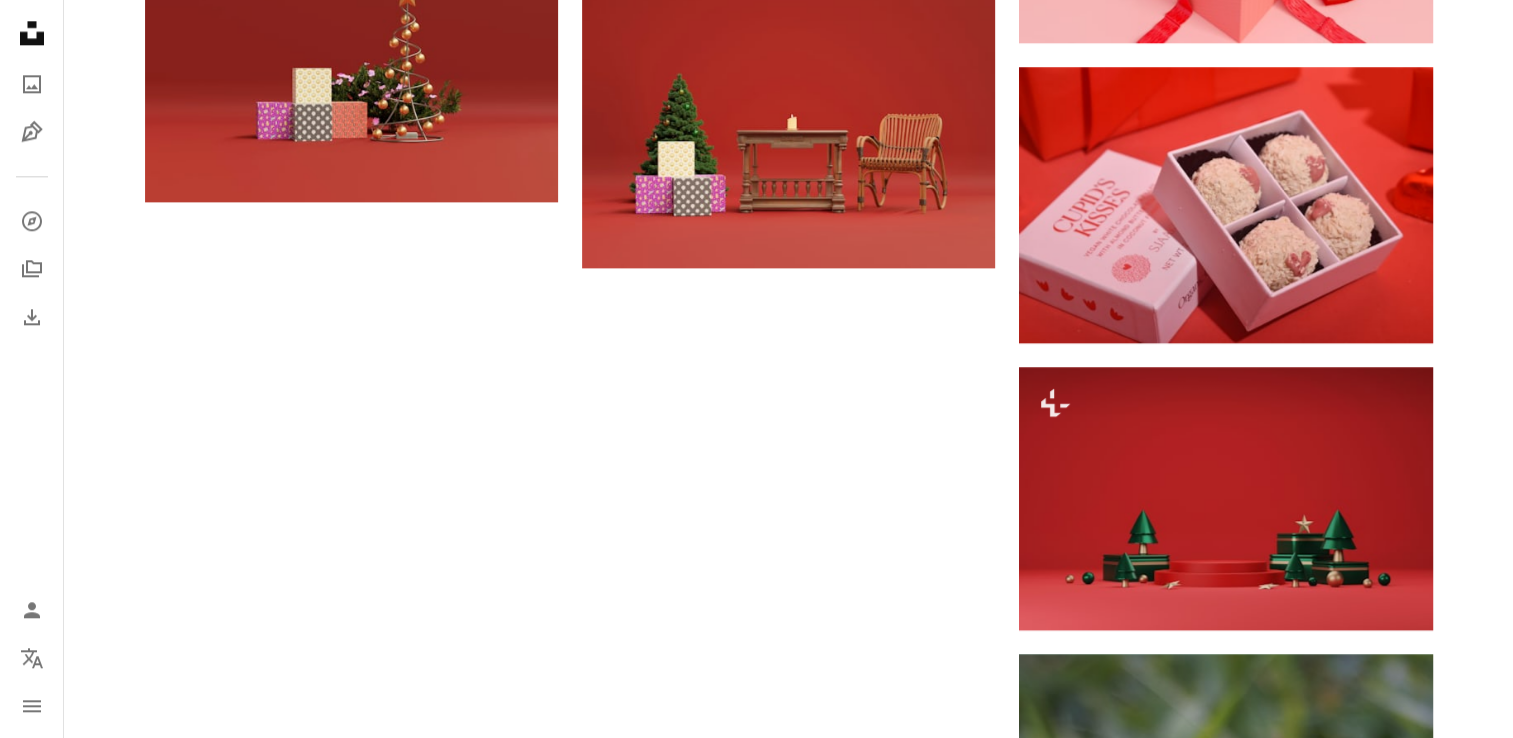 scroll, scrollTop: 2500, scrollLeft: 0, axis: vertical 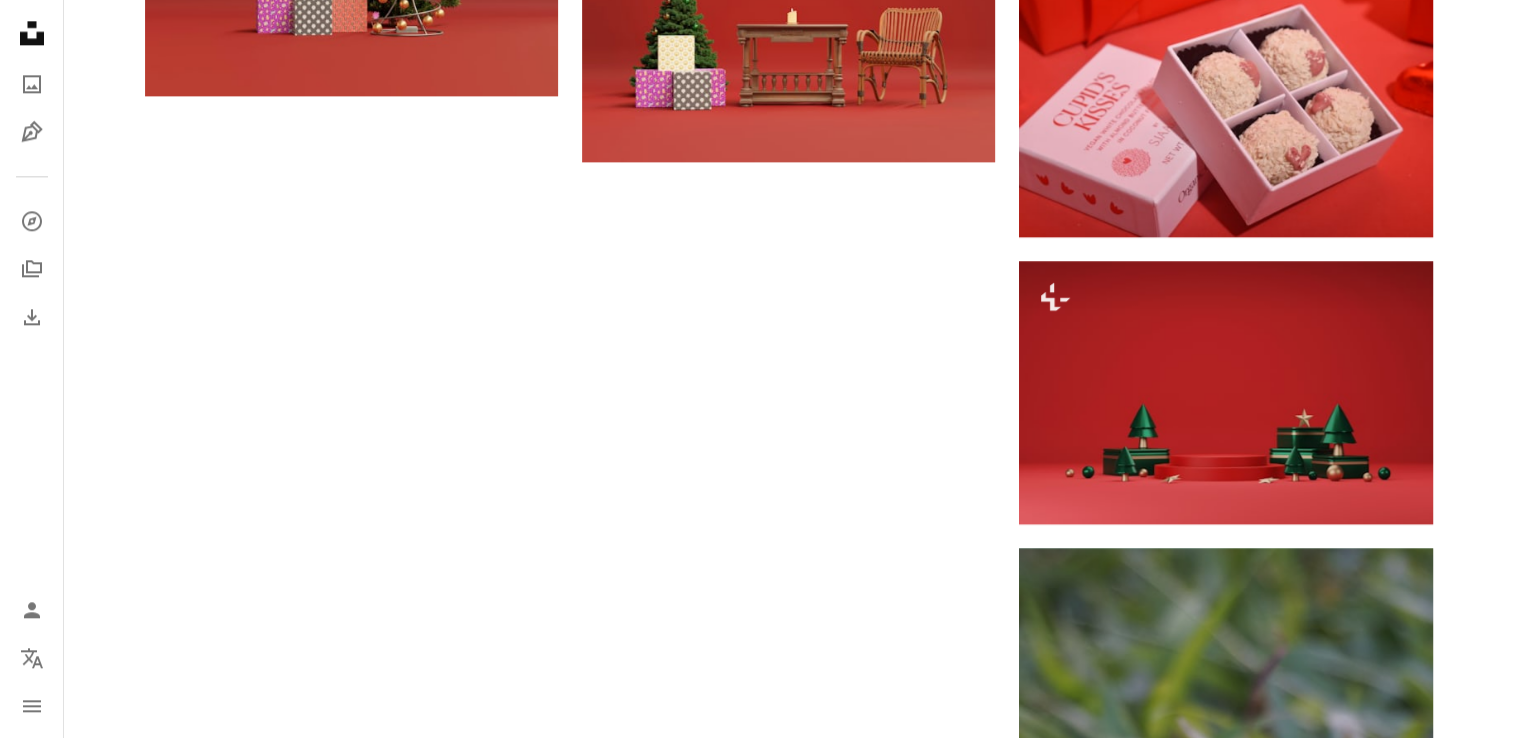 click on "Plus sign for Unsplash+ A heart A plus sign Mariia Shalabaieva For Unsplash+ A lock Download A heart A plus sign Scarlett Alt Arrow pointing down A heart A plus sign Scarlett Alt Arrow pointing down Plus sign for Unsplash+ A heart A plus sign Mariia Shalabaieva For Unsplash+ A lock Download A heart A plus sign Scarlett Alt Arrow pointing down A heart A plus sign Scarlett Alt Arrow pointing down A heart A plus sign Agil Saputro Arrow pointing down A heart A plus sign Shafi Muhammed Available for hire A checkmark inside of a circle Arrow pointing down A heart A plus sign Anastasiia Chepinska Arrow pointing down A heart A plus sign Anastasiia Chepinska Arrow pointing down A heart A plus sign Scarlett Alt Arrow pointing down A heart A plus sign Agil Saputro Arrow pointing down –– ––– ––– – ––– – – ––– ––– –––– – – ––– – – ––––– –– On-brand and on budget images for your next campaign Learn More A heart" at bounding box center (789, -360) 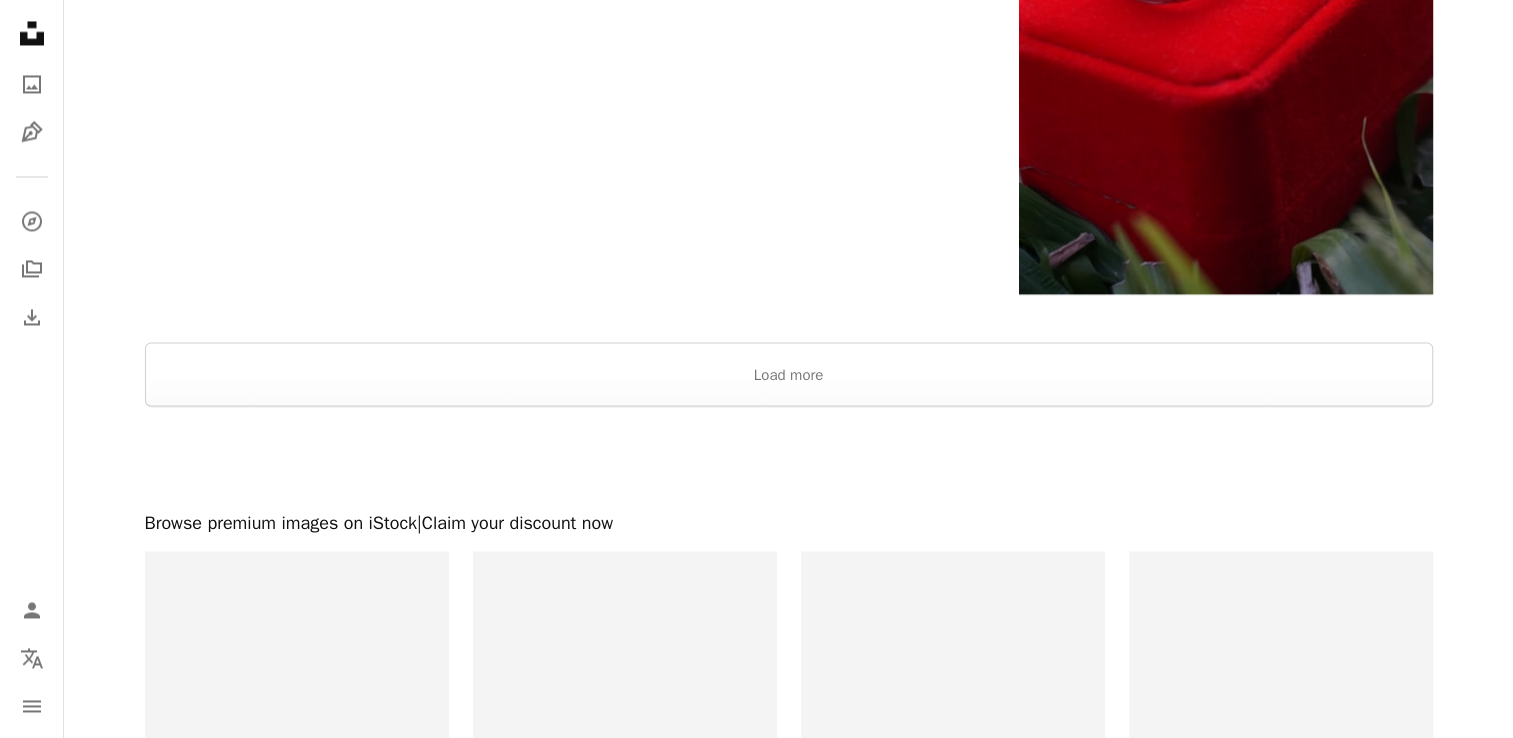 scroll, scrollTop: 3500, scrollLeft: 0, axis: vertical 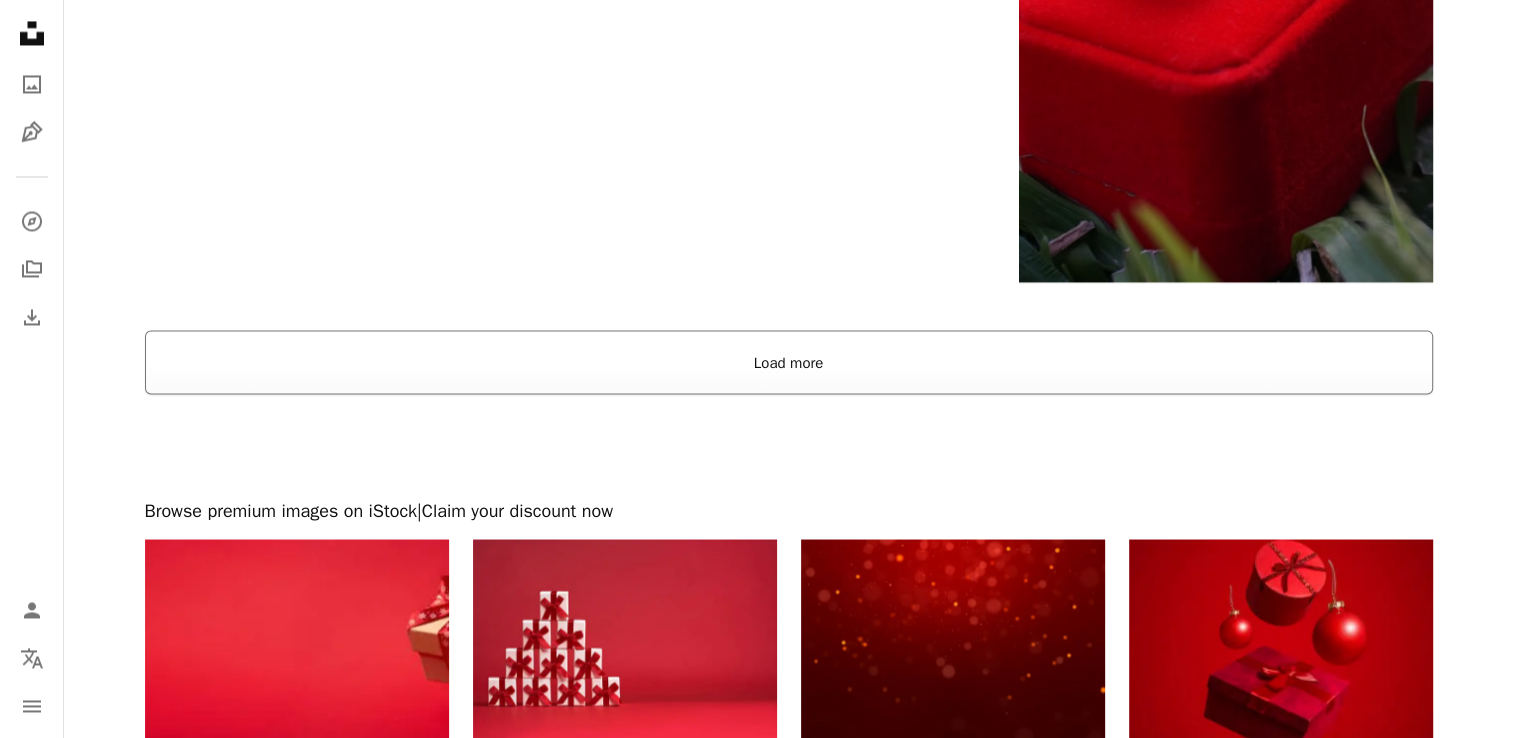 click on "Load more" at bounding box center [789, 362] 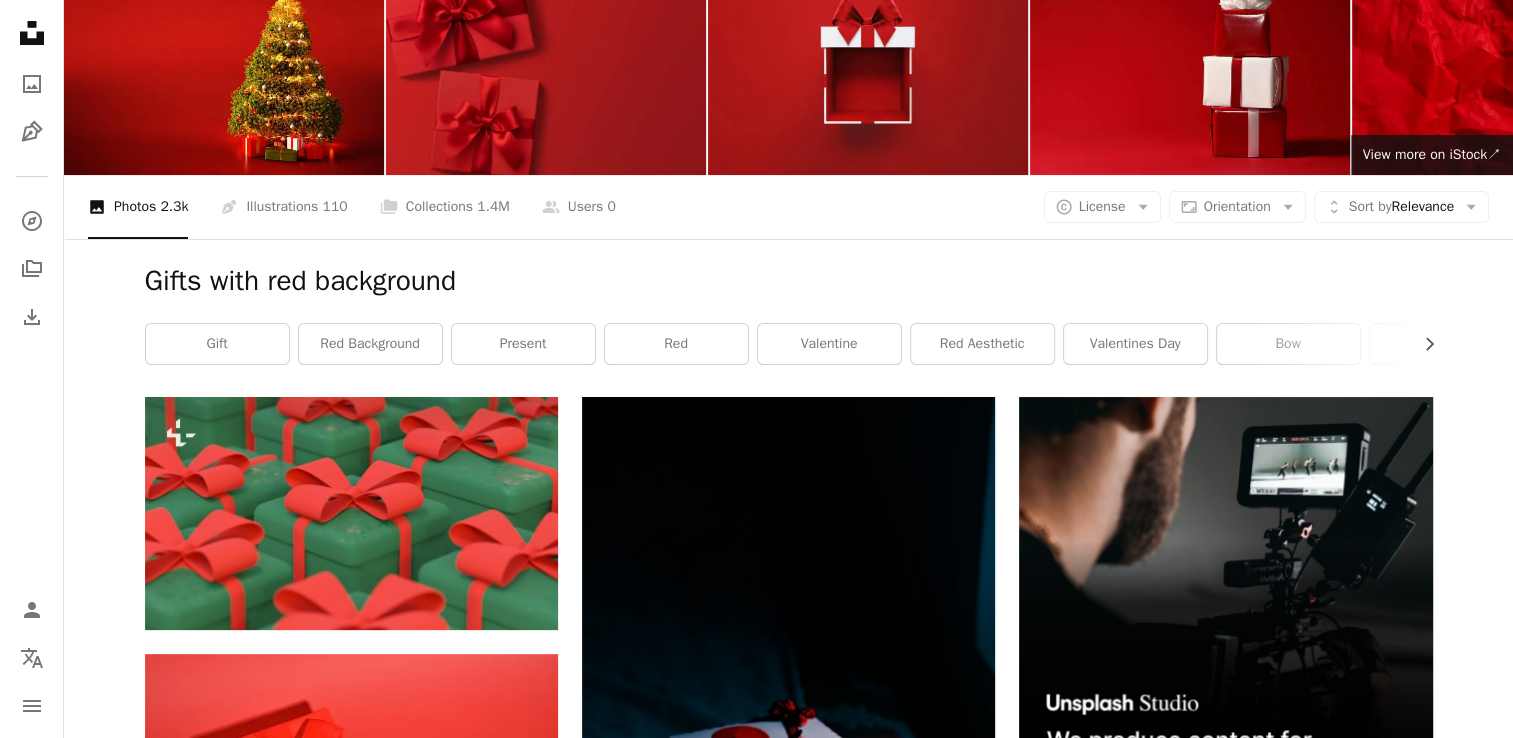 scroll, scrollTop: 0, scrollLeft: 0, axis: both 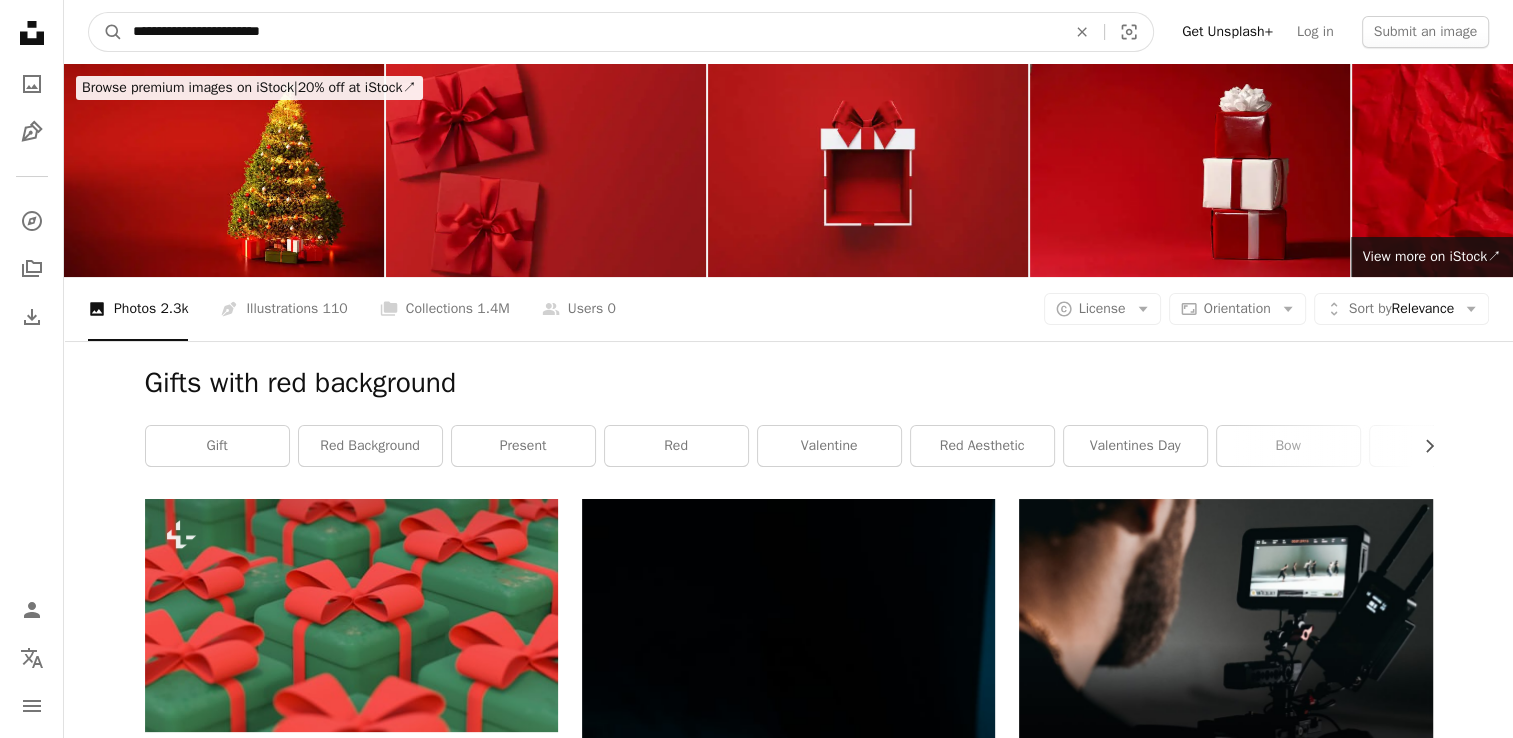 click on "**********" at bounding box center [591, 32] 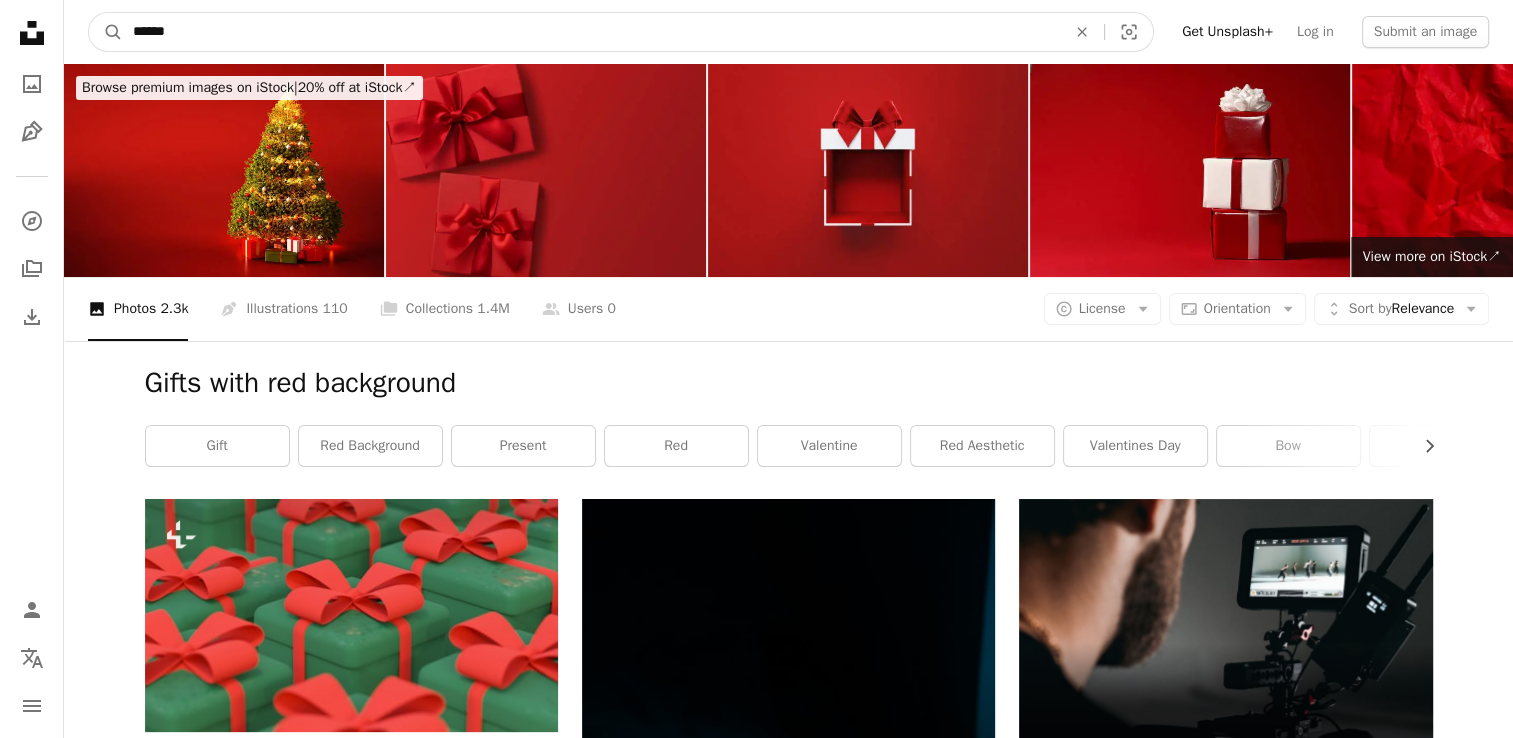 type on "*****" 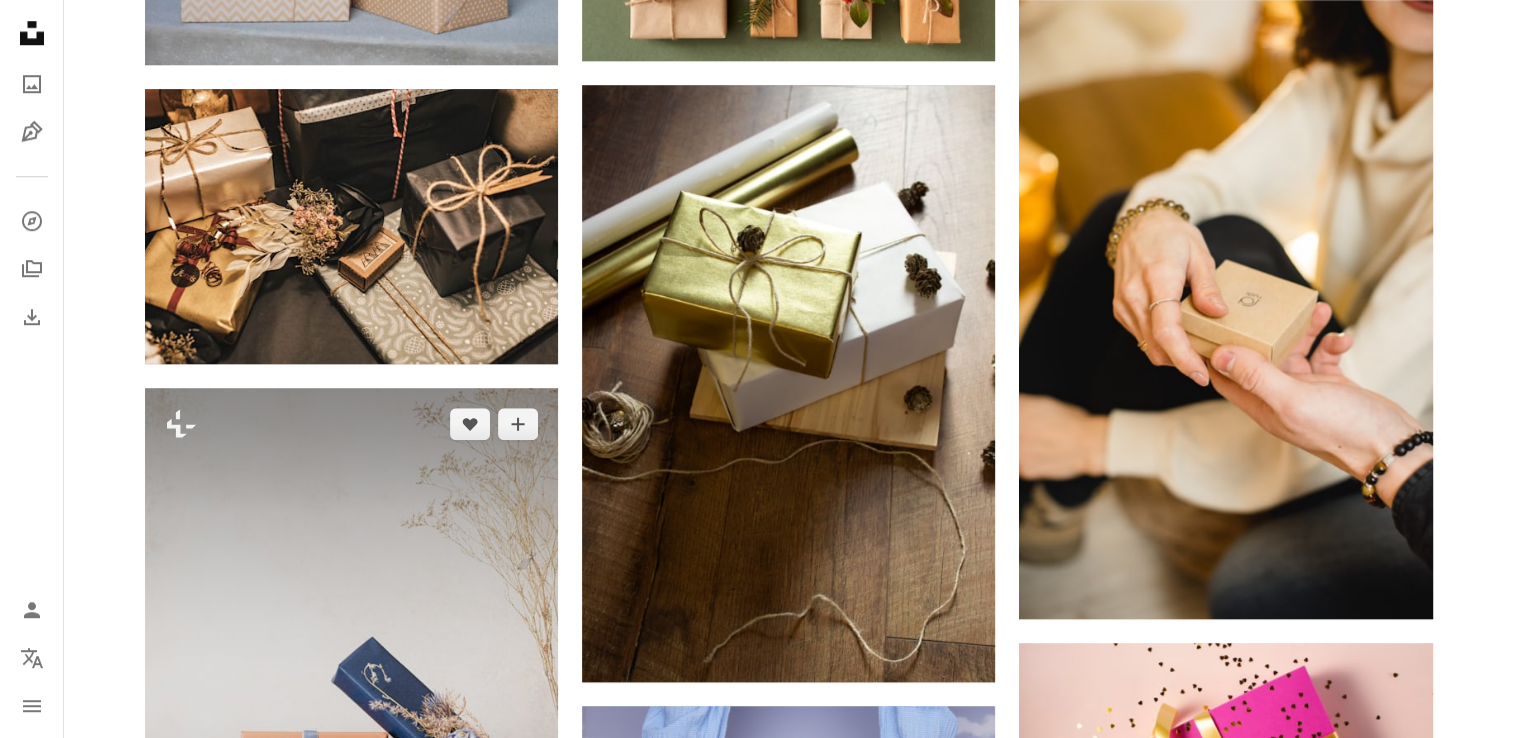 scroll, scrollTop: 1700, scrollLeft: 0, axis: vertical 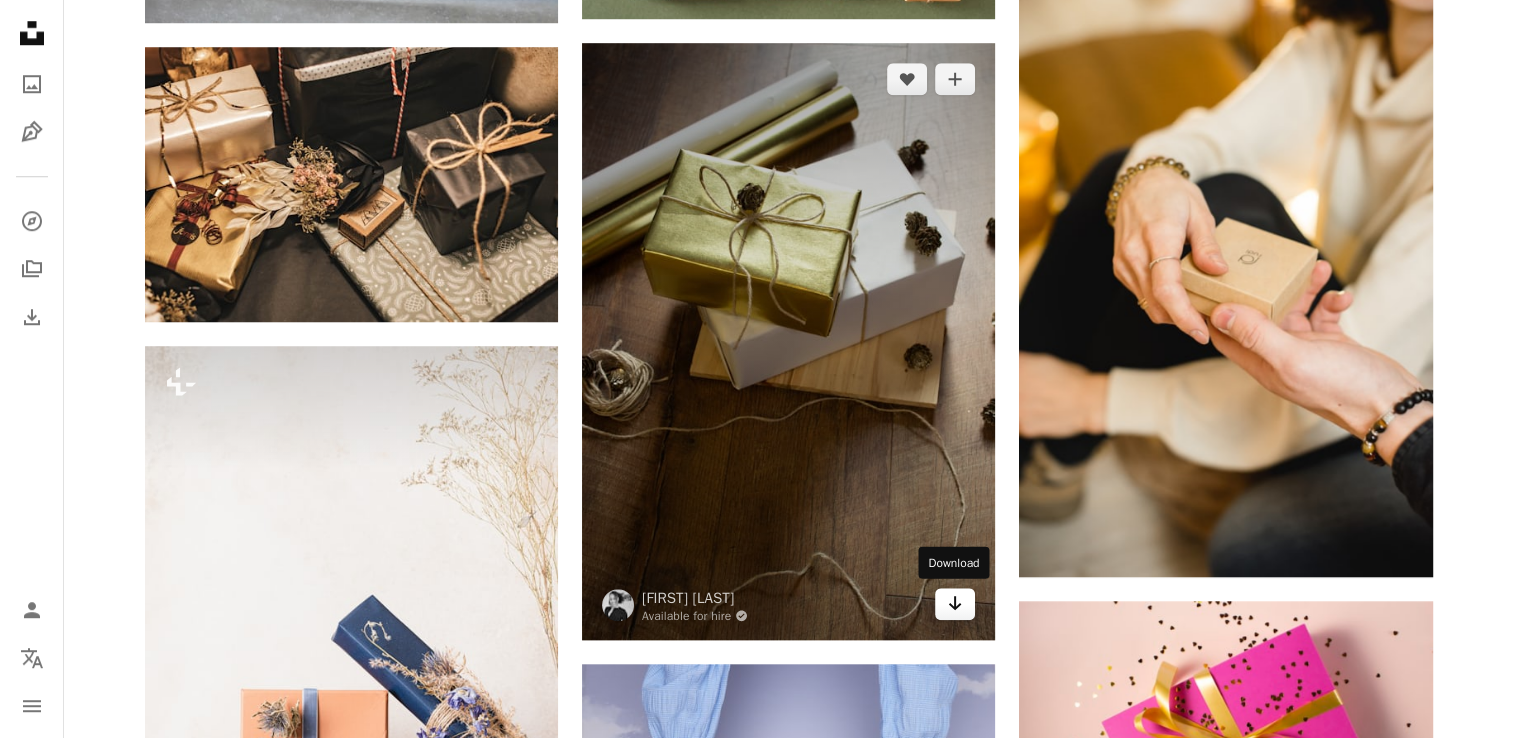 click on "Arrow pointing down" 